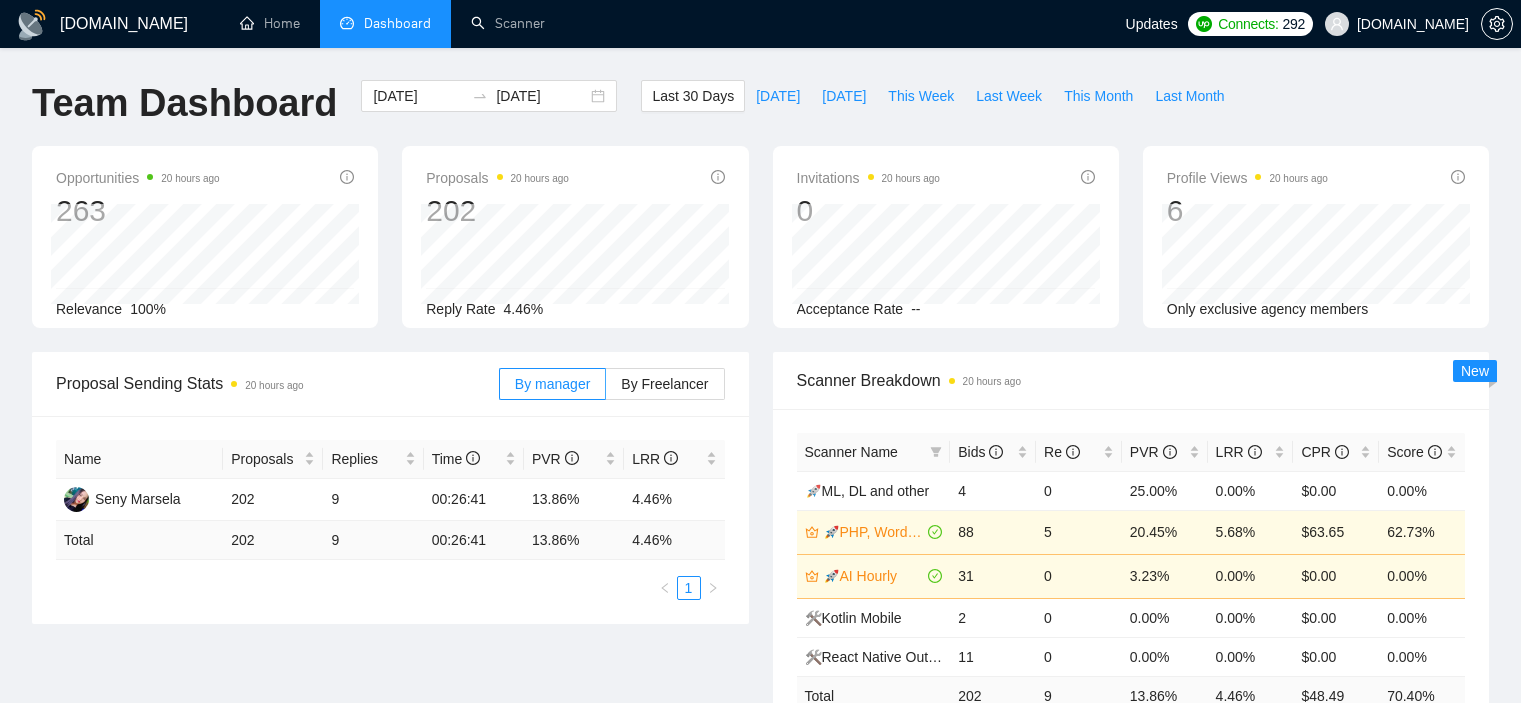 scroll, scrollTop: 1092, scrollLeft: 0, axis: vertical 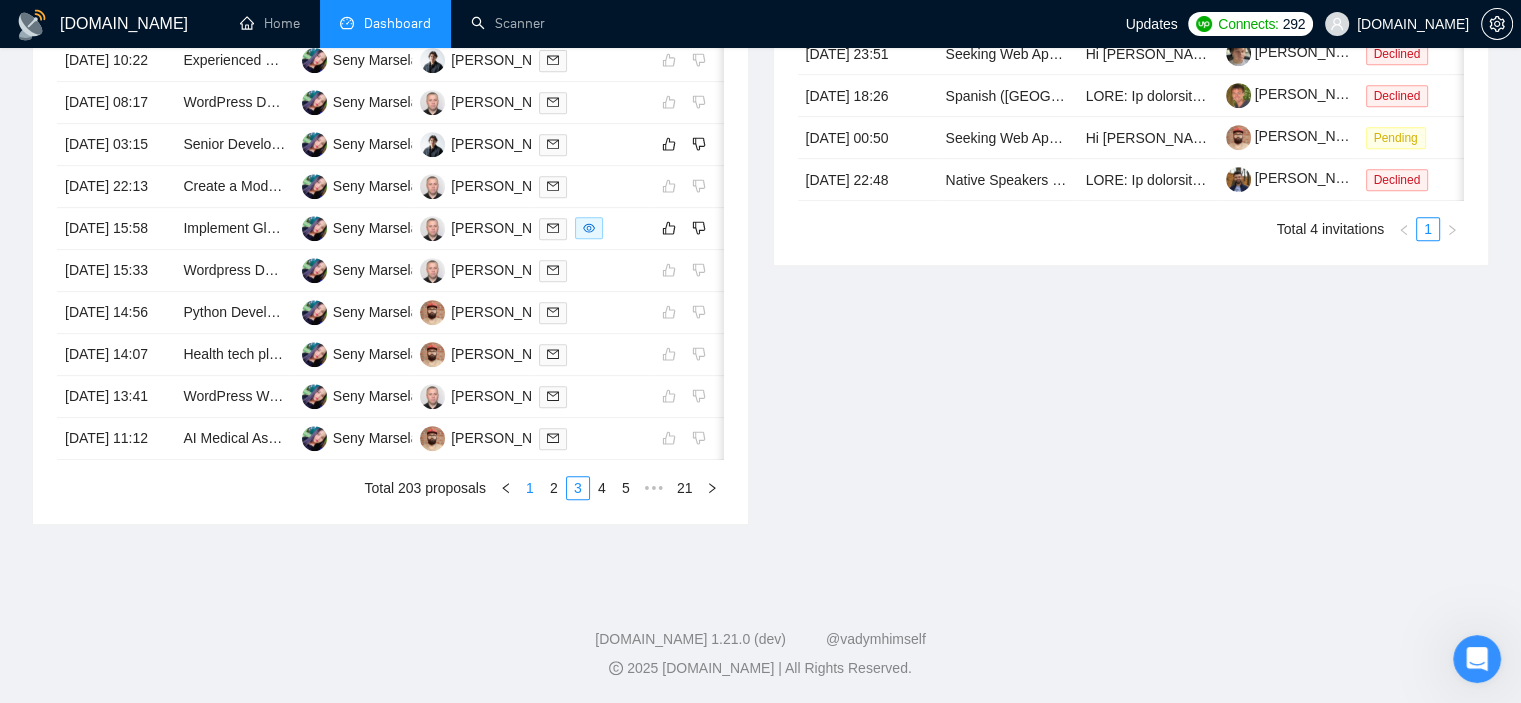click on "1" at bounding box center (530, 488) 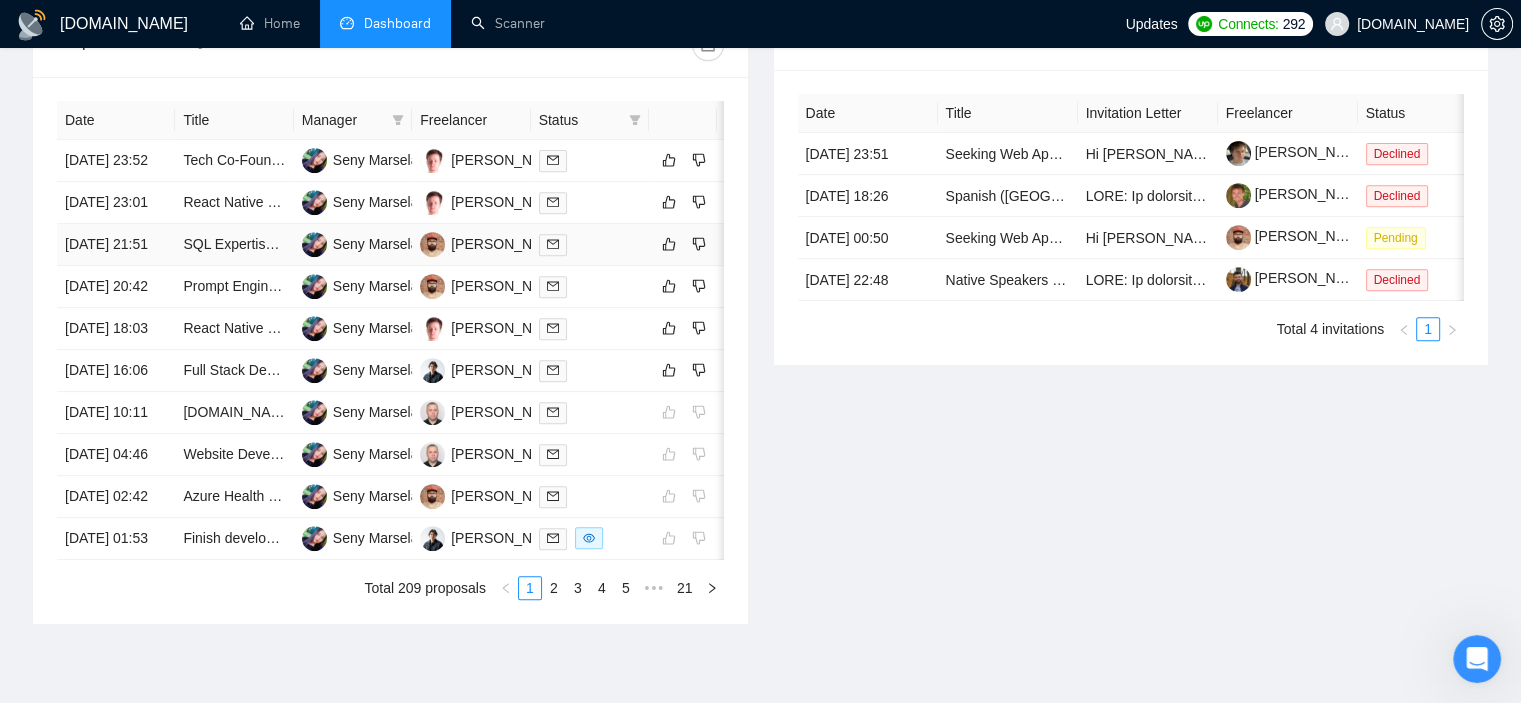 scroll, scrollTop: 692, scrollLeft: 0, axis: vertical 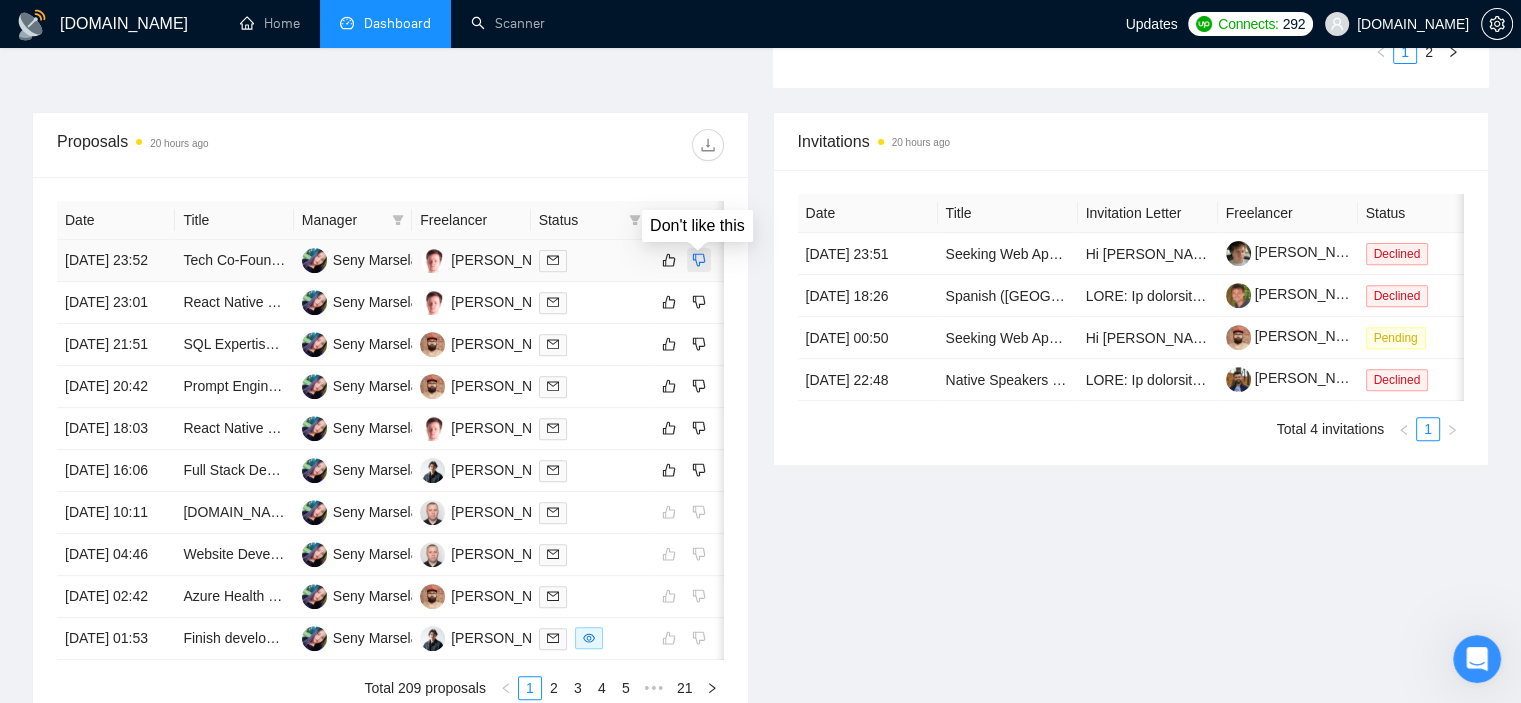 click 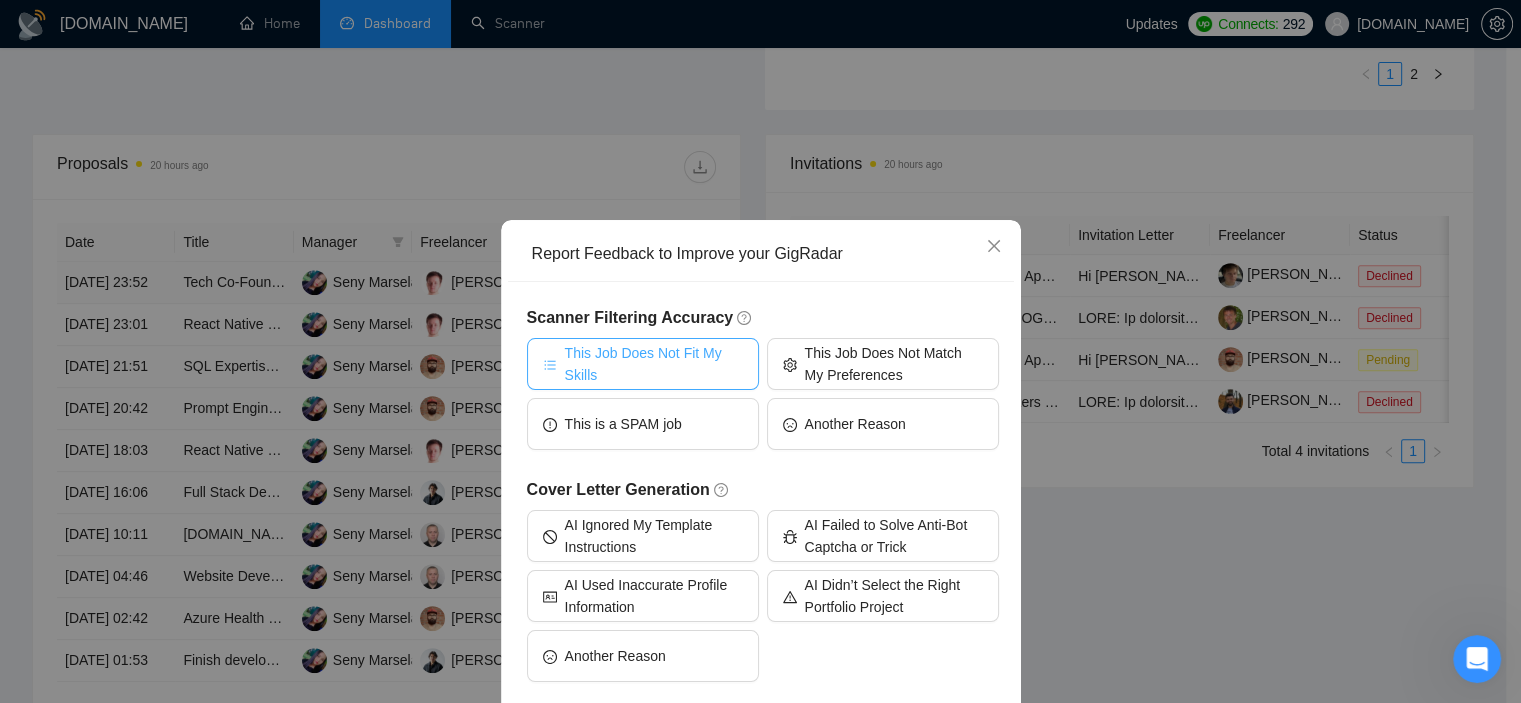 drag, startPoint x: 670, startPoint y: 366, endPoint x: 704, endPoint y: 351, distance: 37.161808 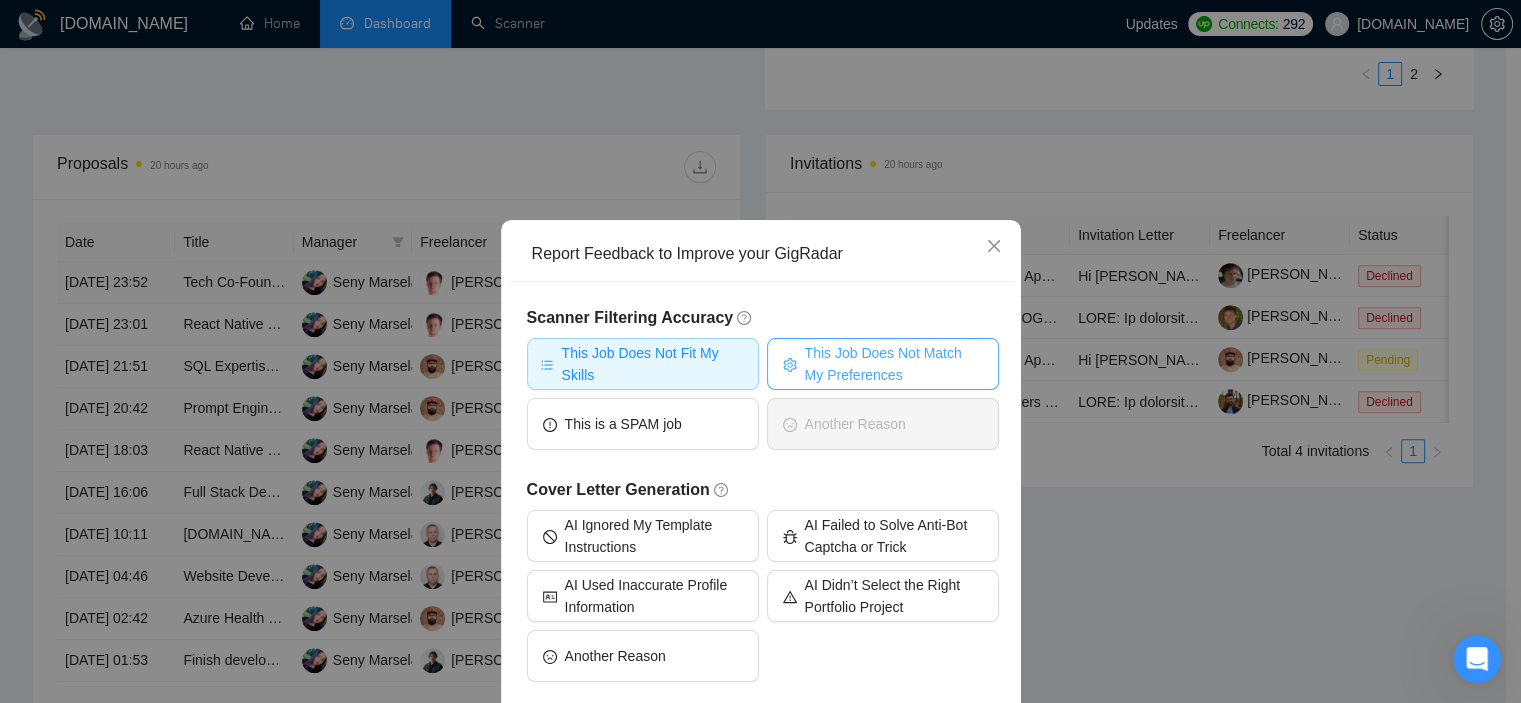 click on "This Job Does Not Match My Preferences" at bounding box center [894, 364] 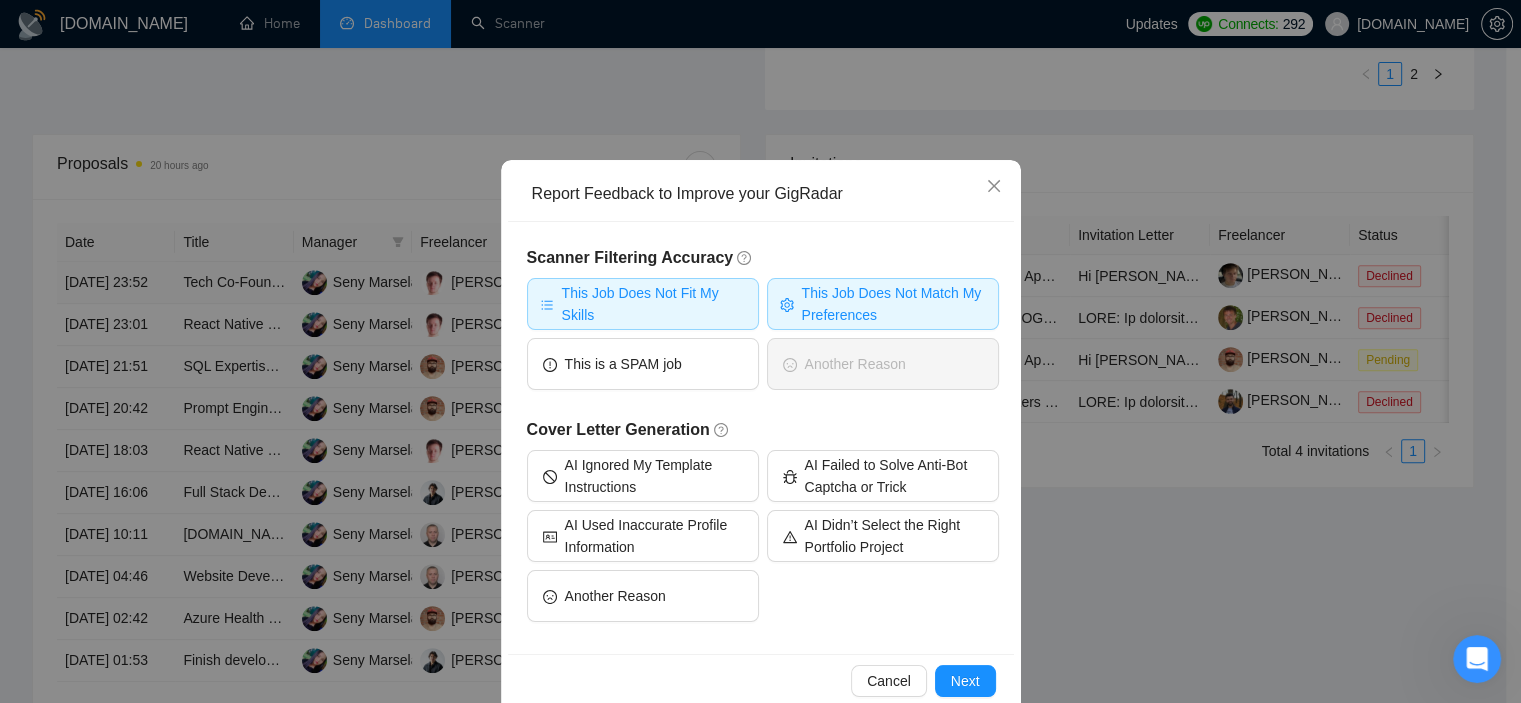 scroll, scrollTop: 94, scrollLeft: 0, axis: vertical 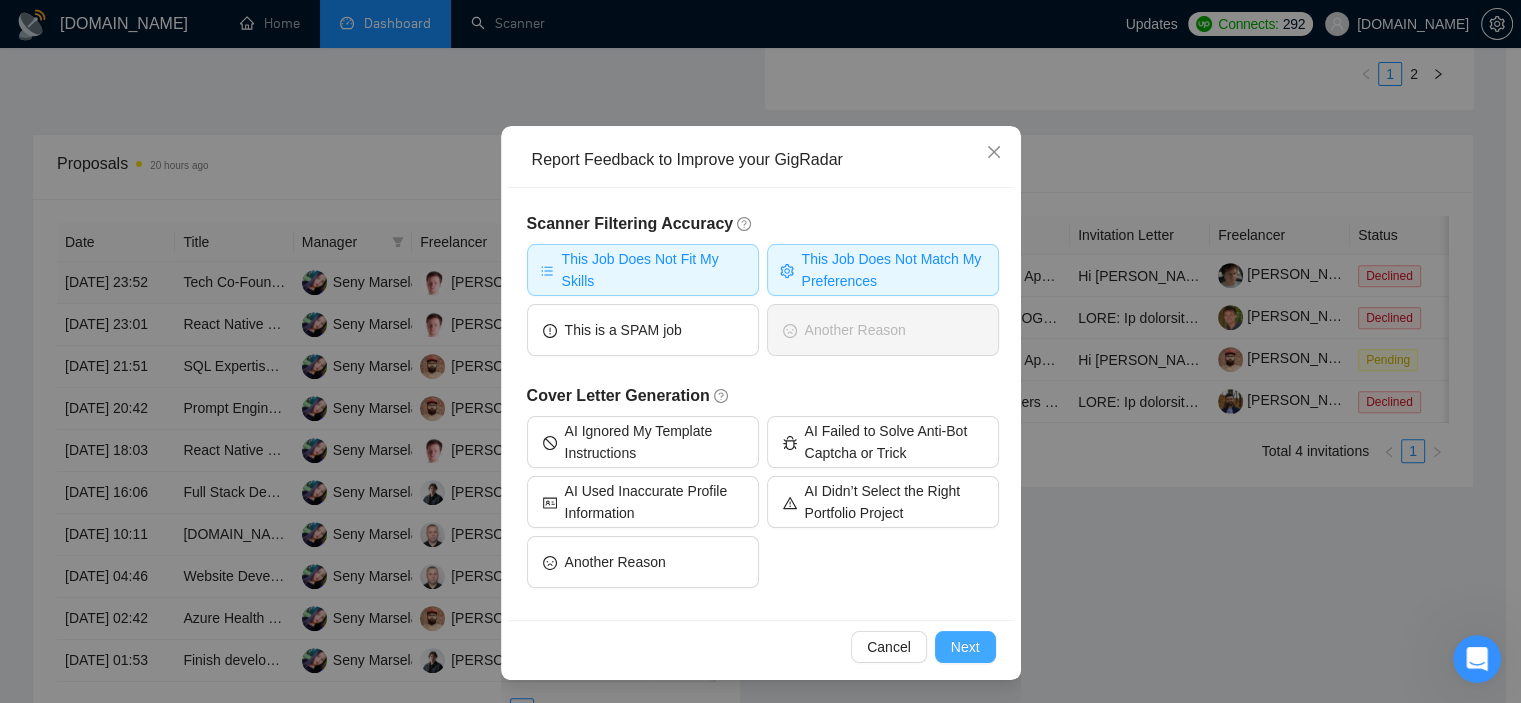 click on "Next" at bounding box center [965, 647] 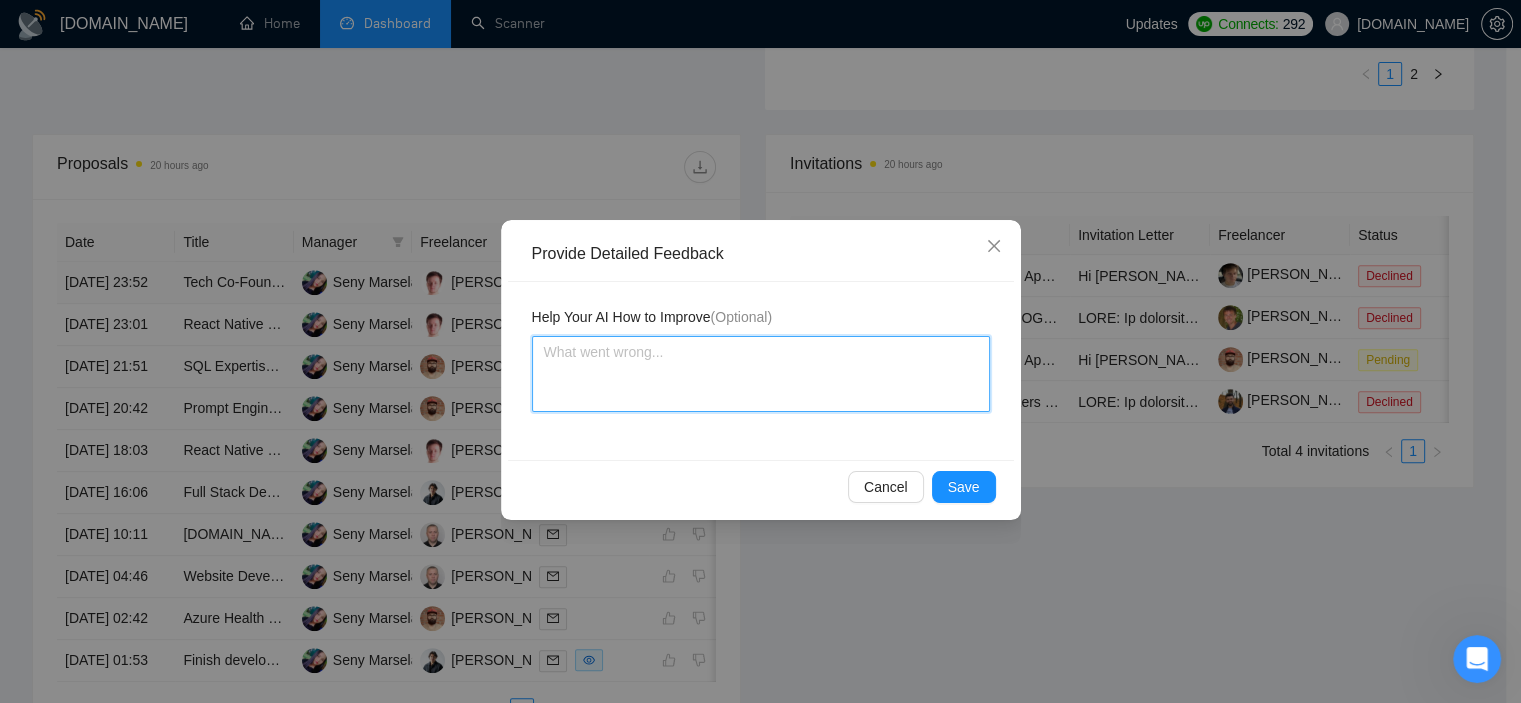 click at bounding box center (761, 374) 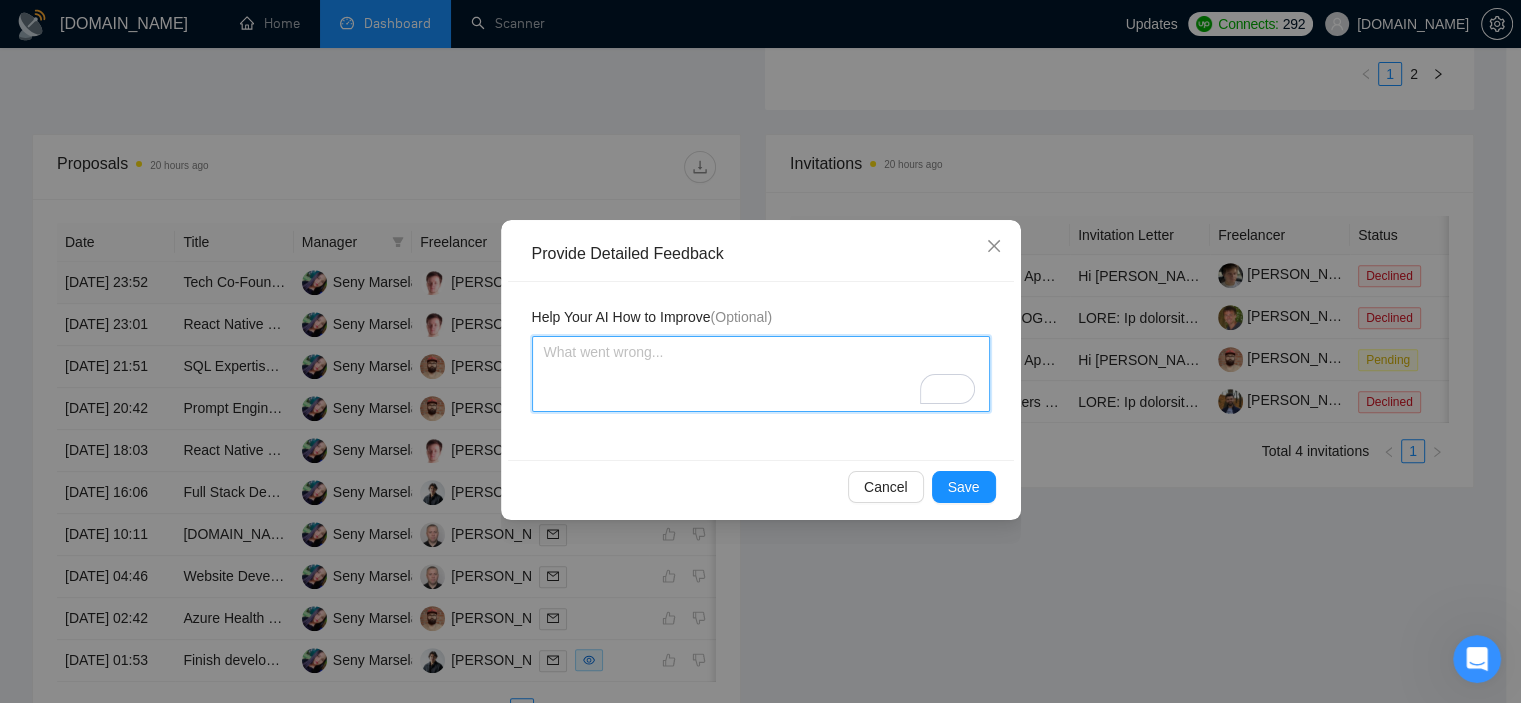 type 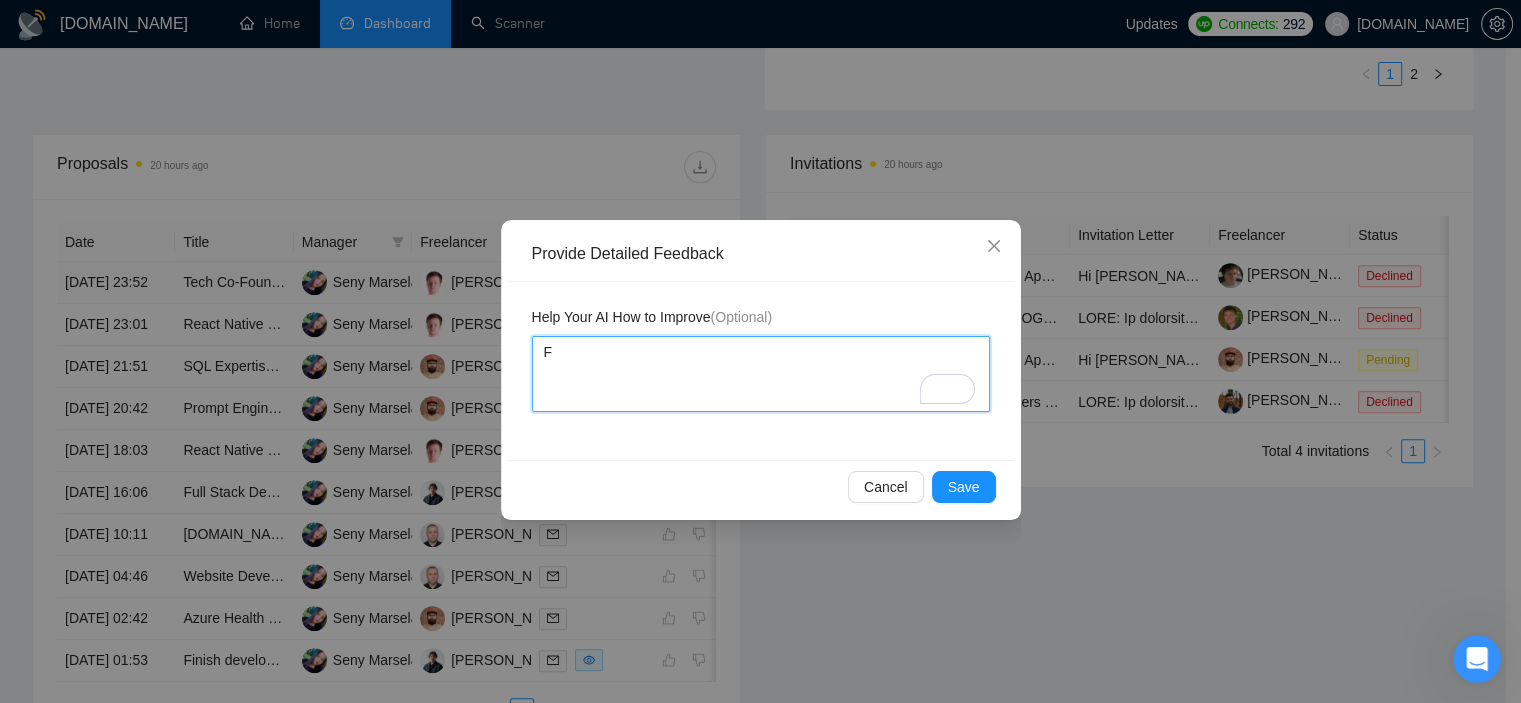 type 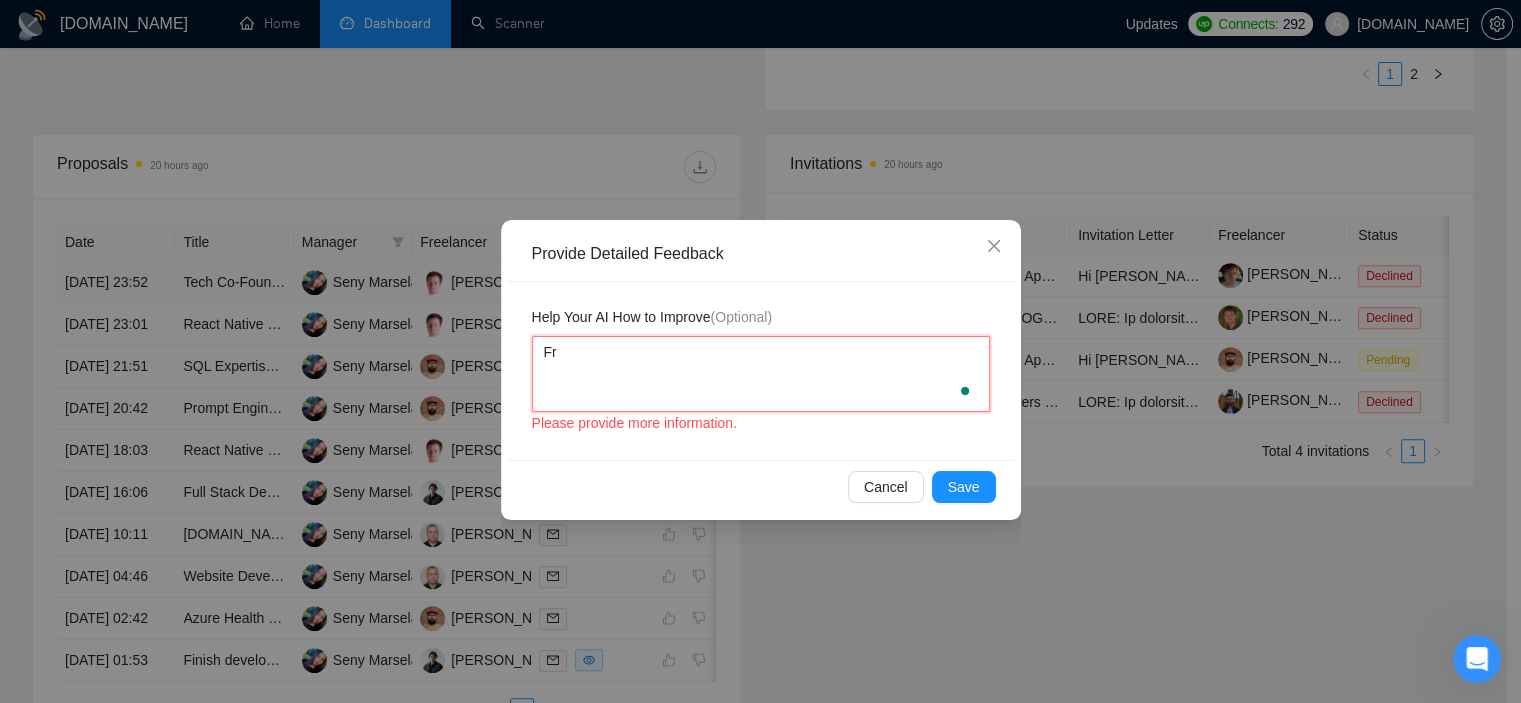 type 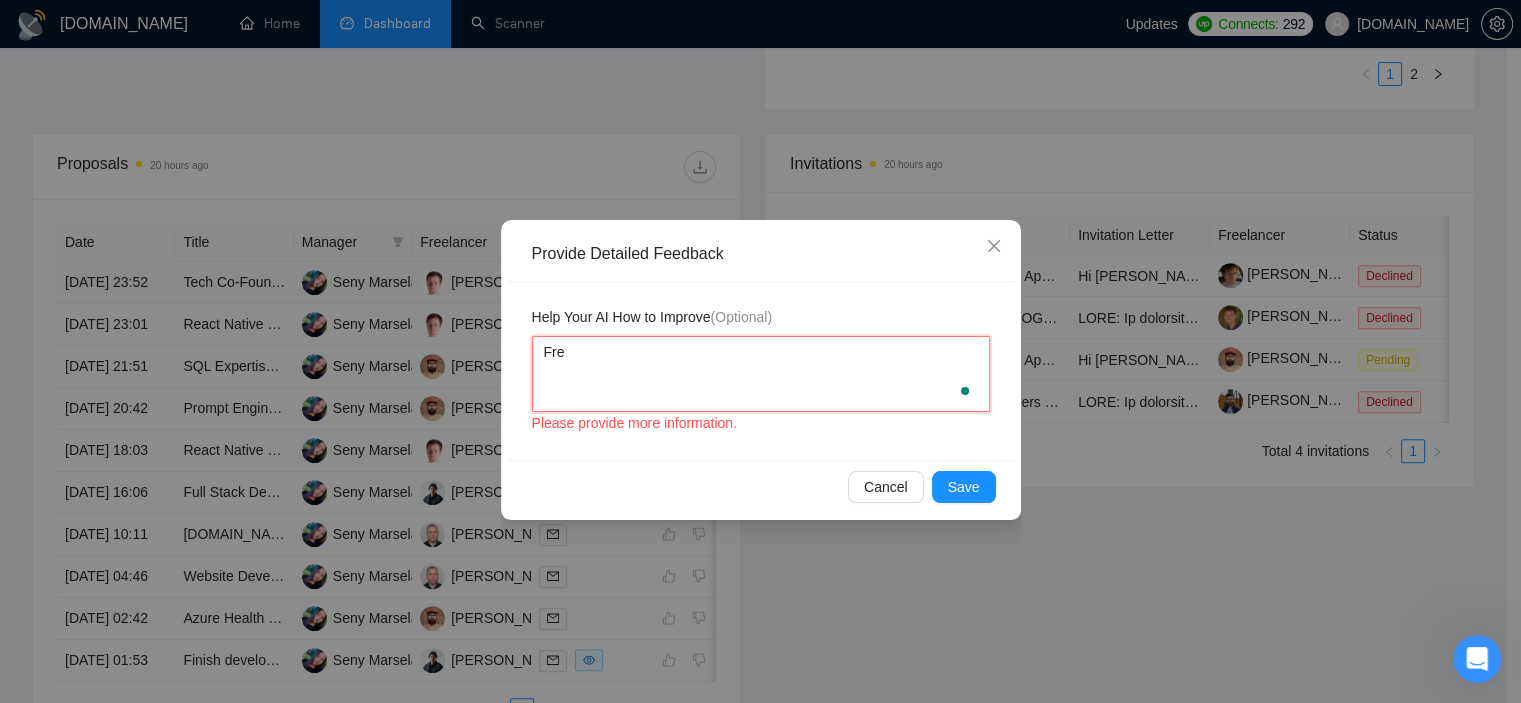 type 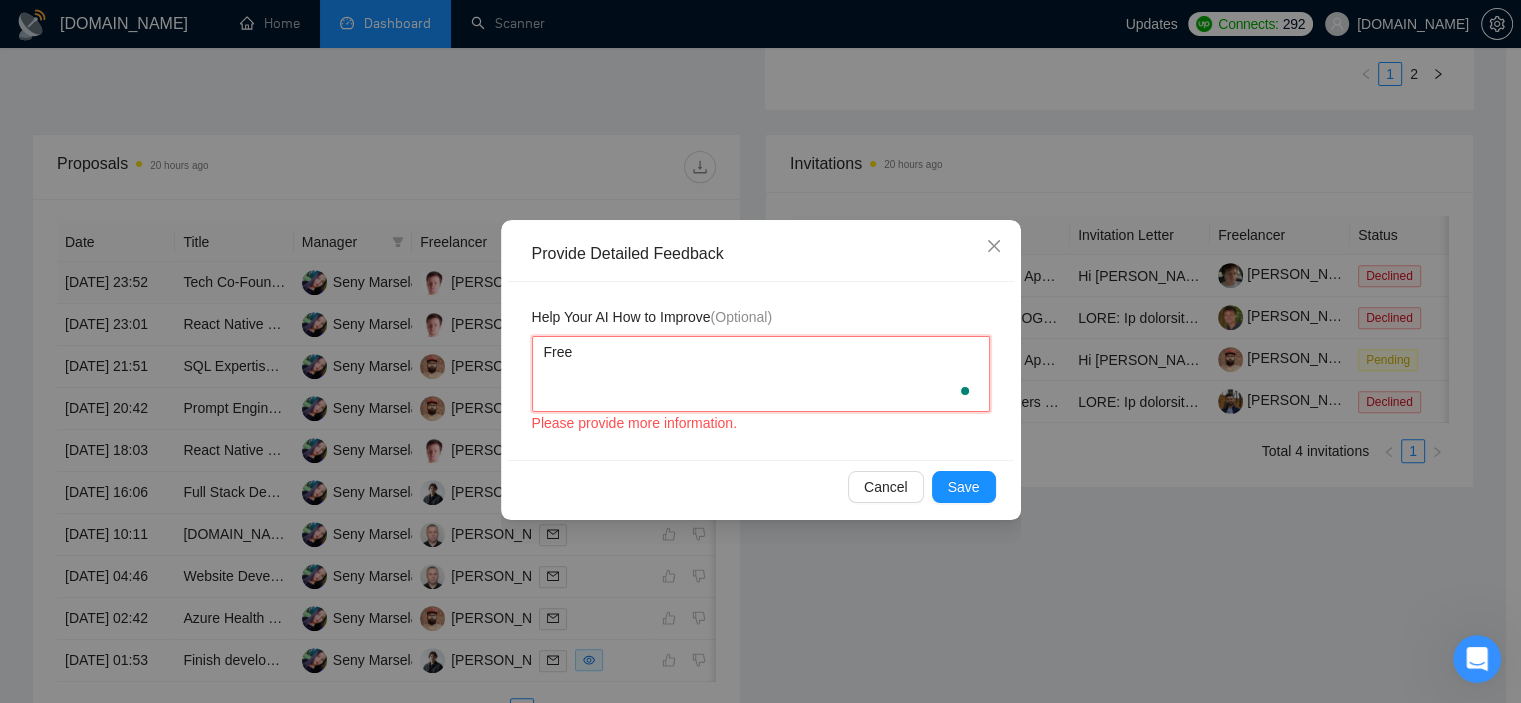 type 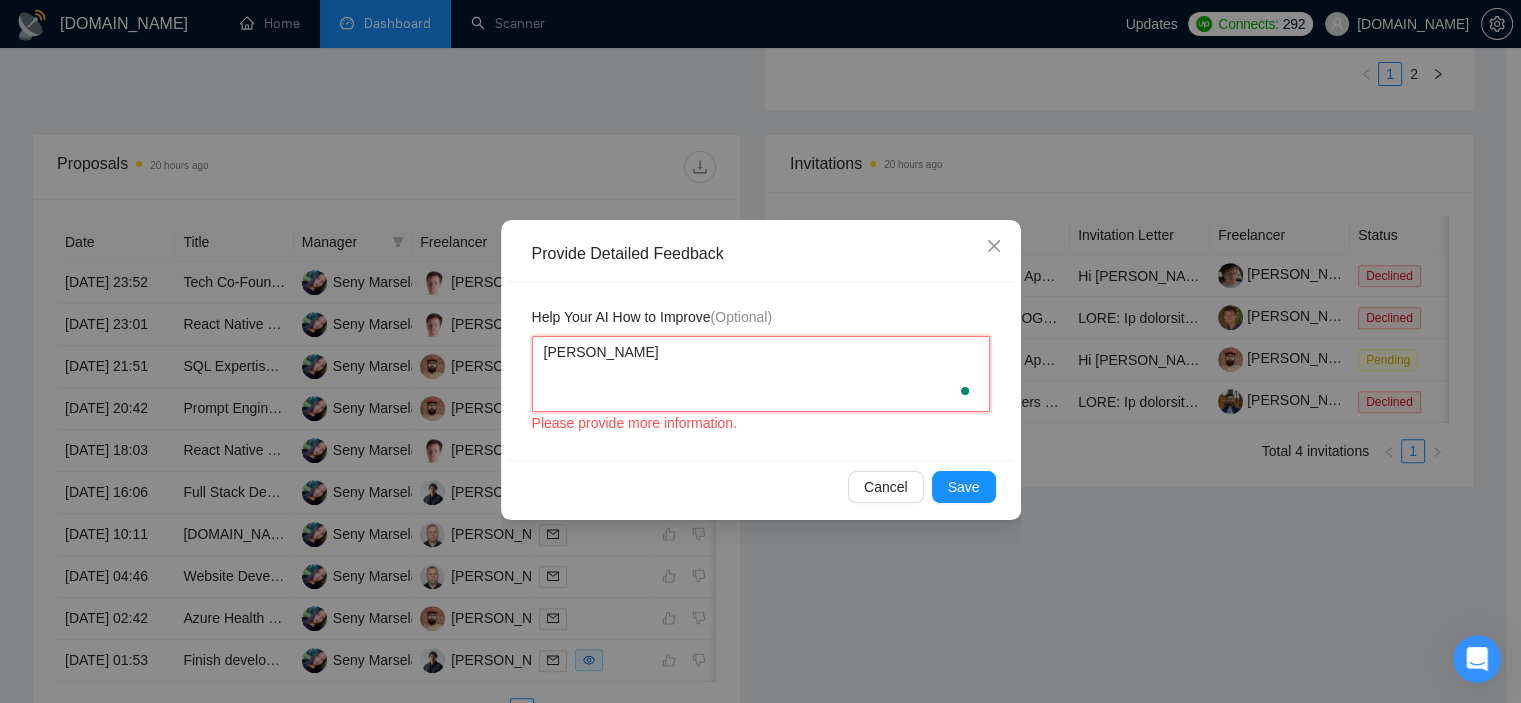 type 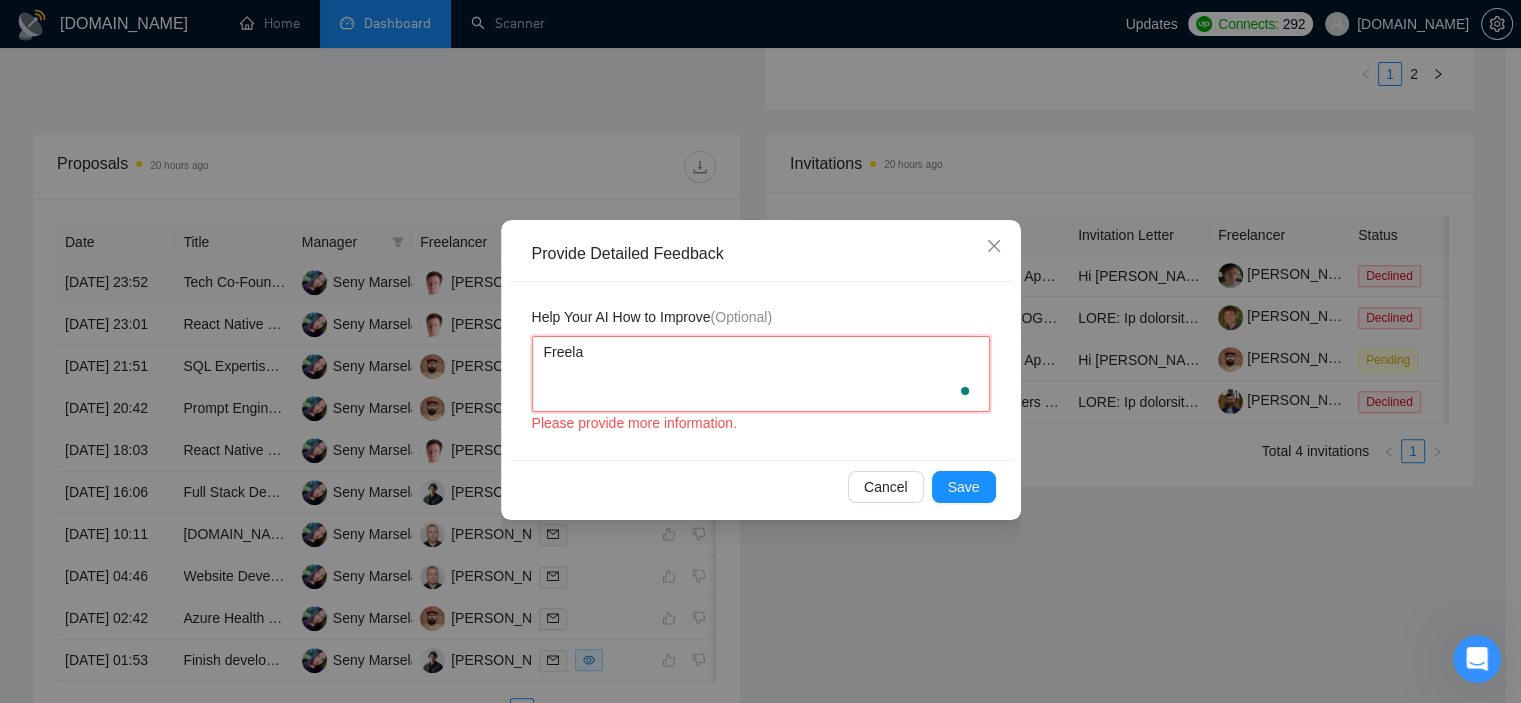 type 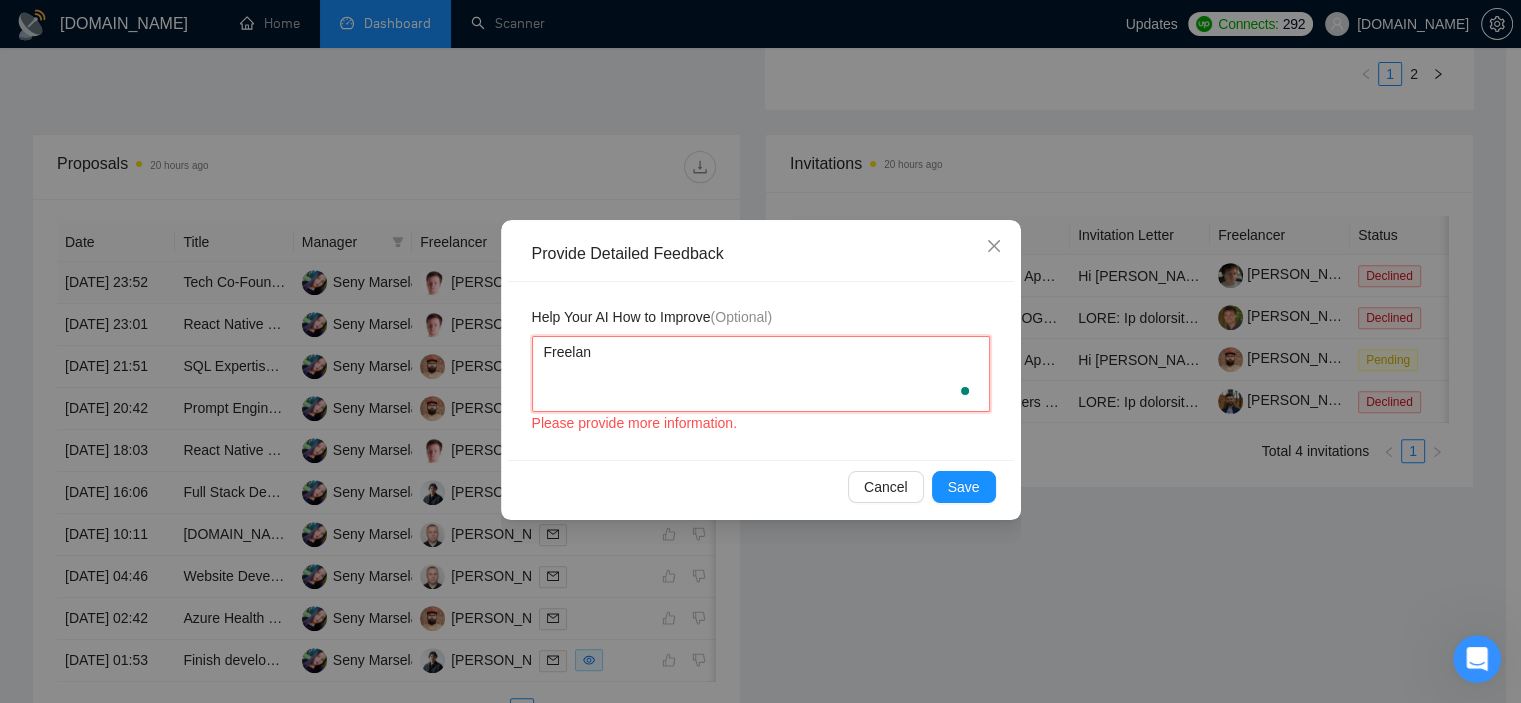 type 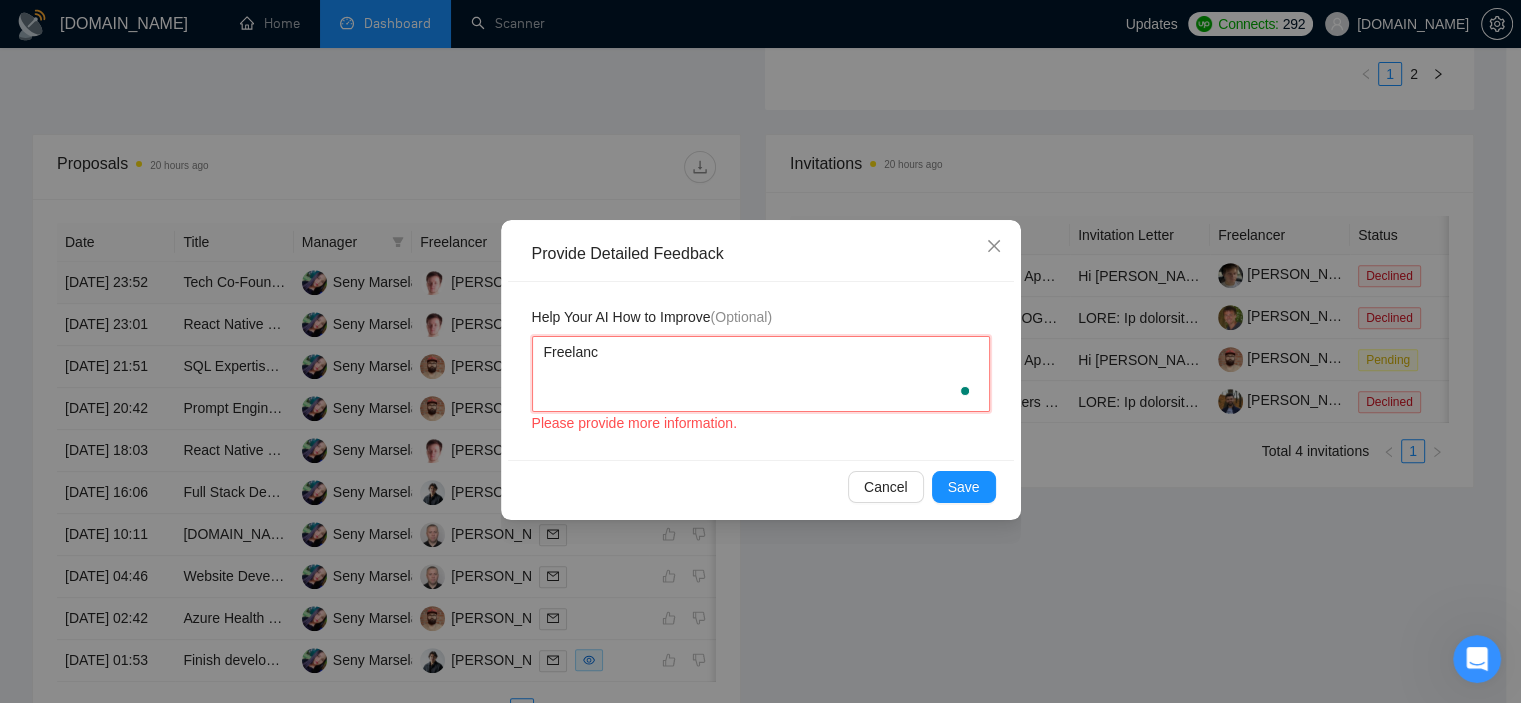 type 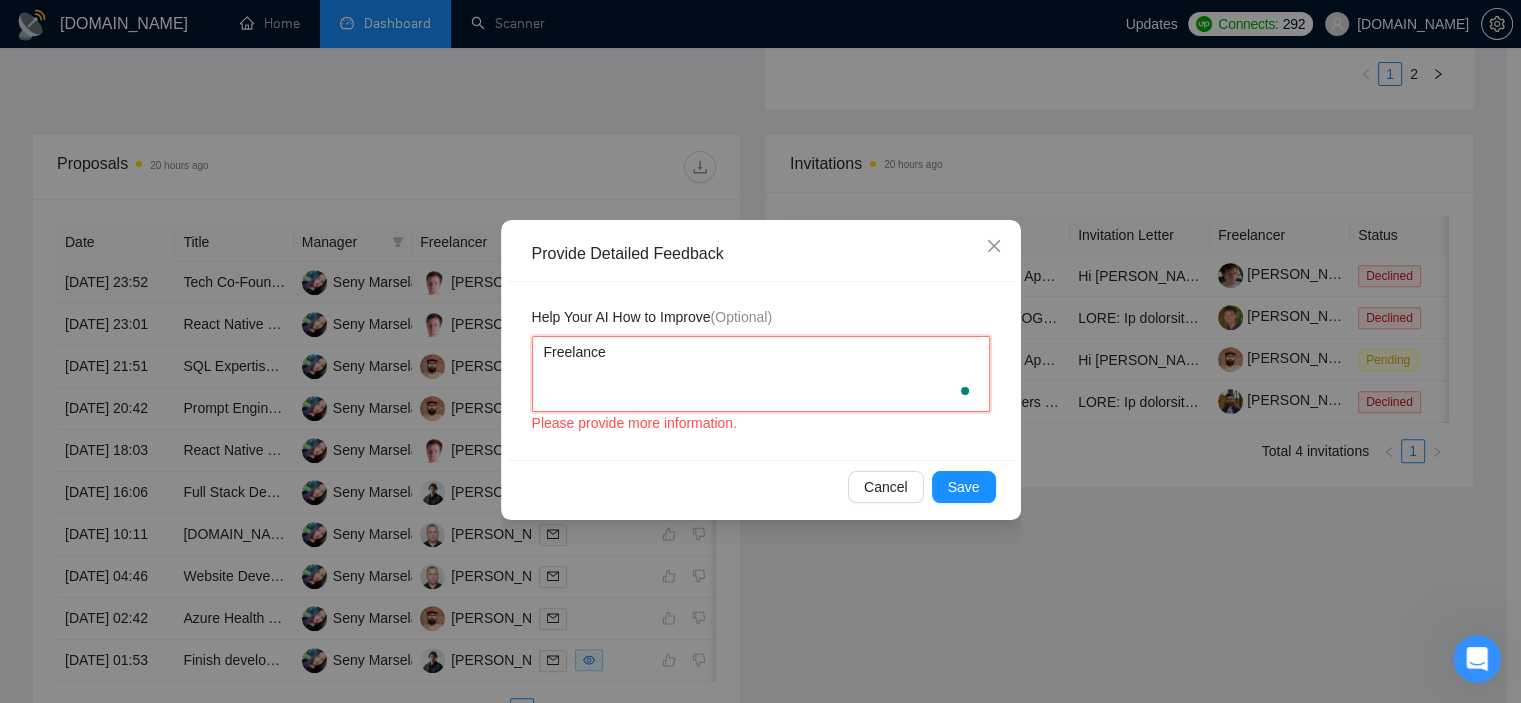 type 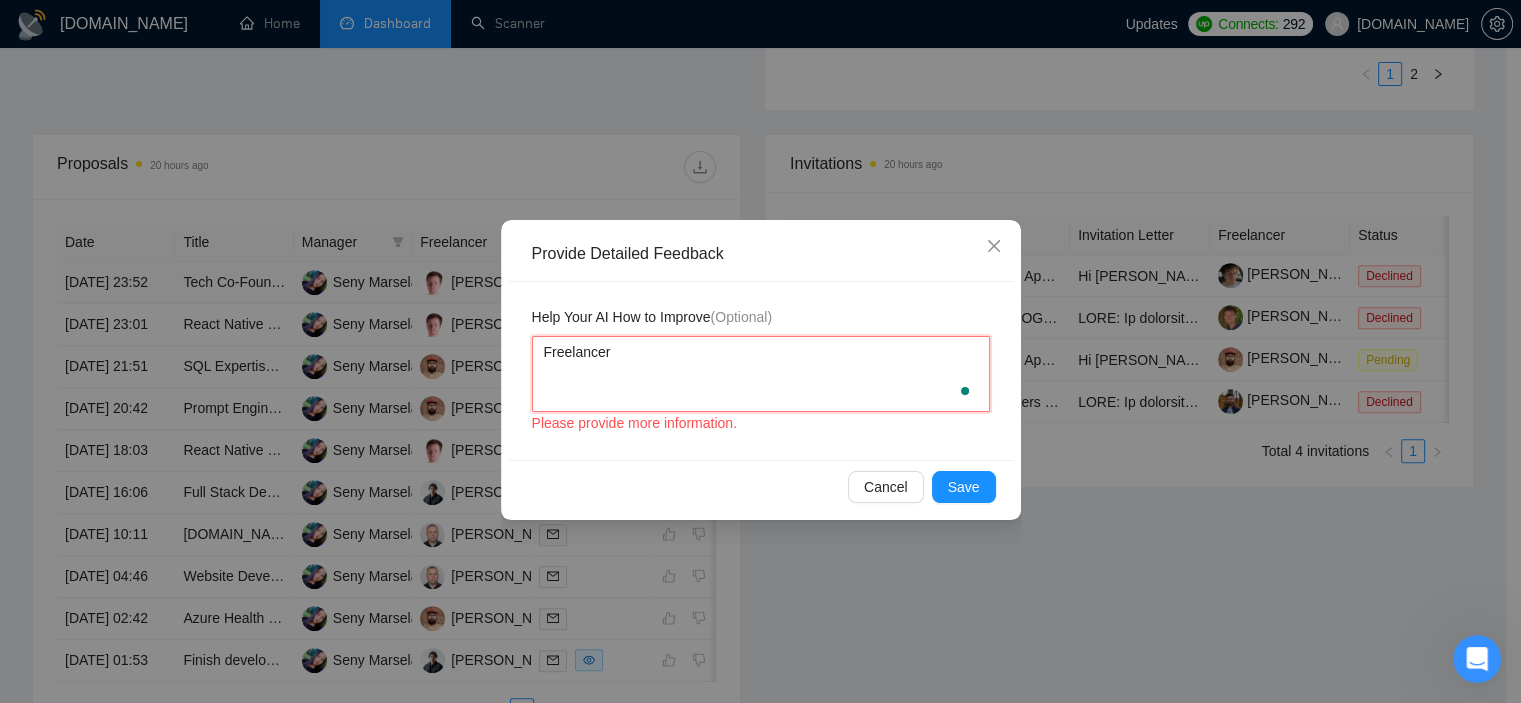 type 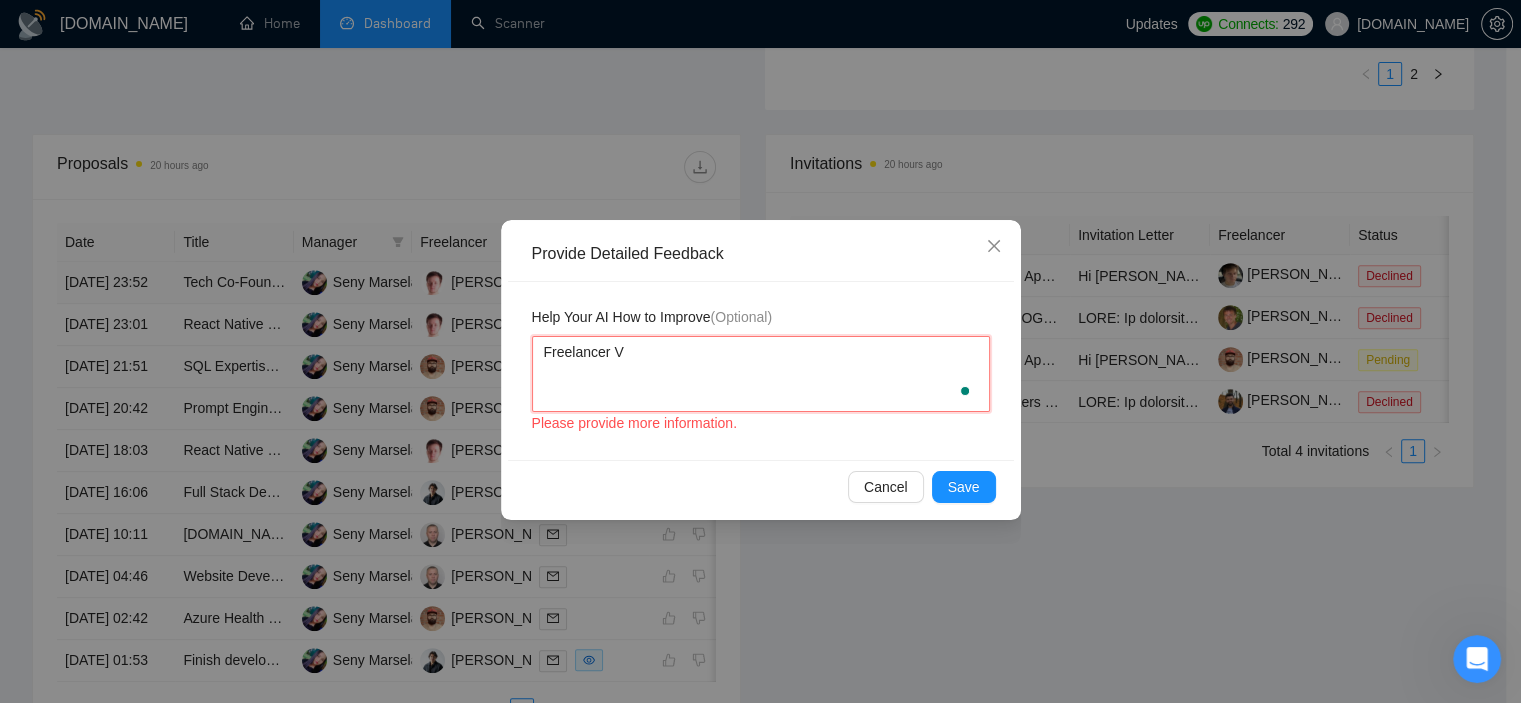 type 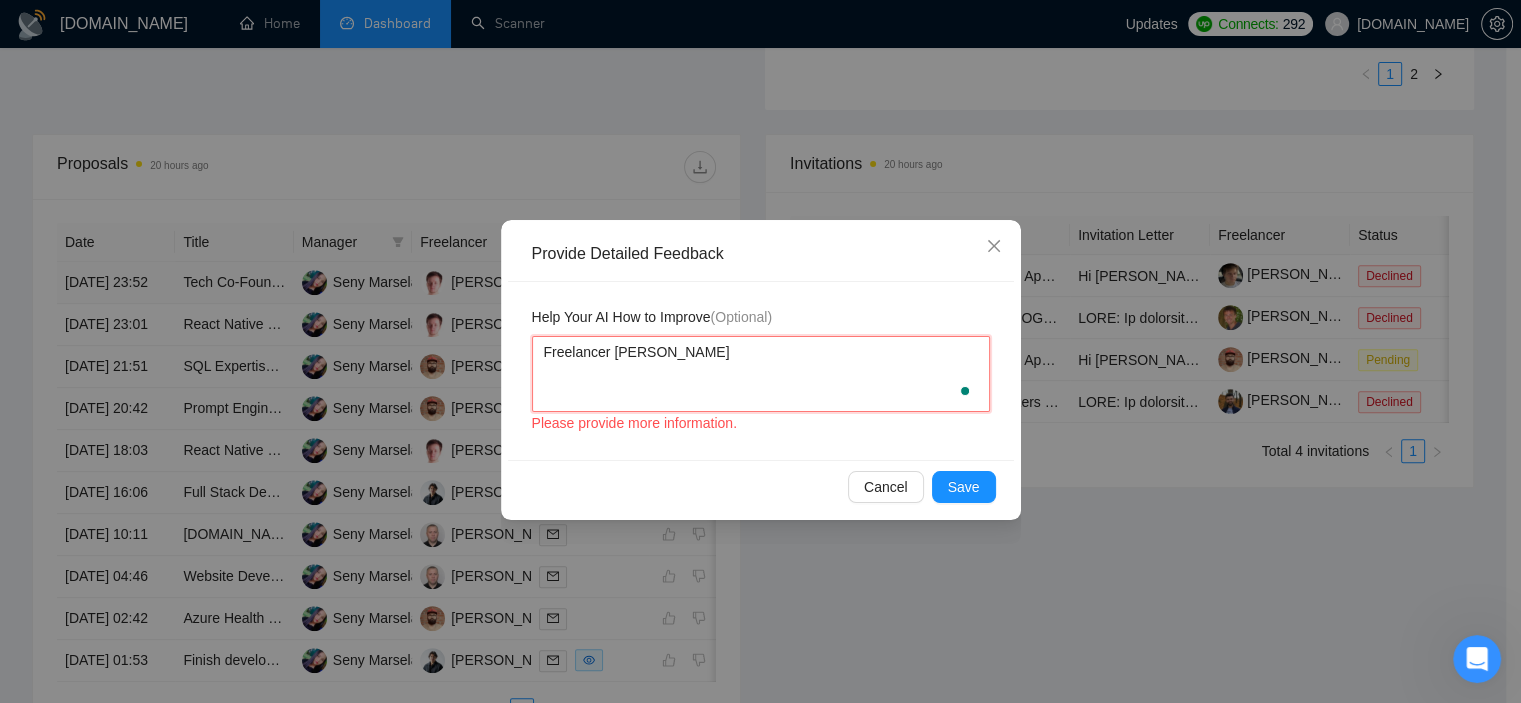 type 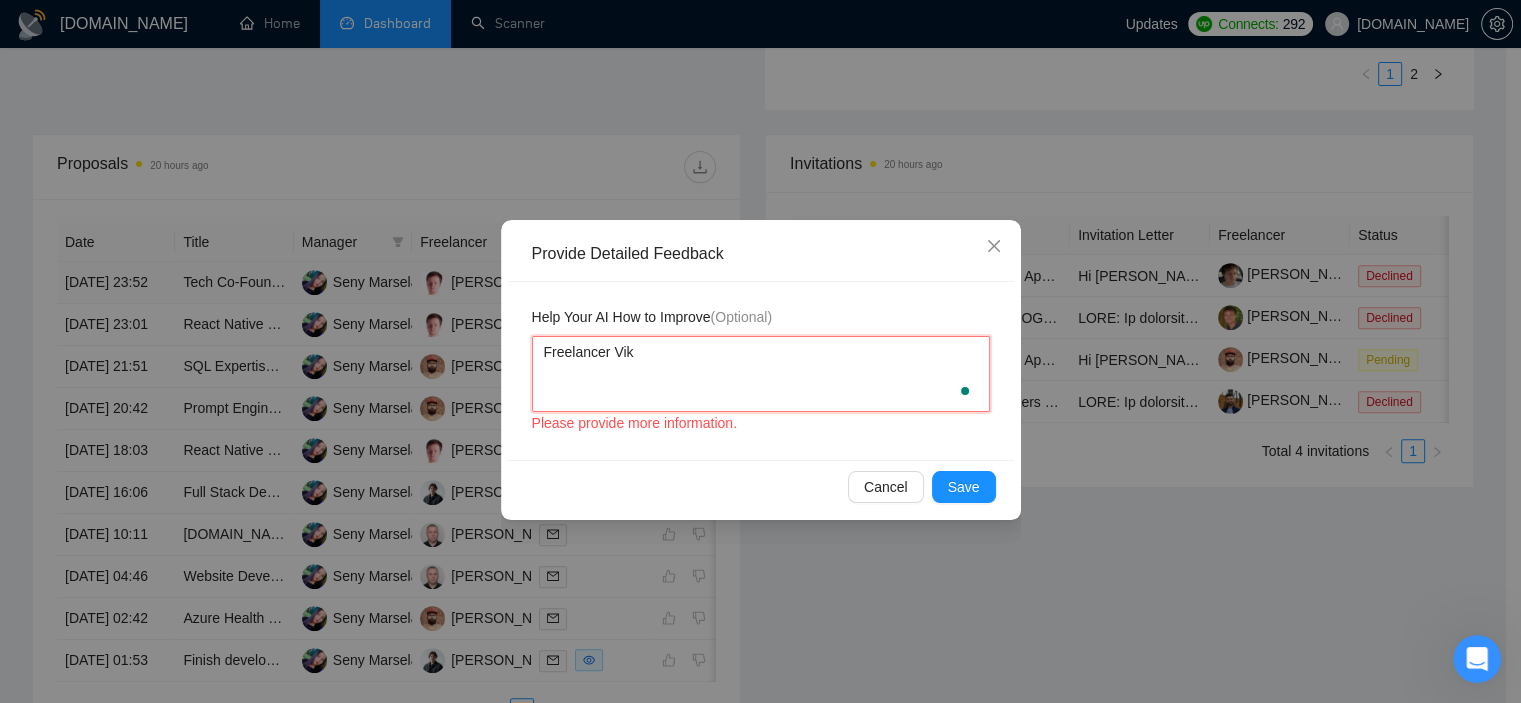 type 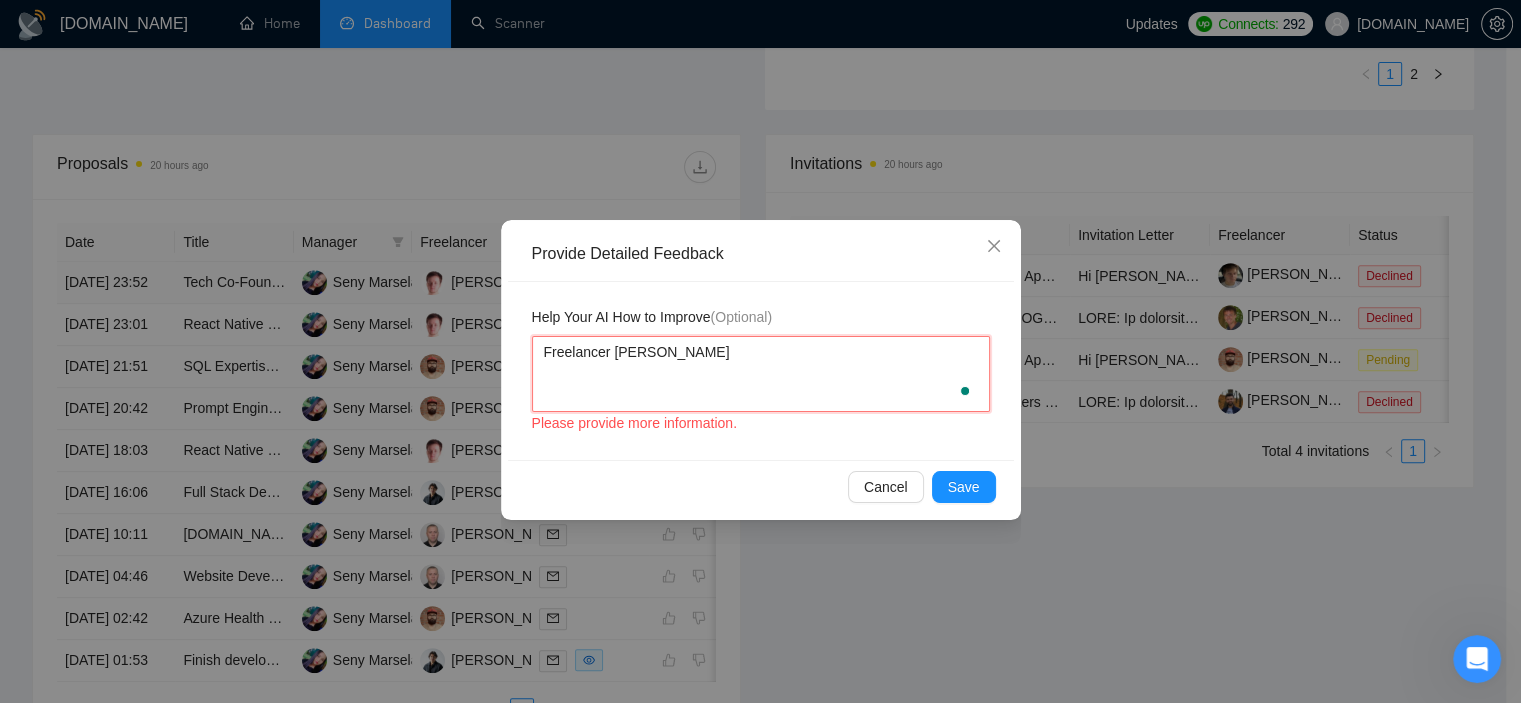 type 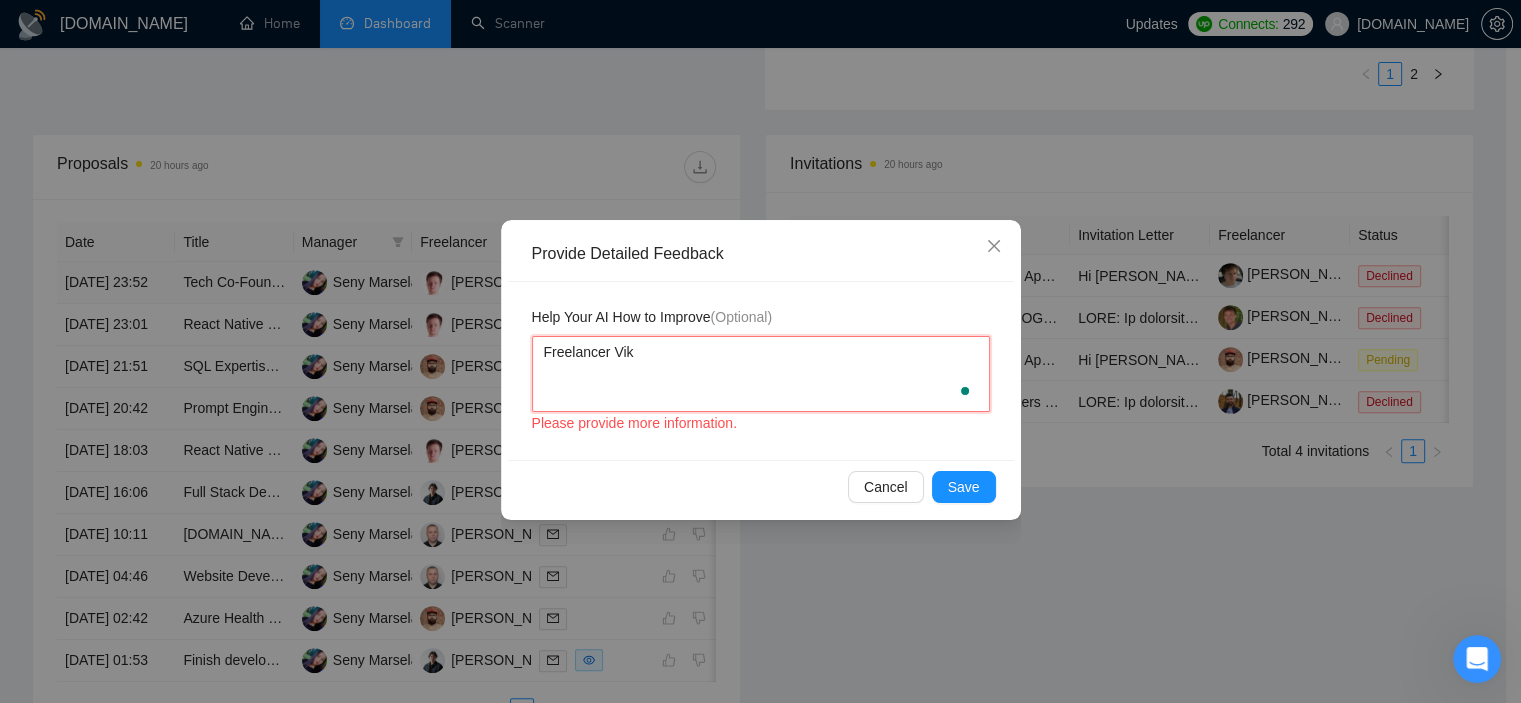 type 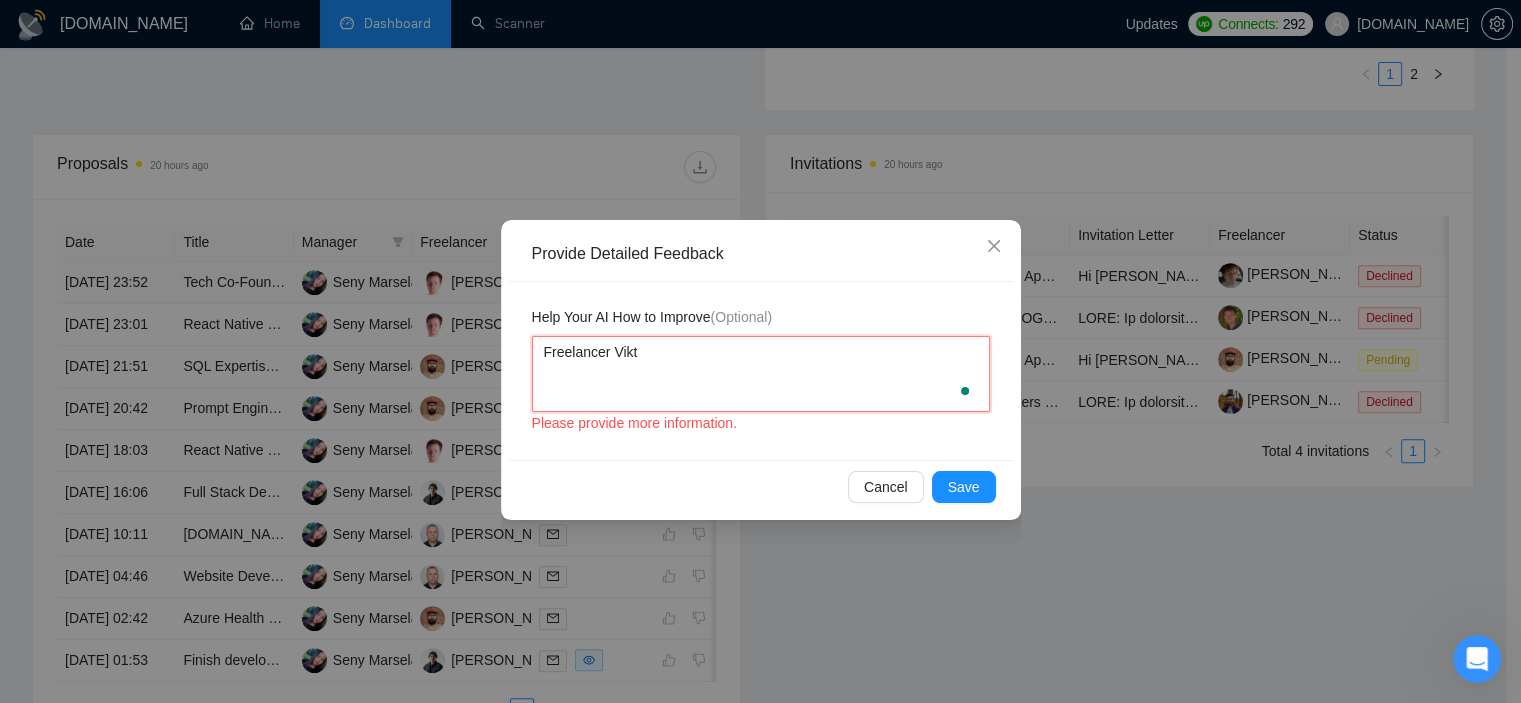 type 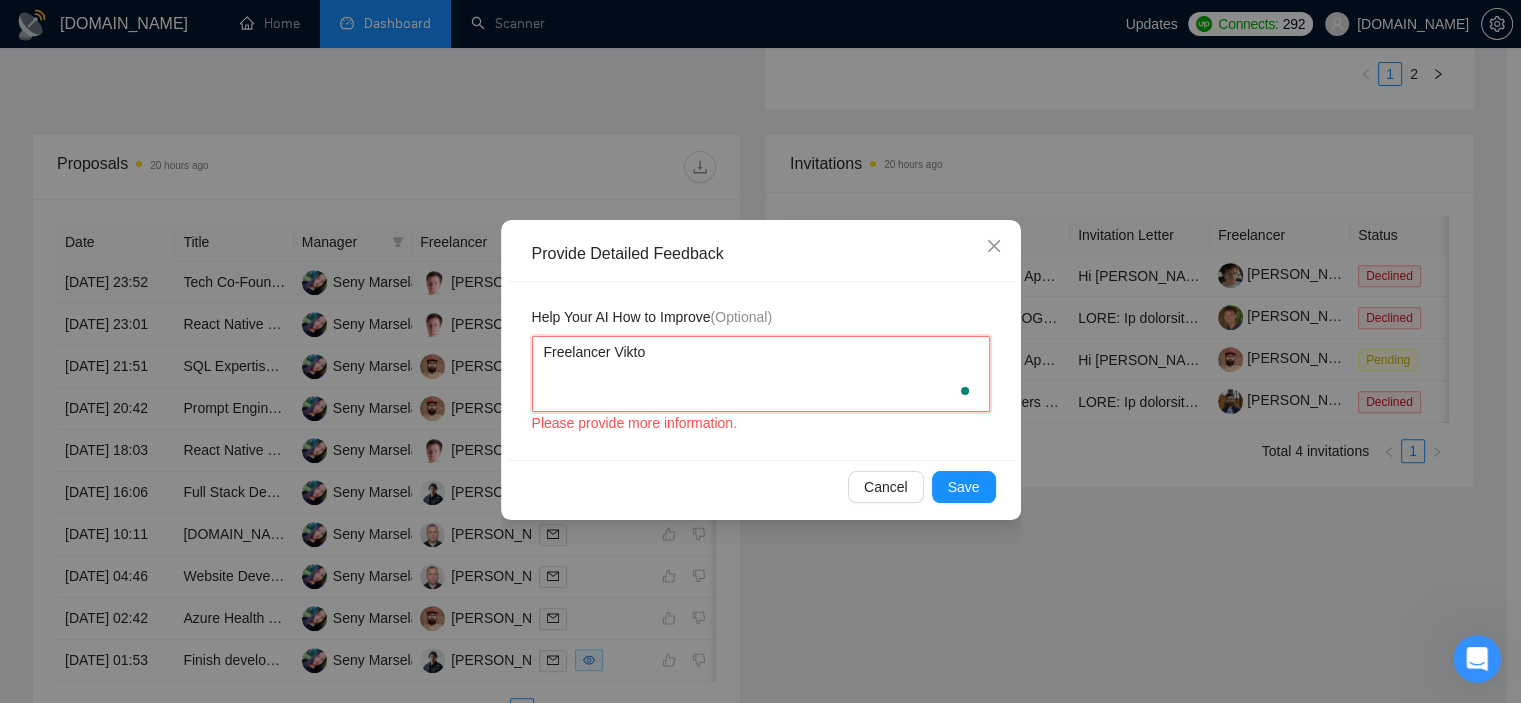 type 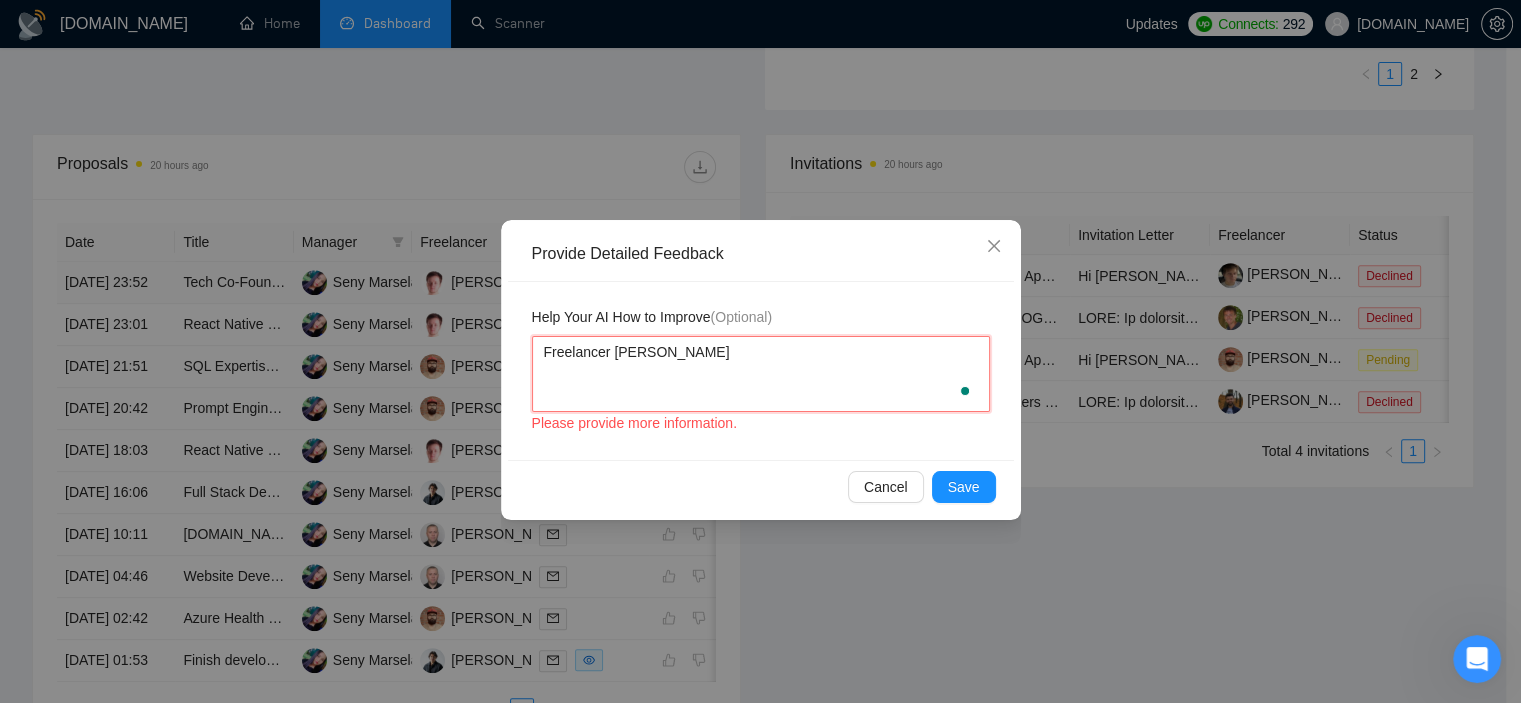 type 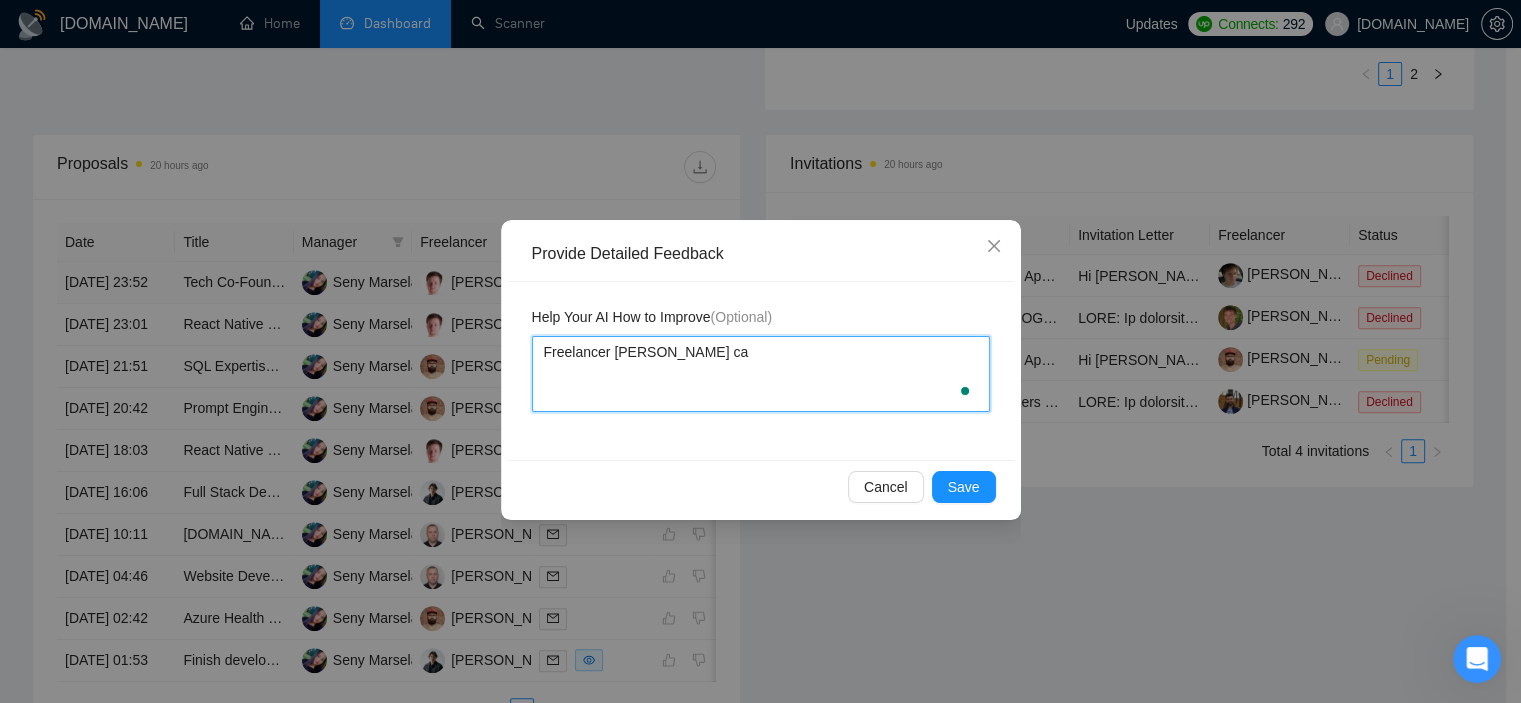 type 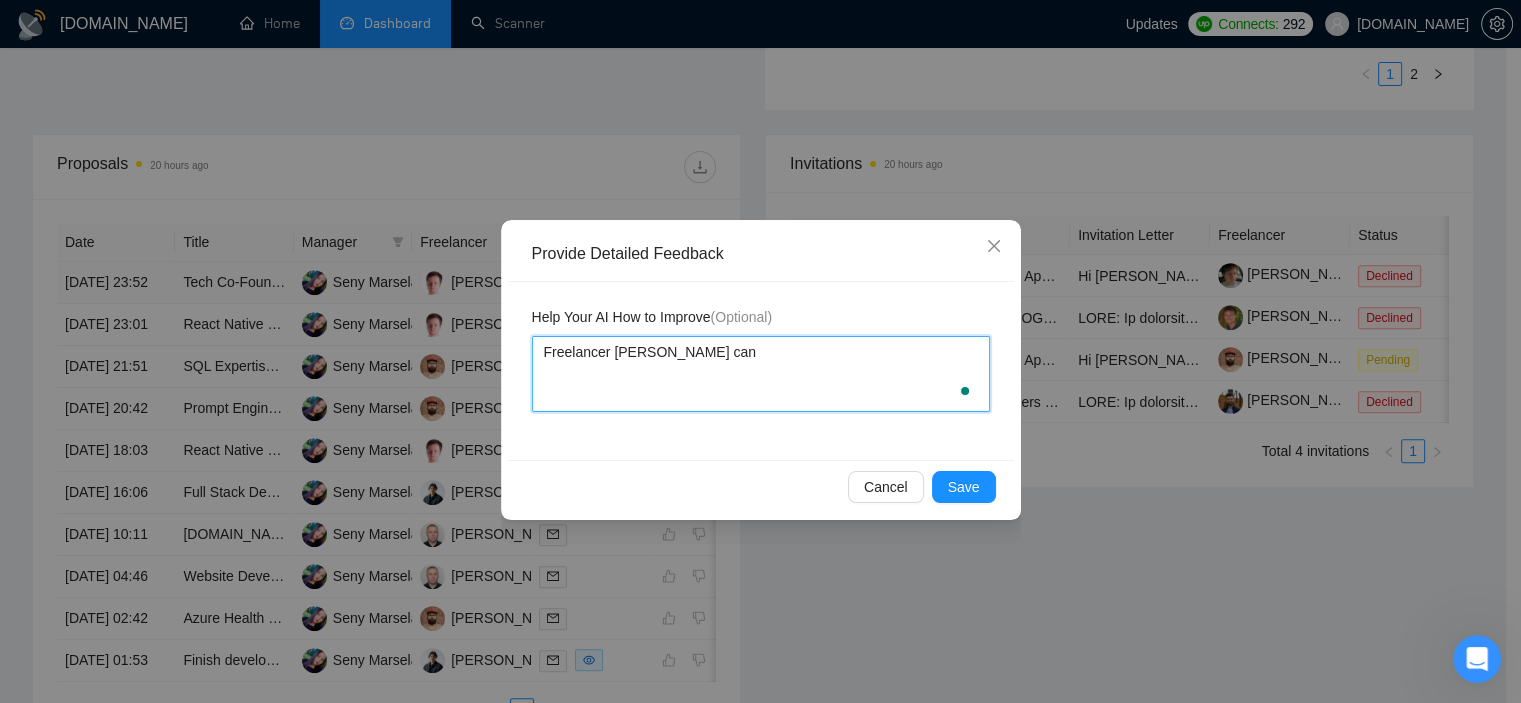 type 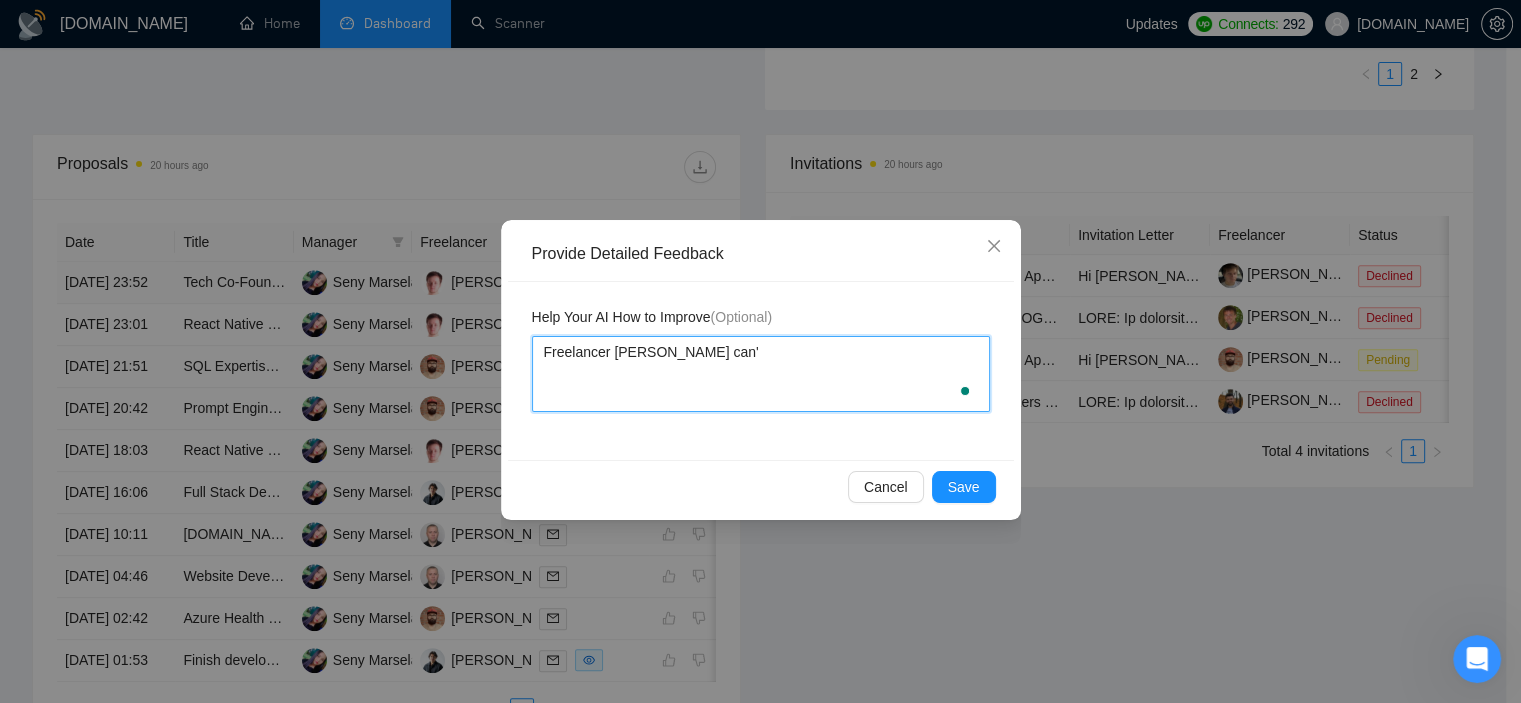 type 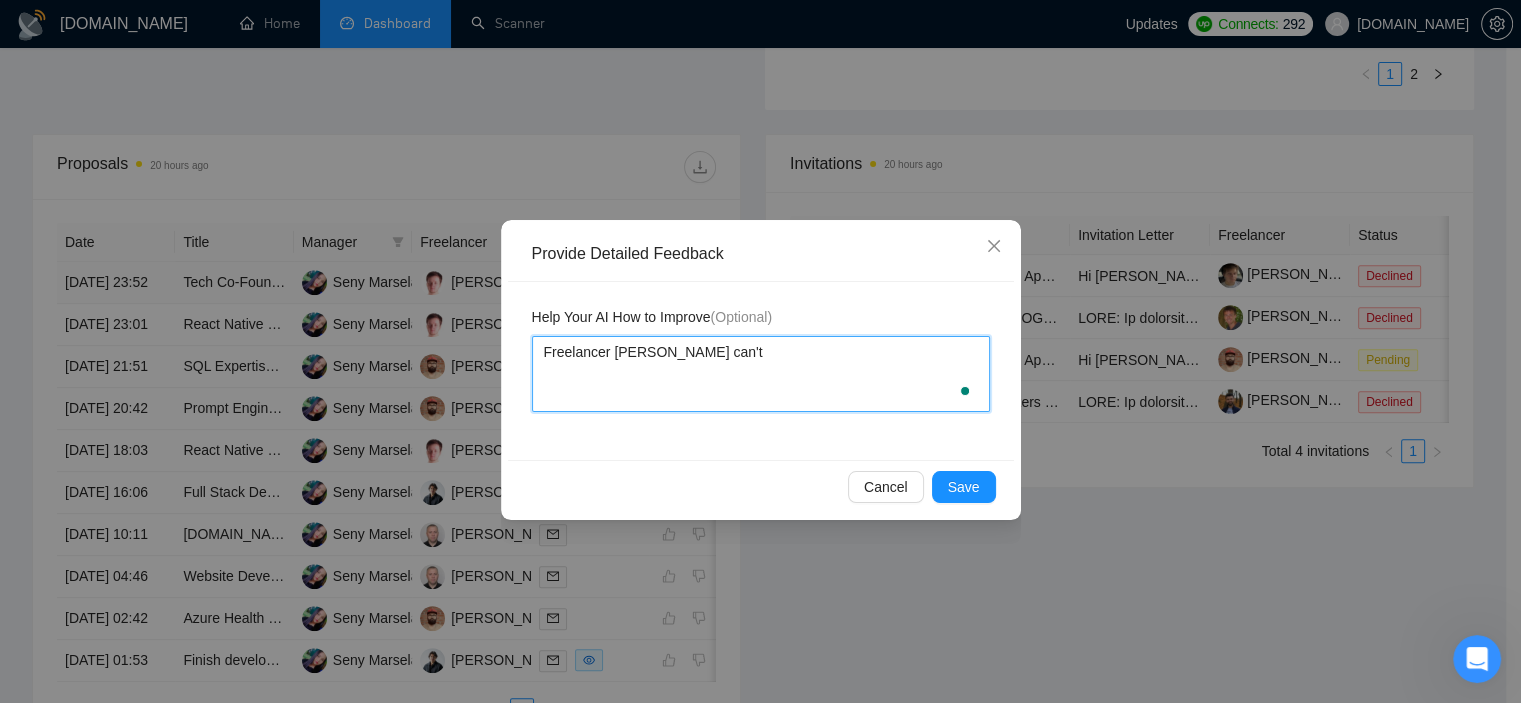 type 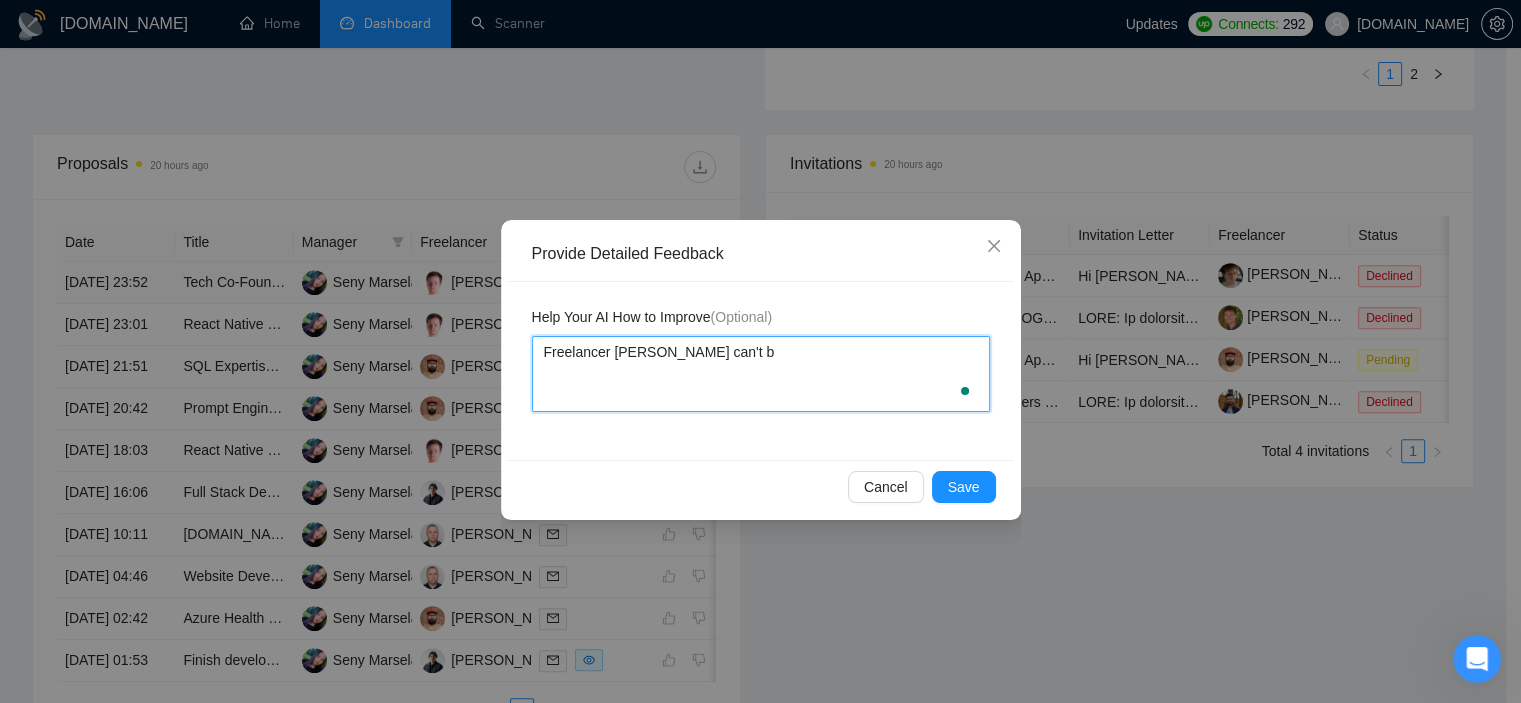 type 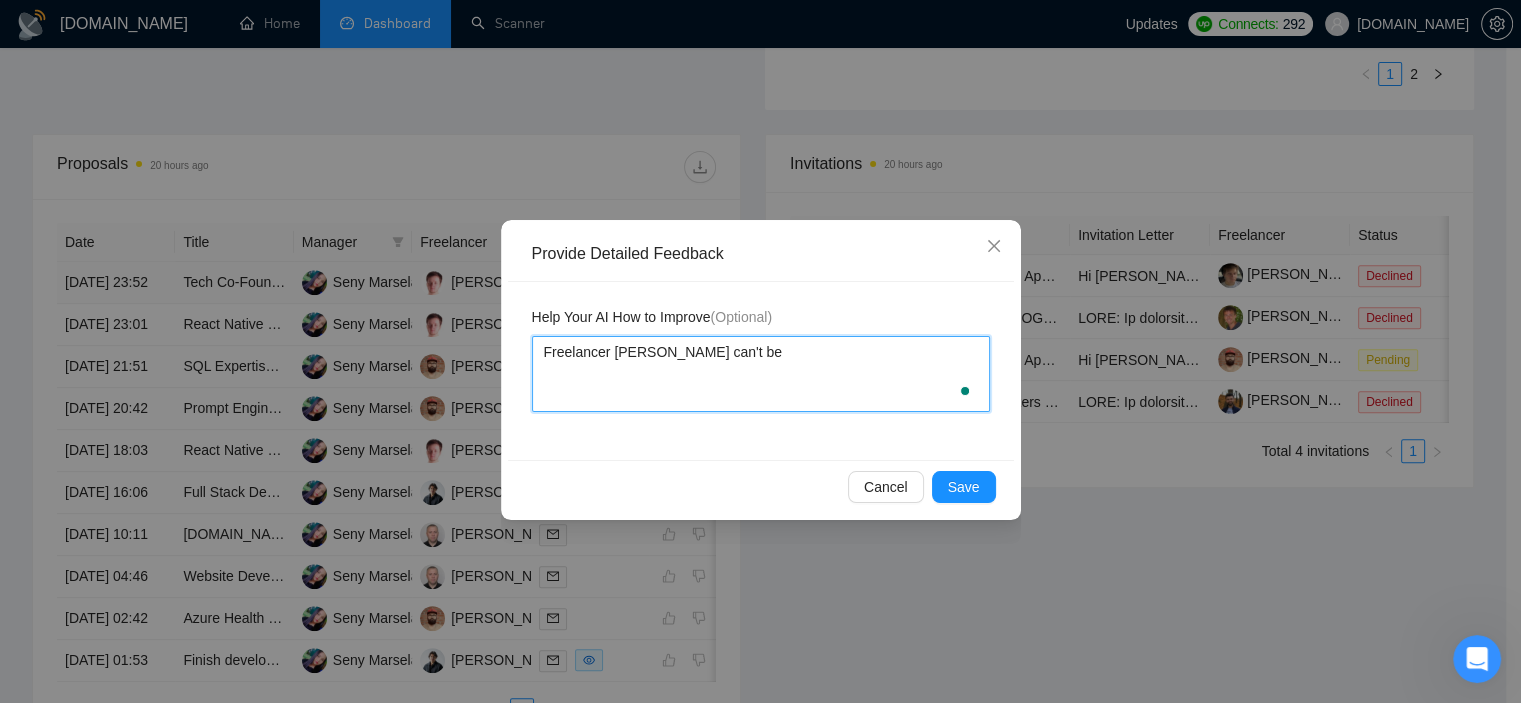 type 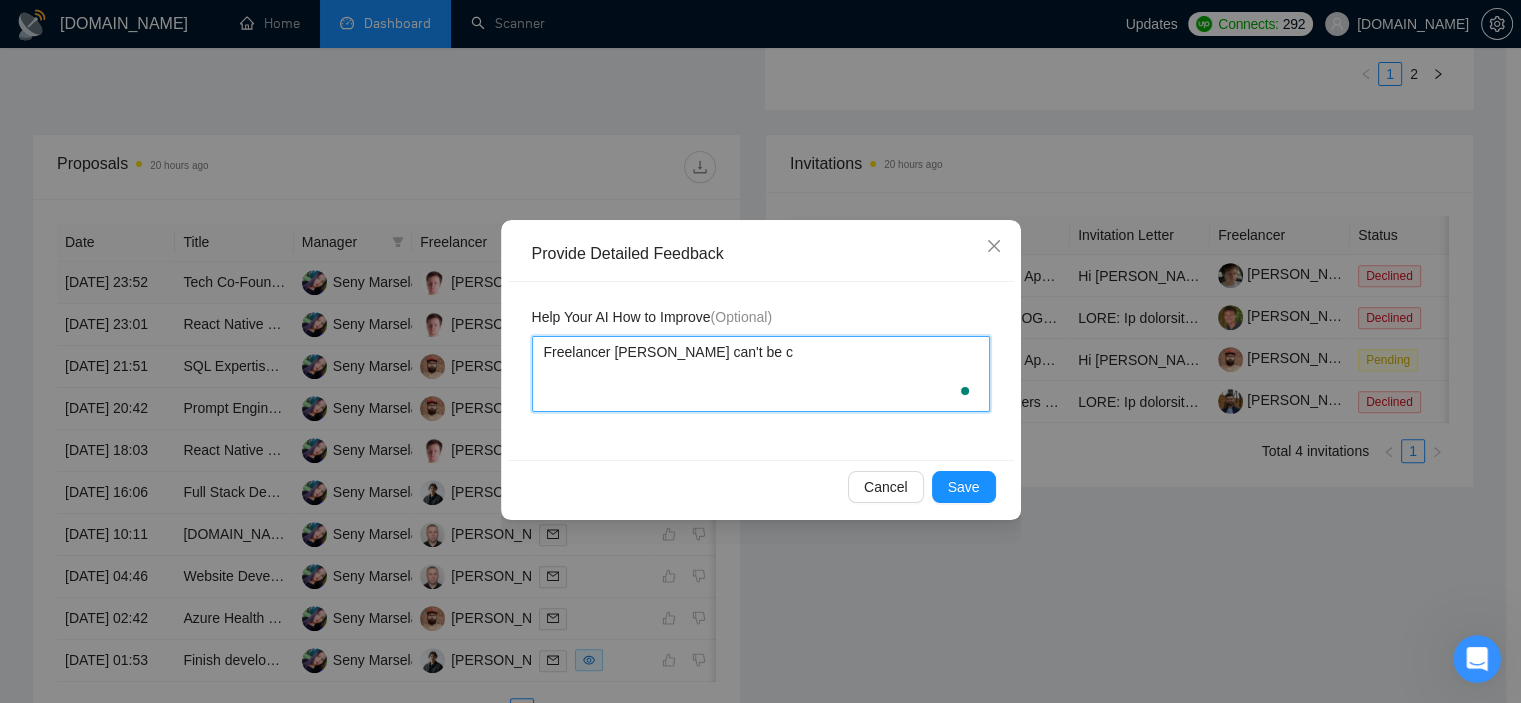 type 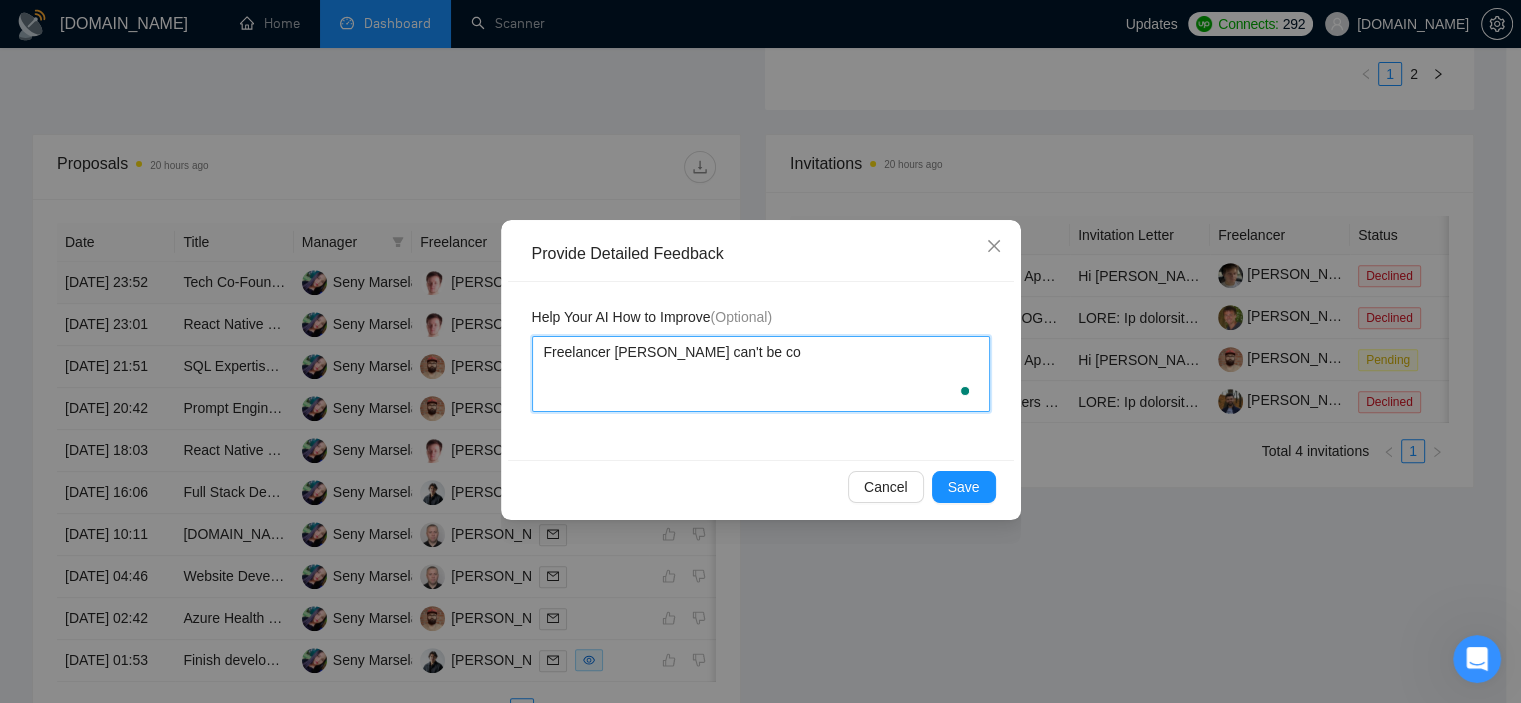 type 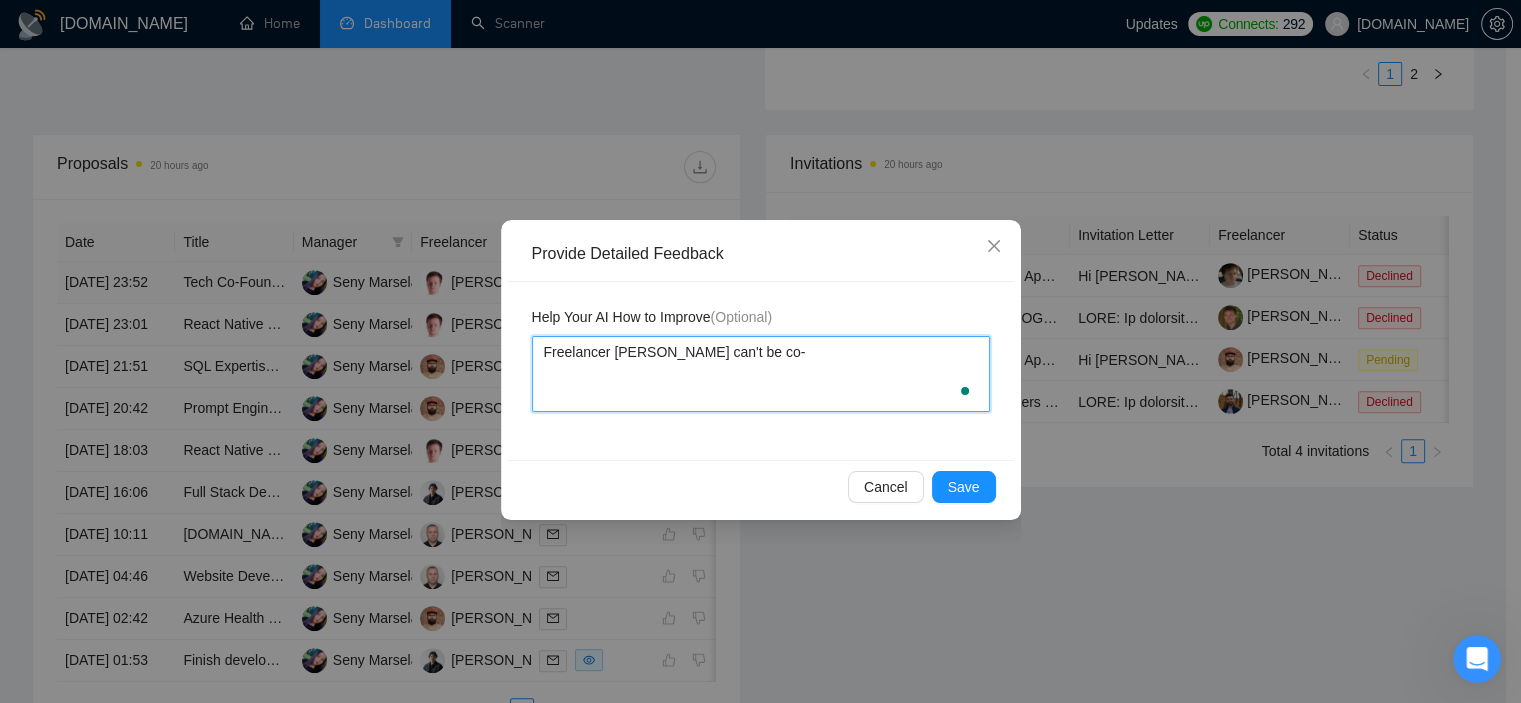 type 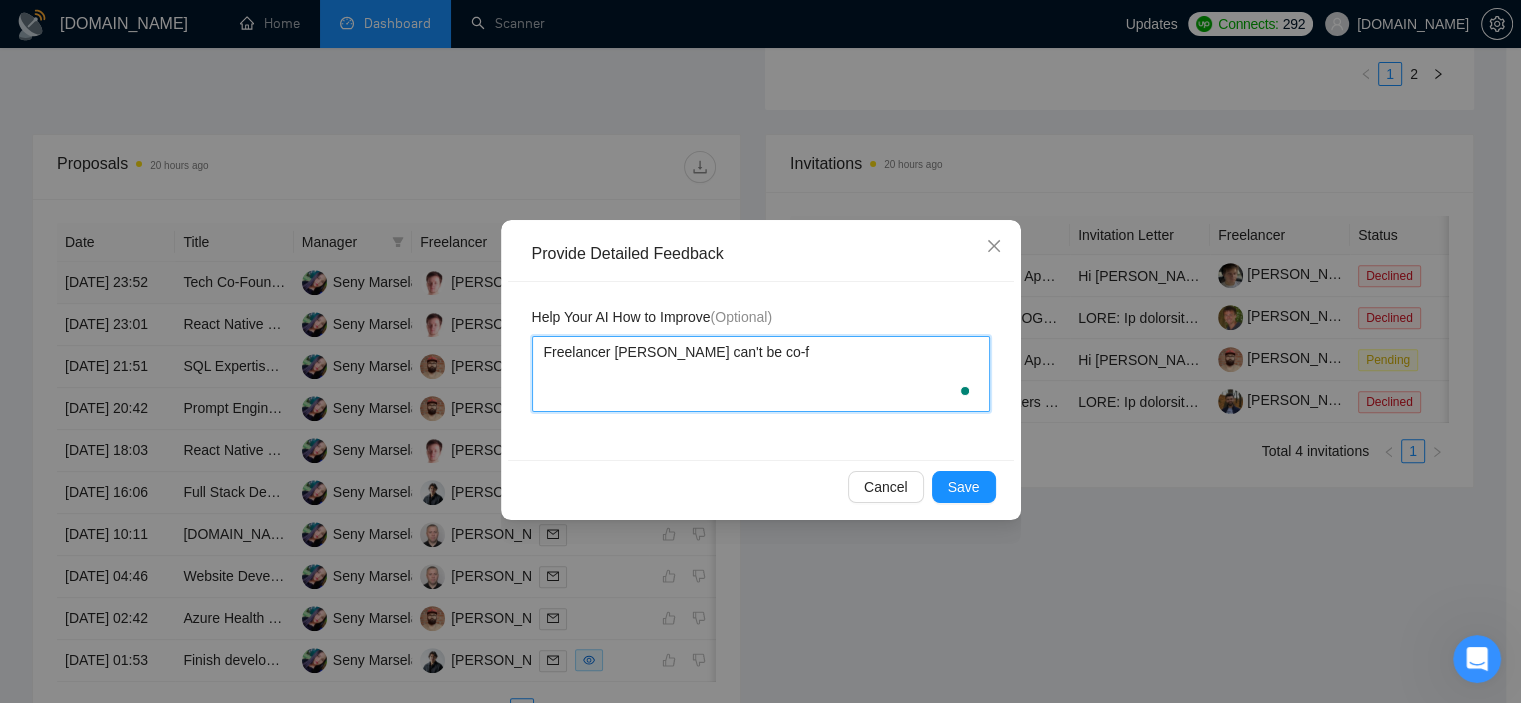 type 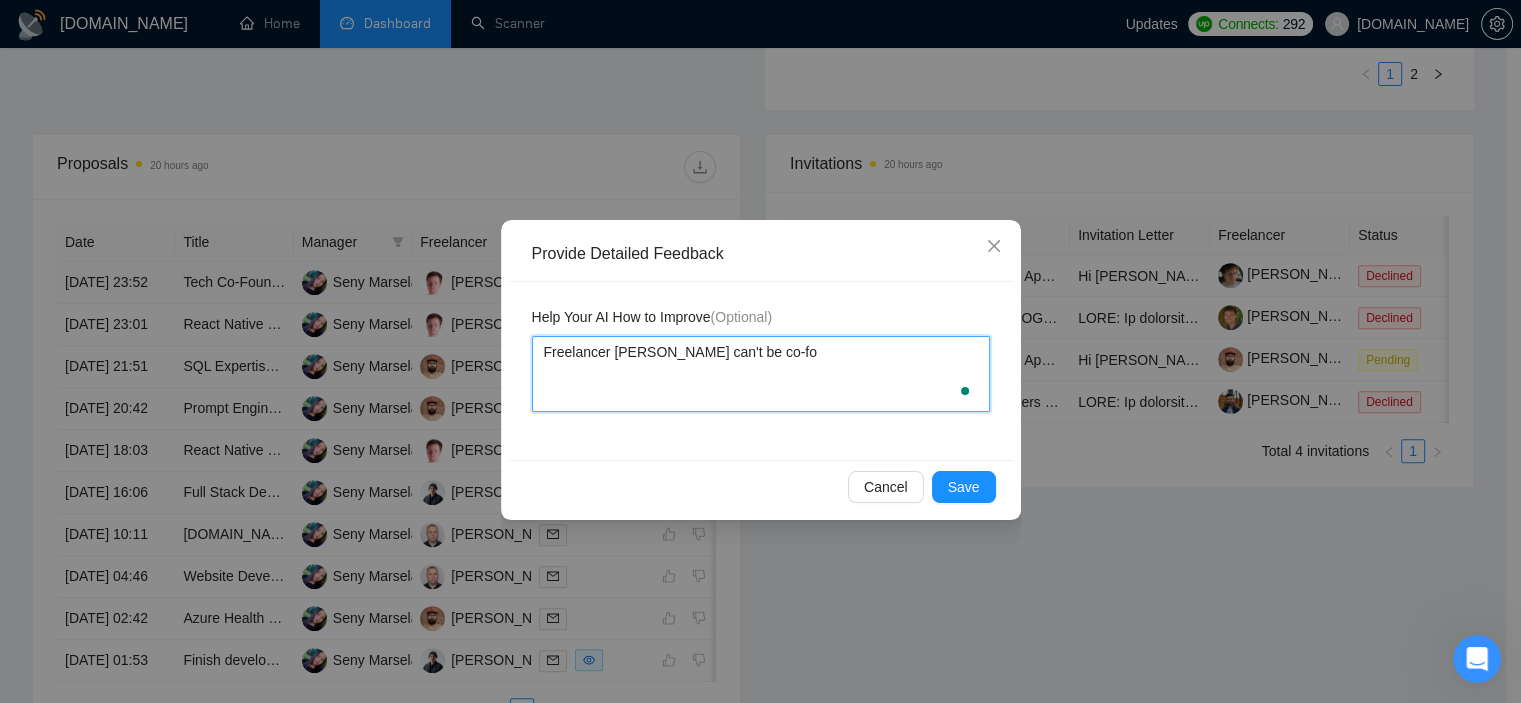 type 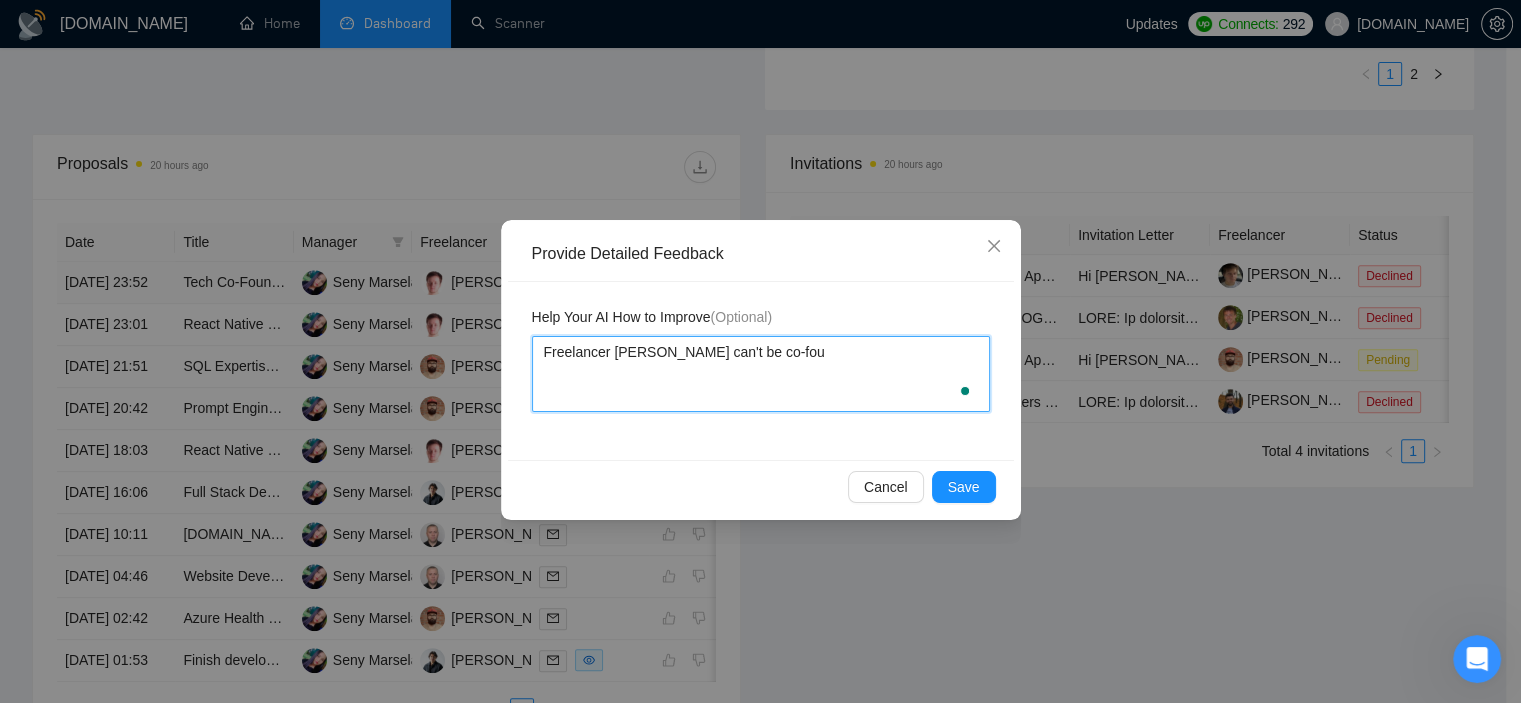 type 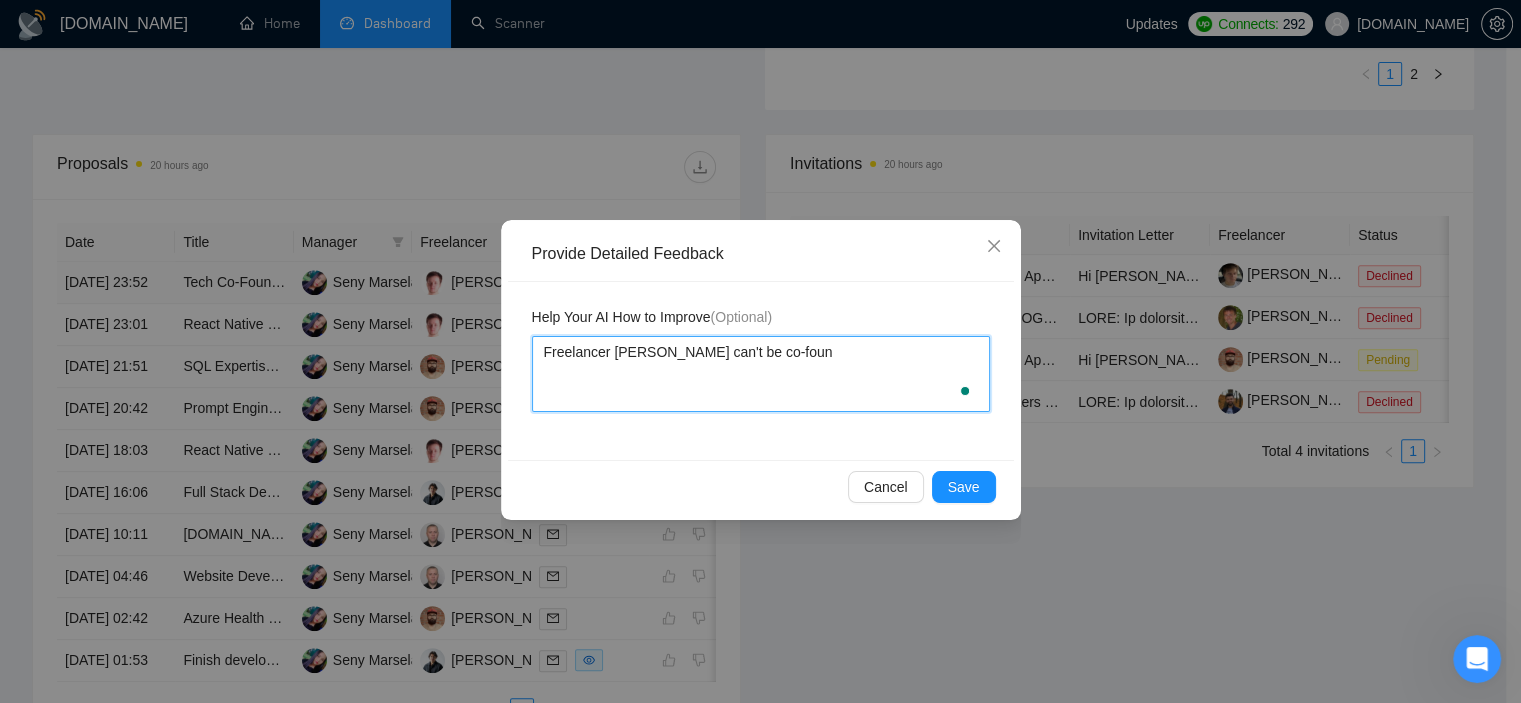 type 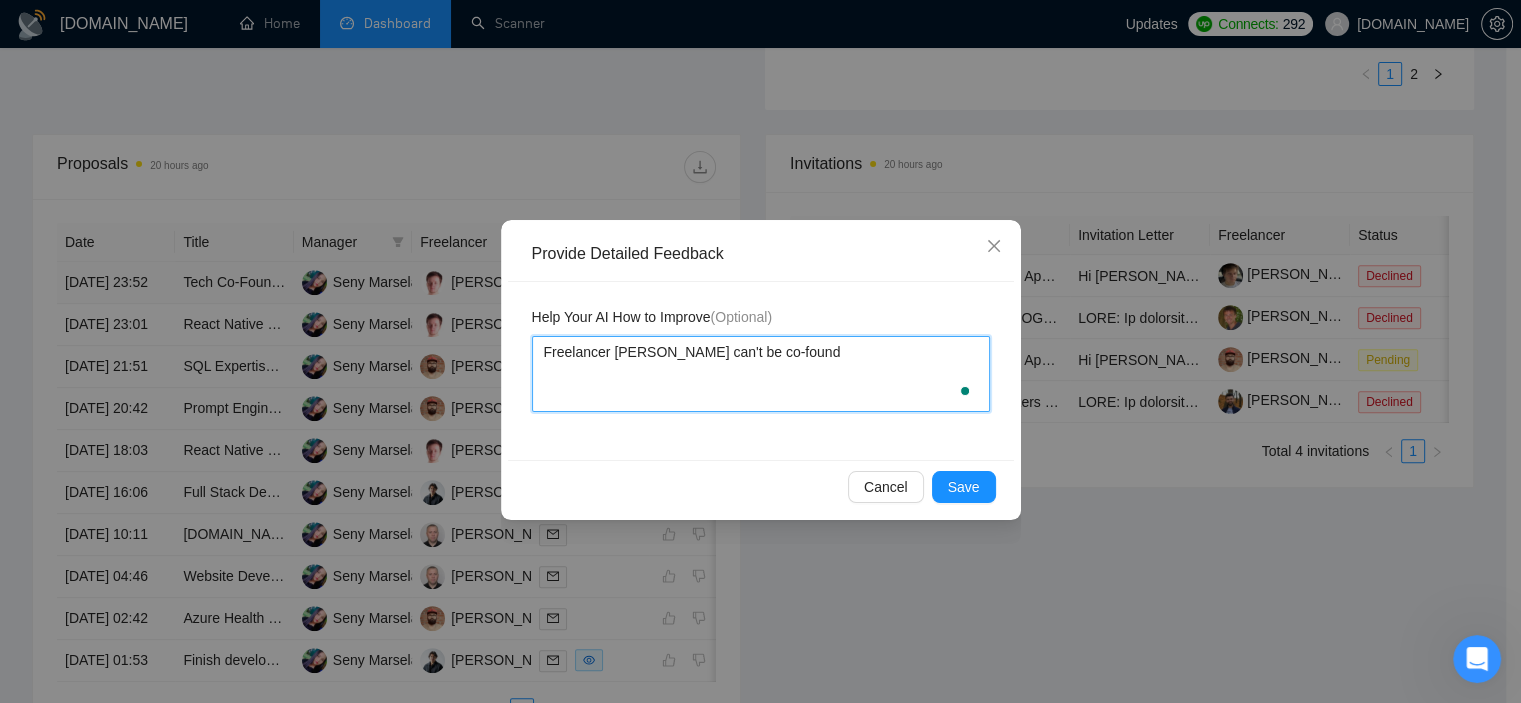 type 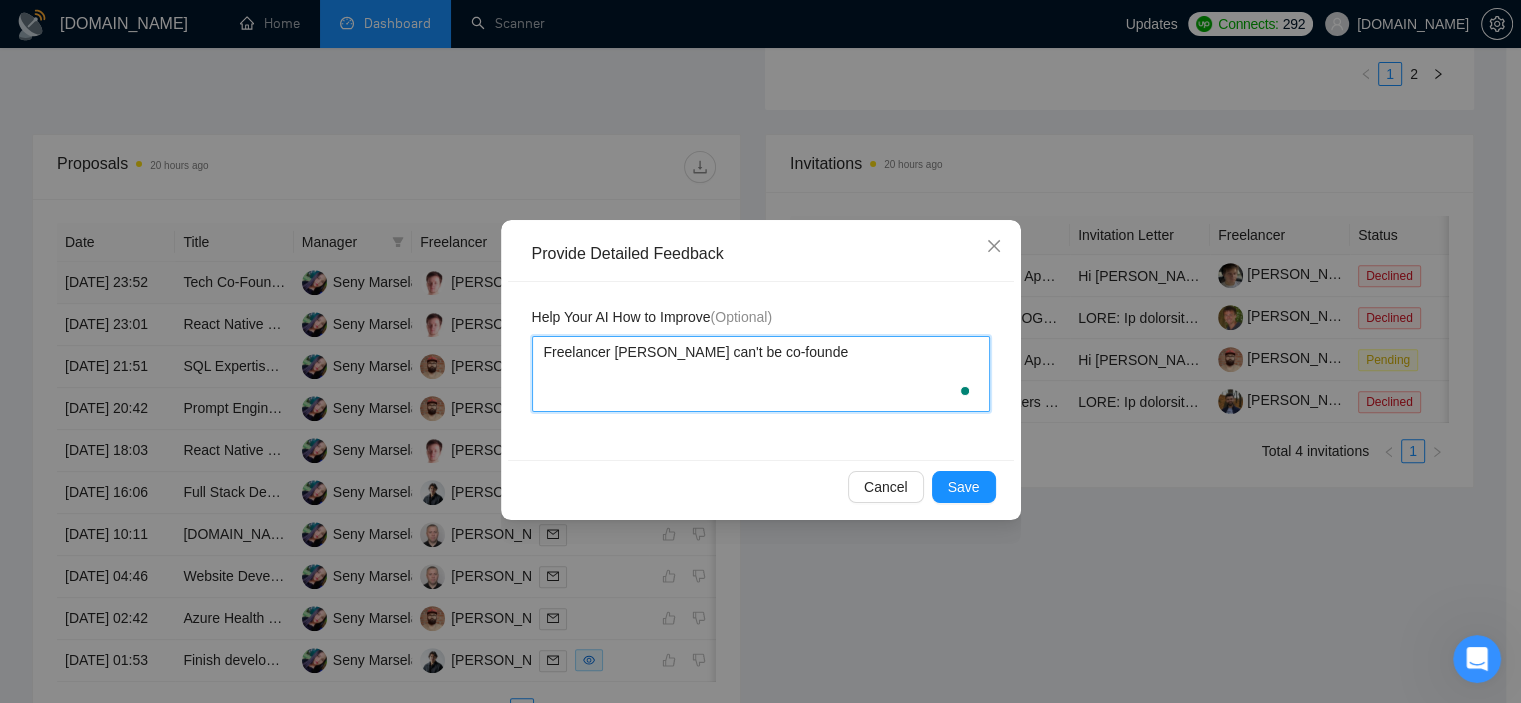 type 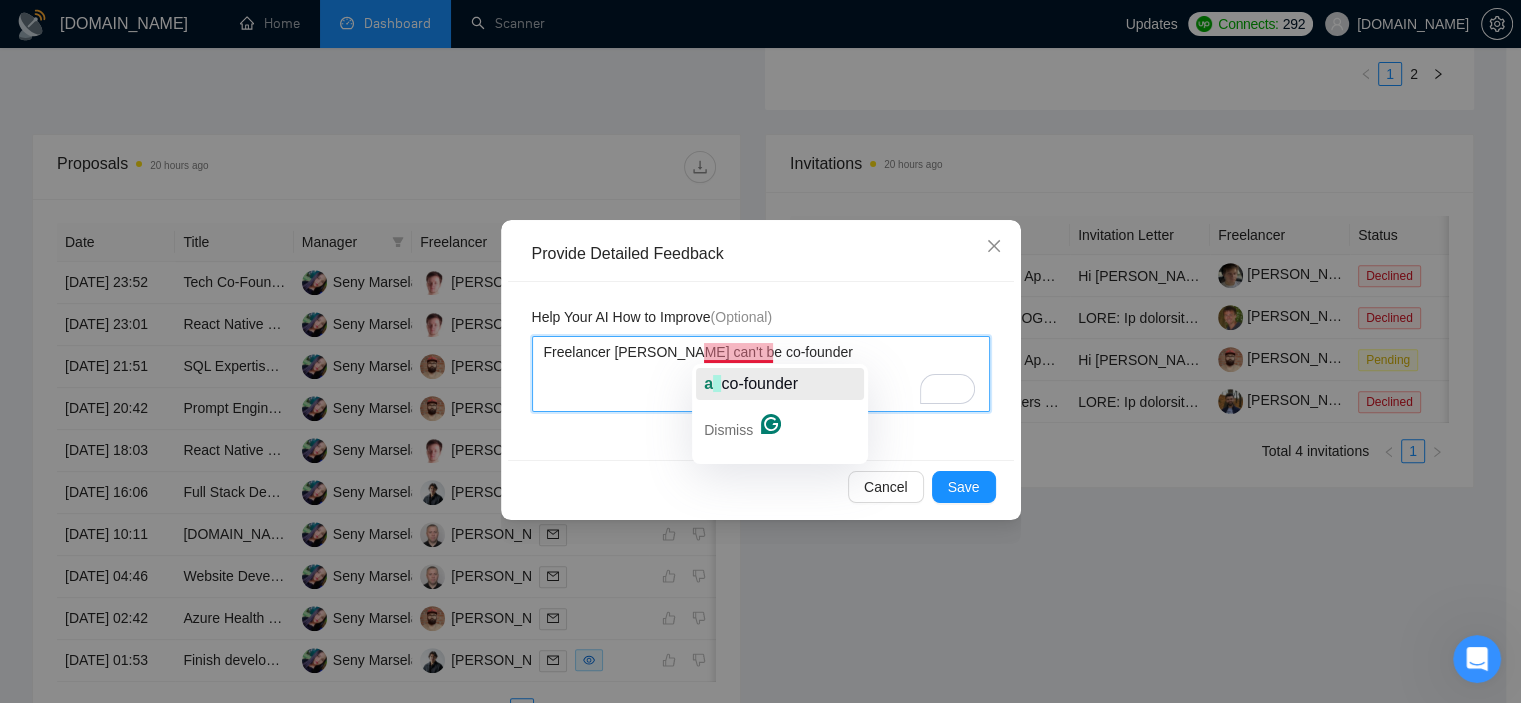 click on "co-founder" 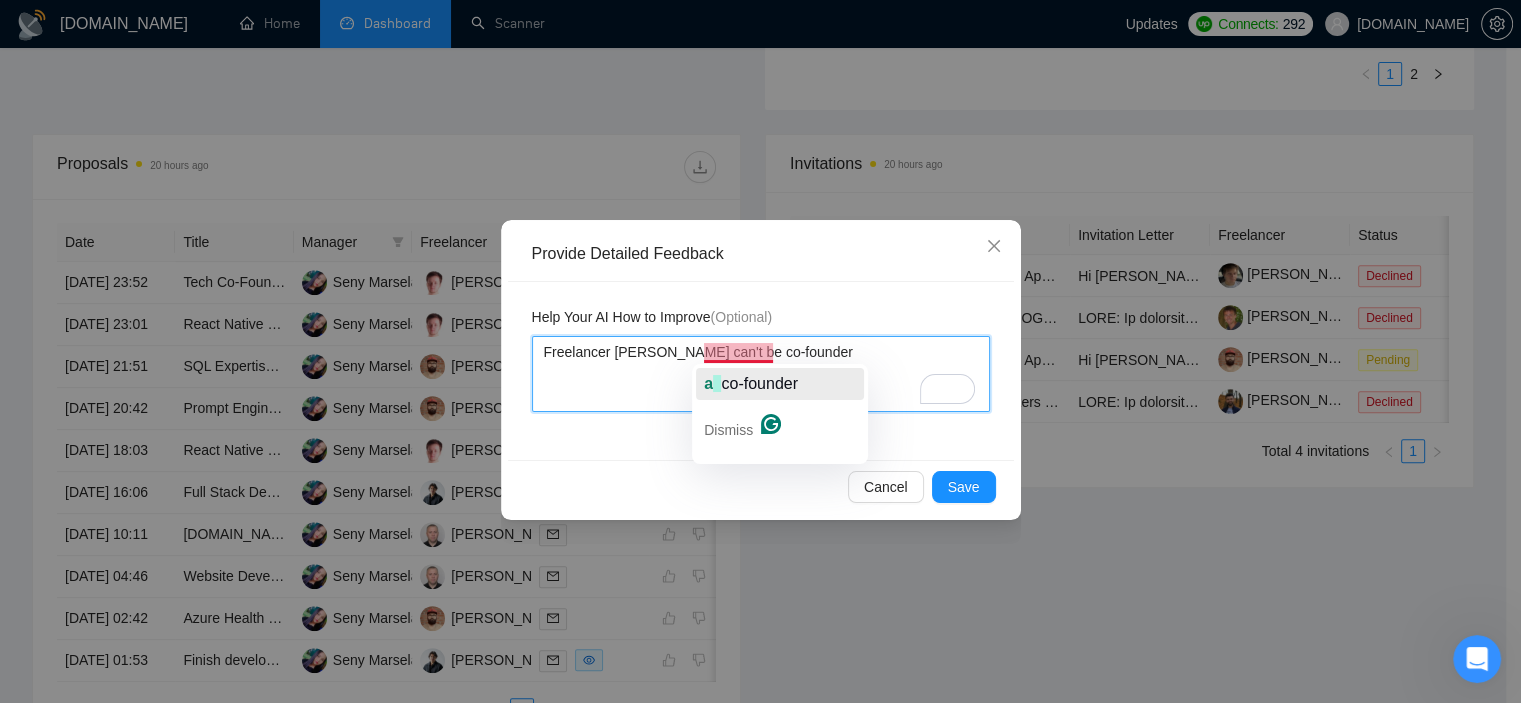 type 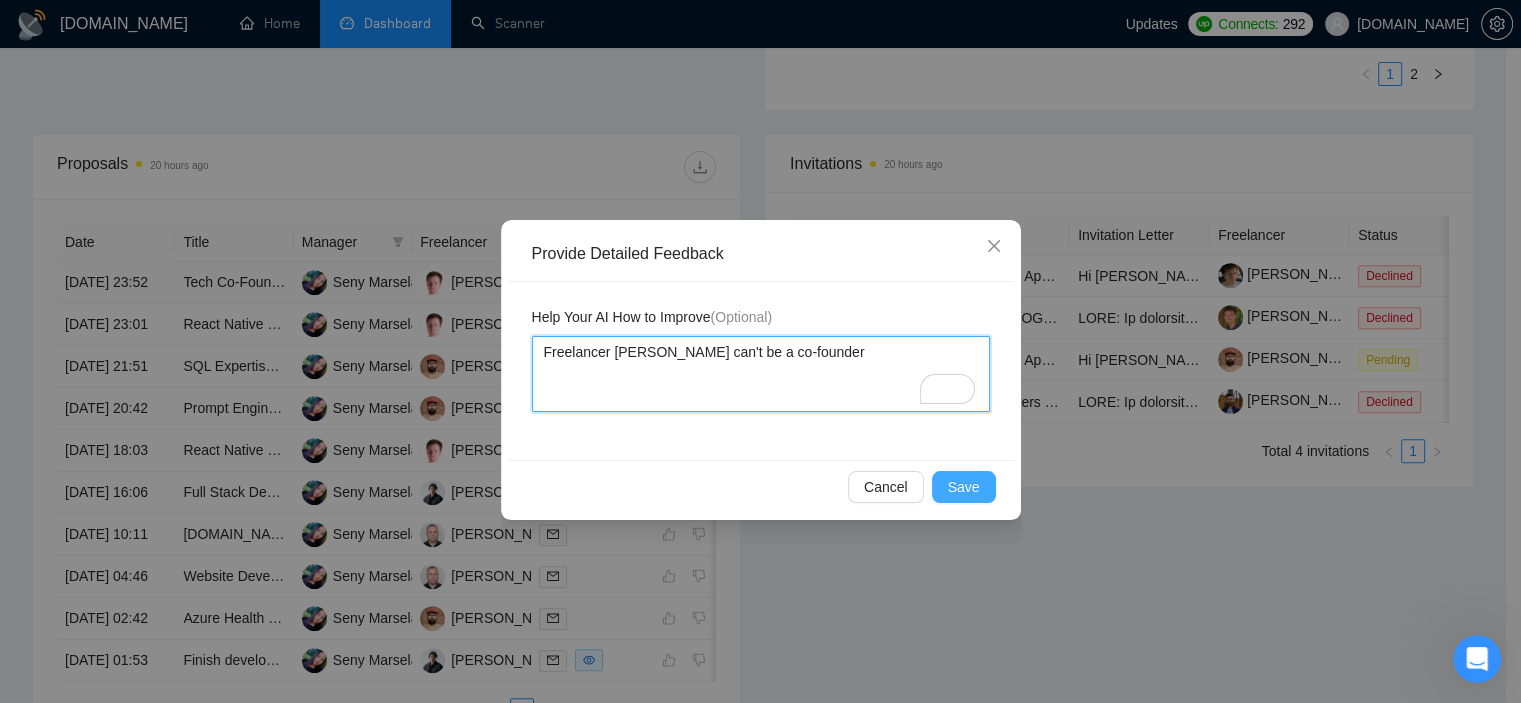 type on "Freelancer [PERSON_NAME] can't be a co-founder" 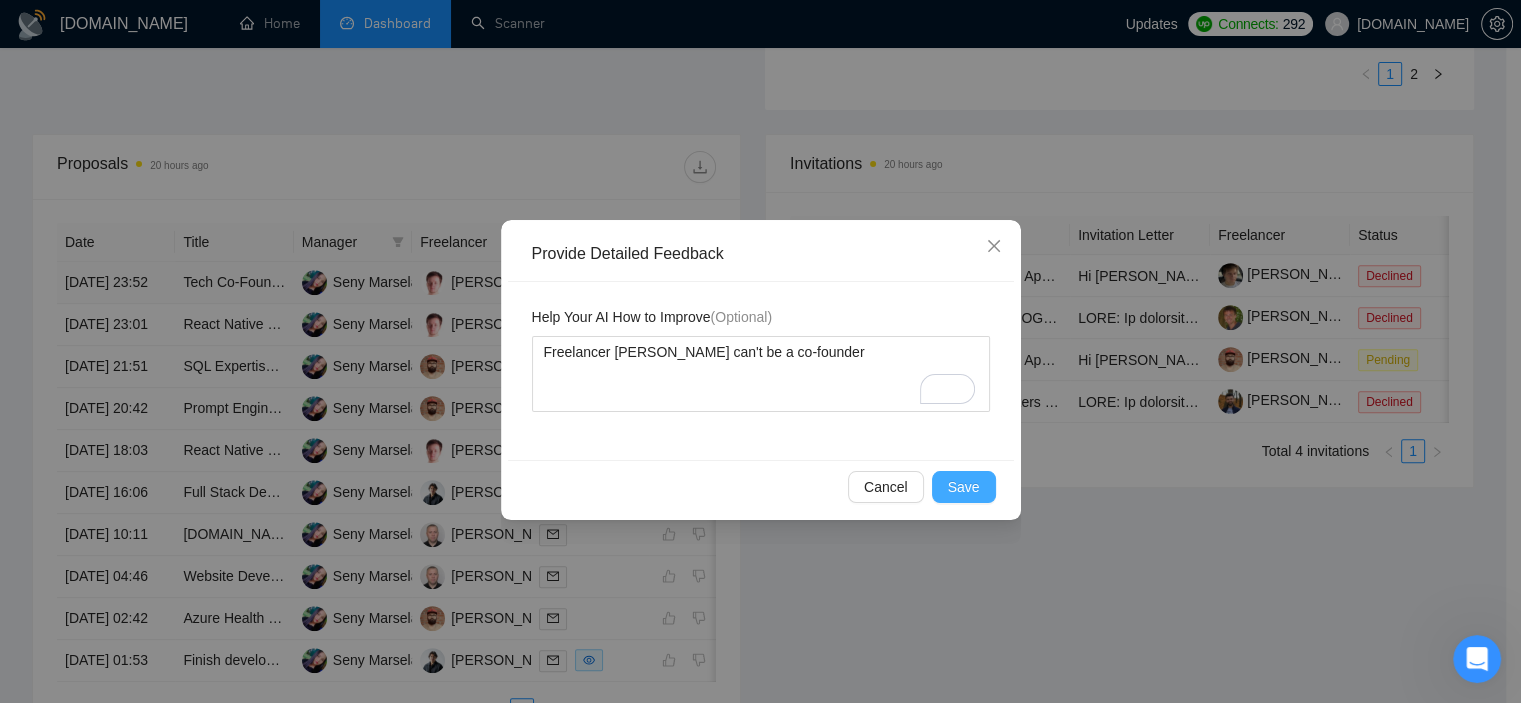click on "Save" at bounding box center [964, 487] 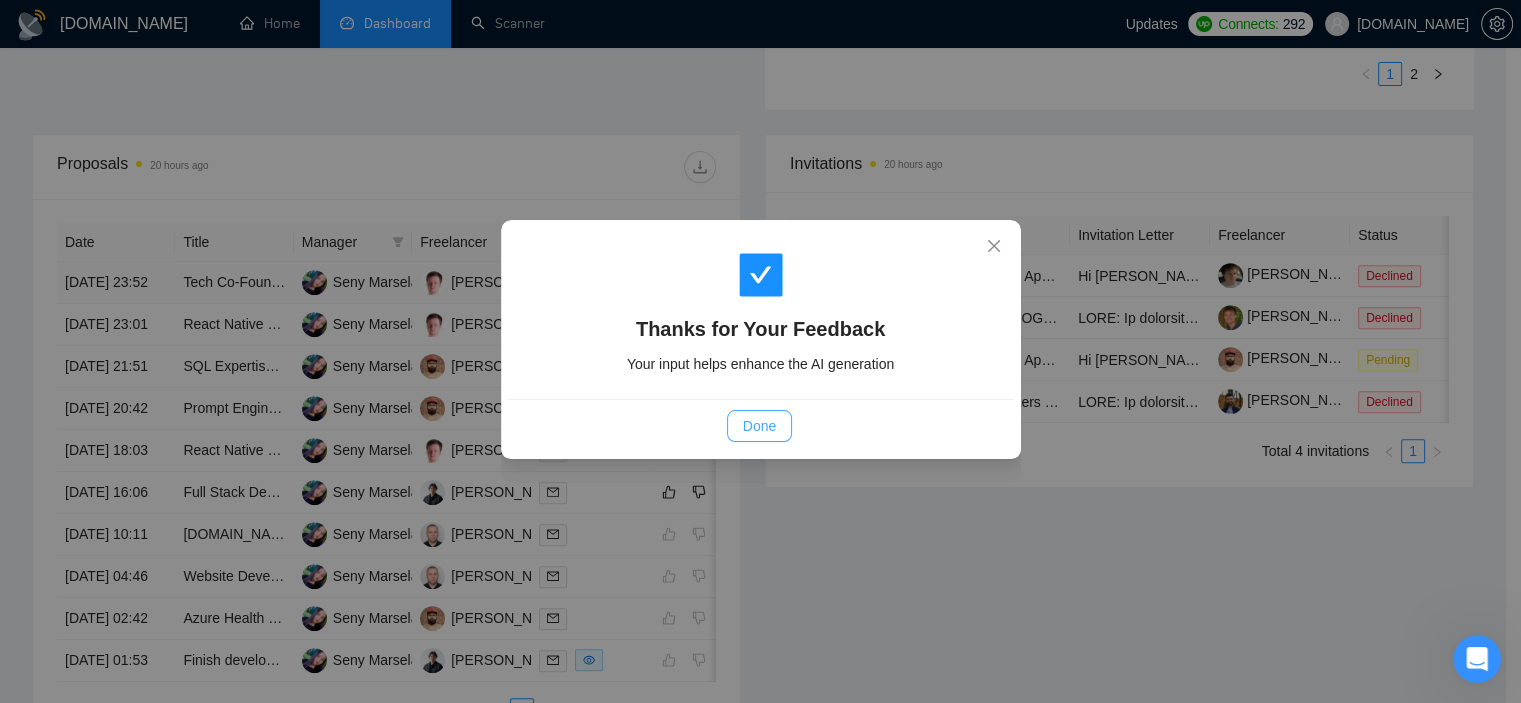 click on "Done" at bounding box center (759, 426) 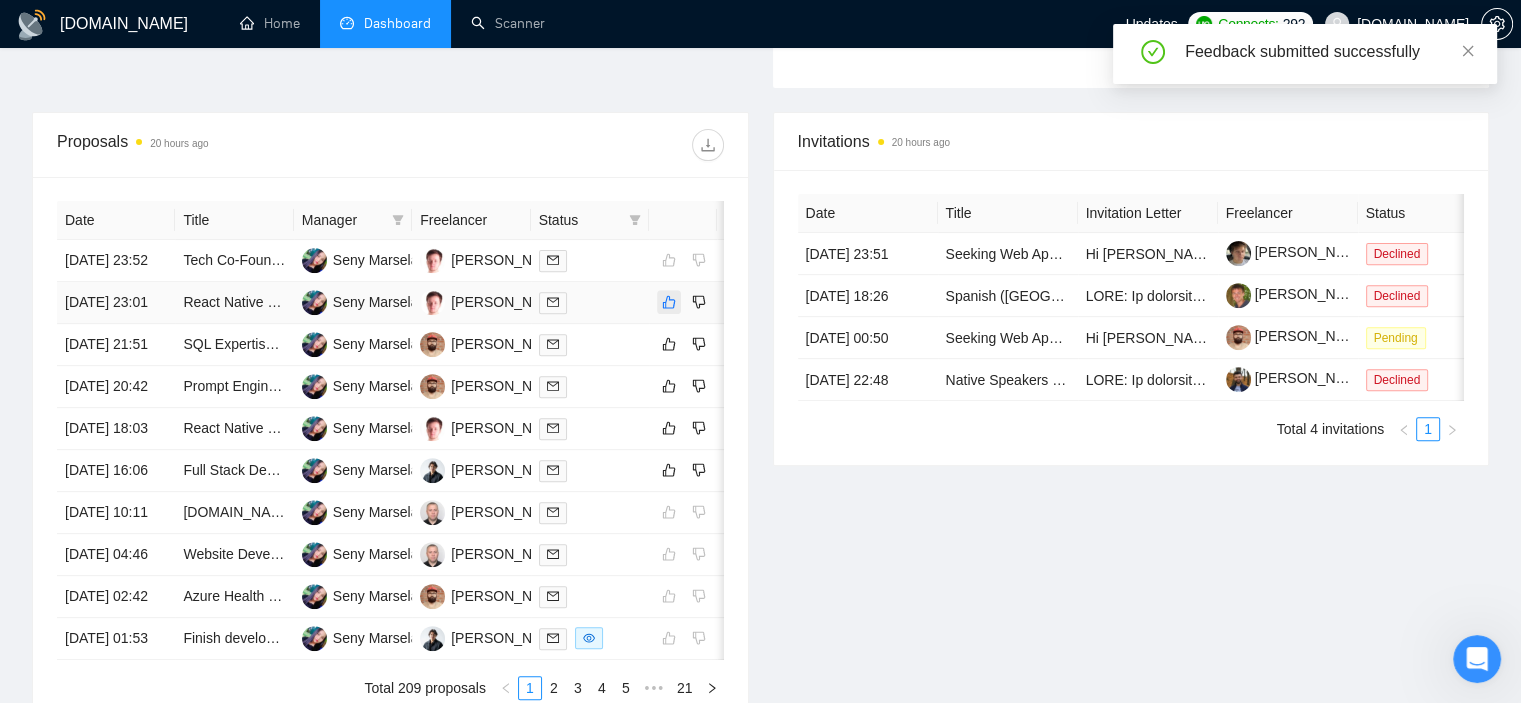 click 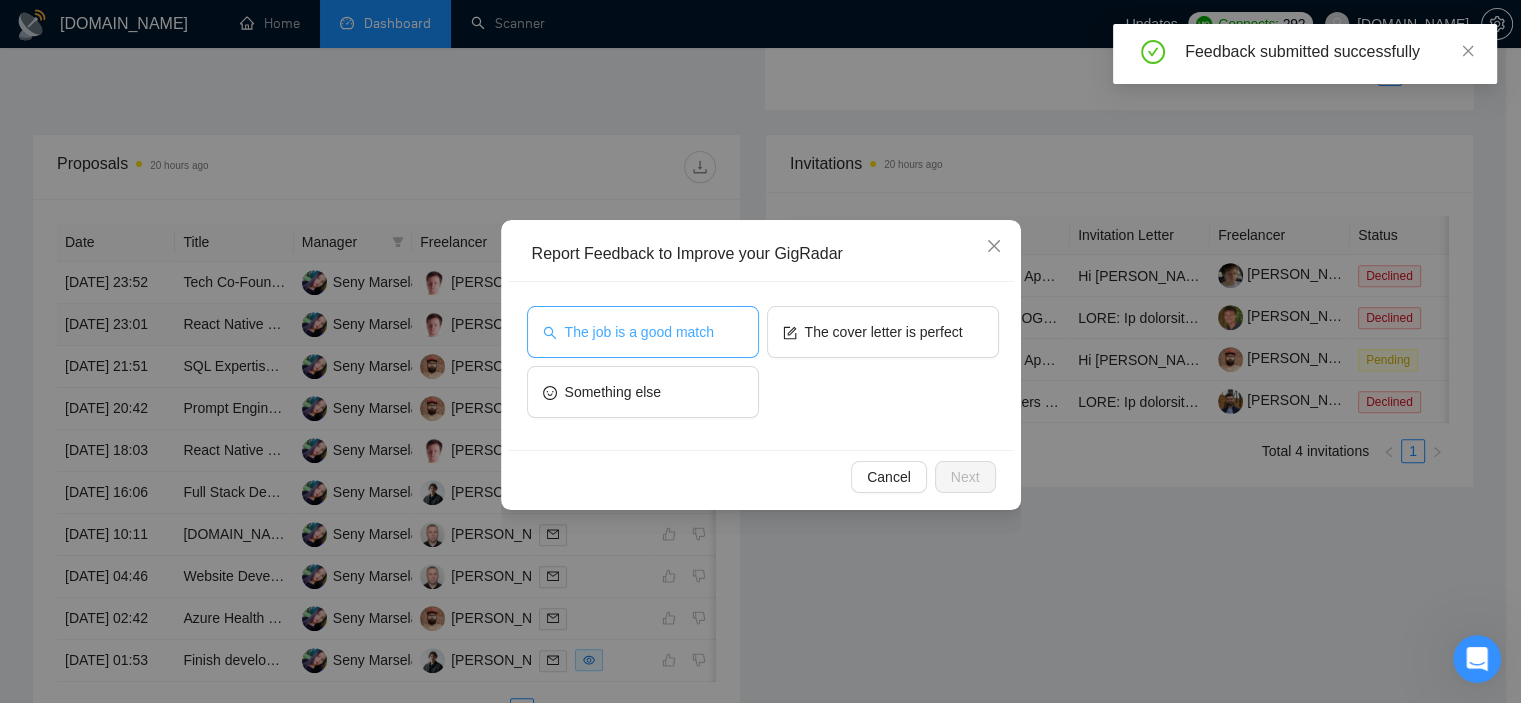 click on "The job is a good match" at bounding box center [639, 332] 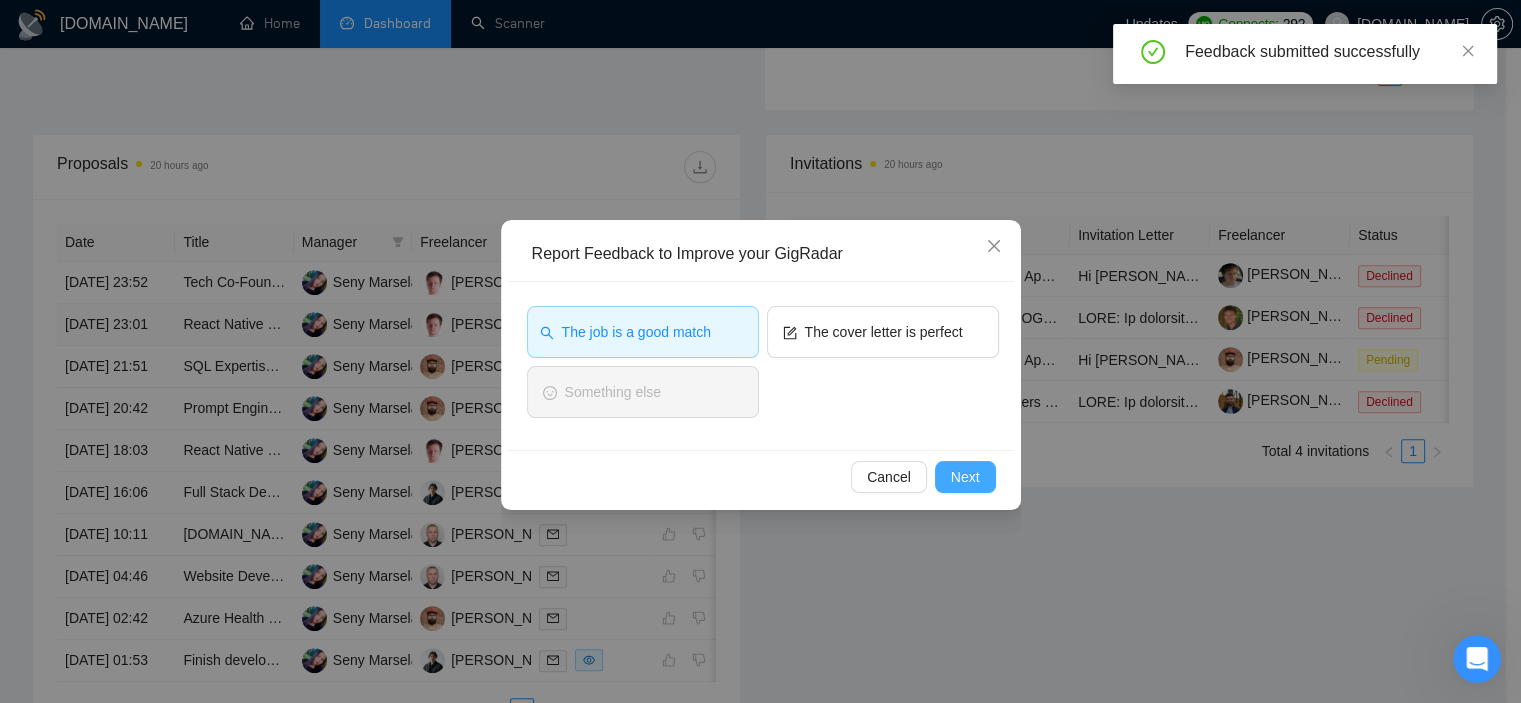 click on "Next" at bounding box center [965, 477] 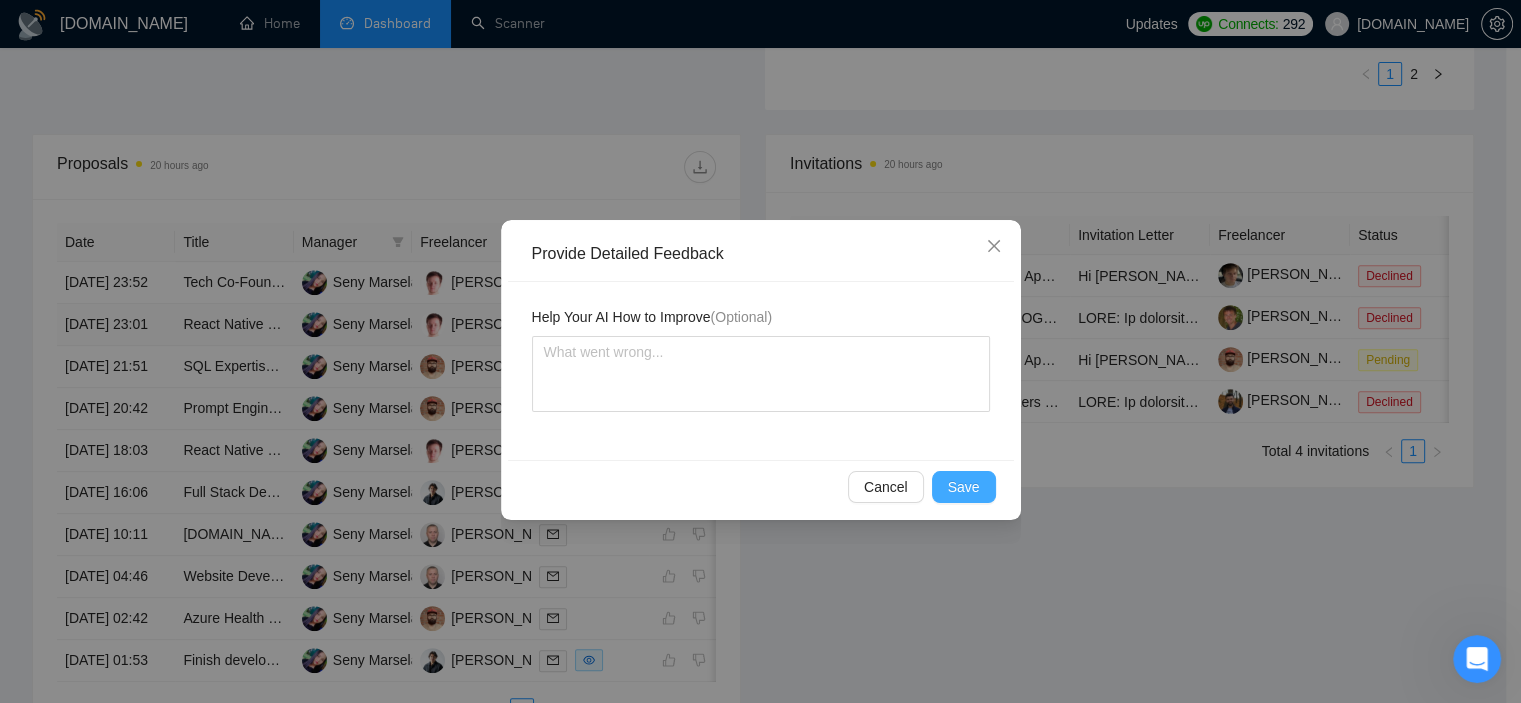 click on "Save" at bounding box center (964, 487) 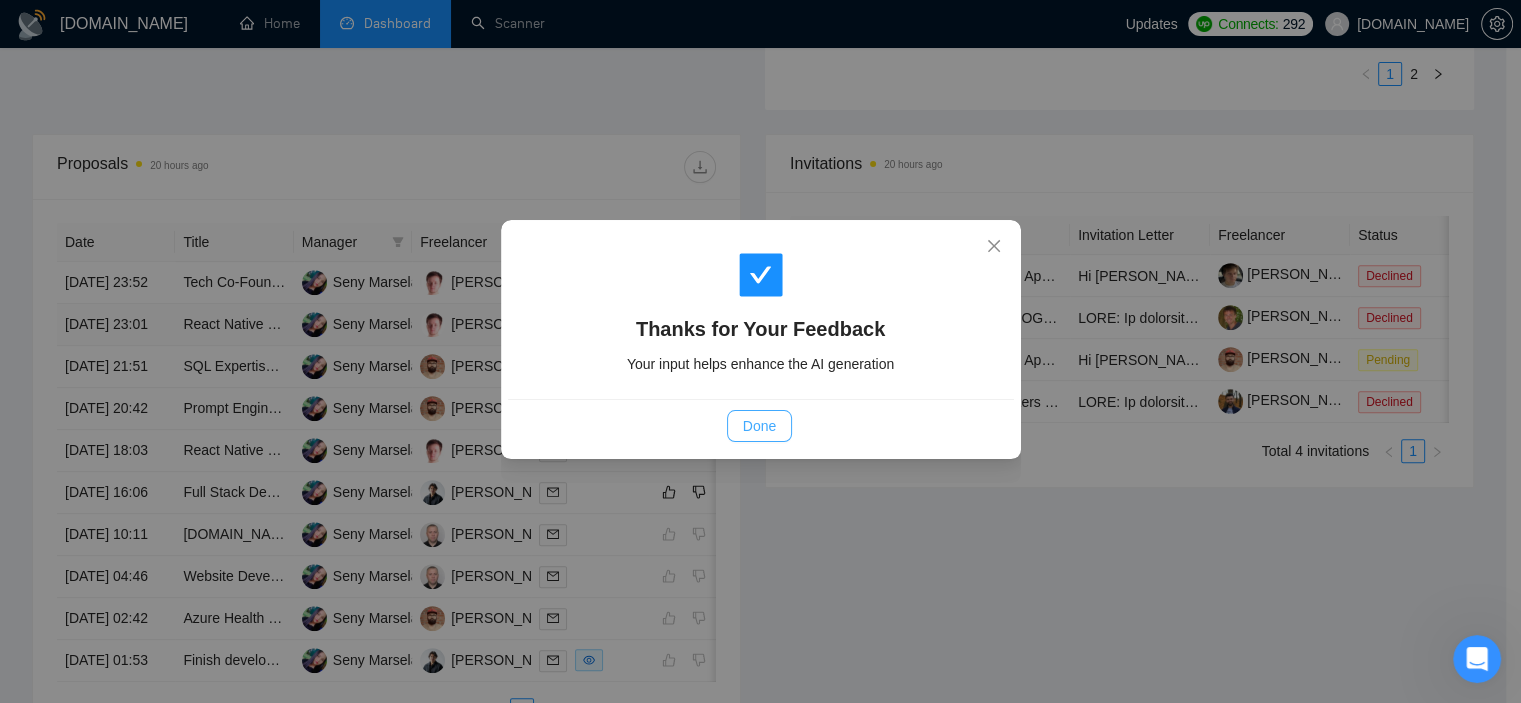 click on "Done" at bounding box center (759, 426) 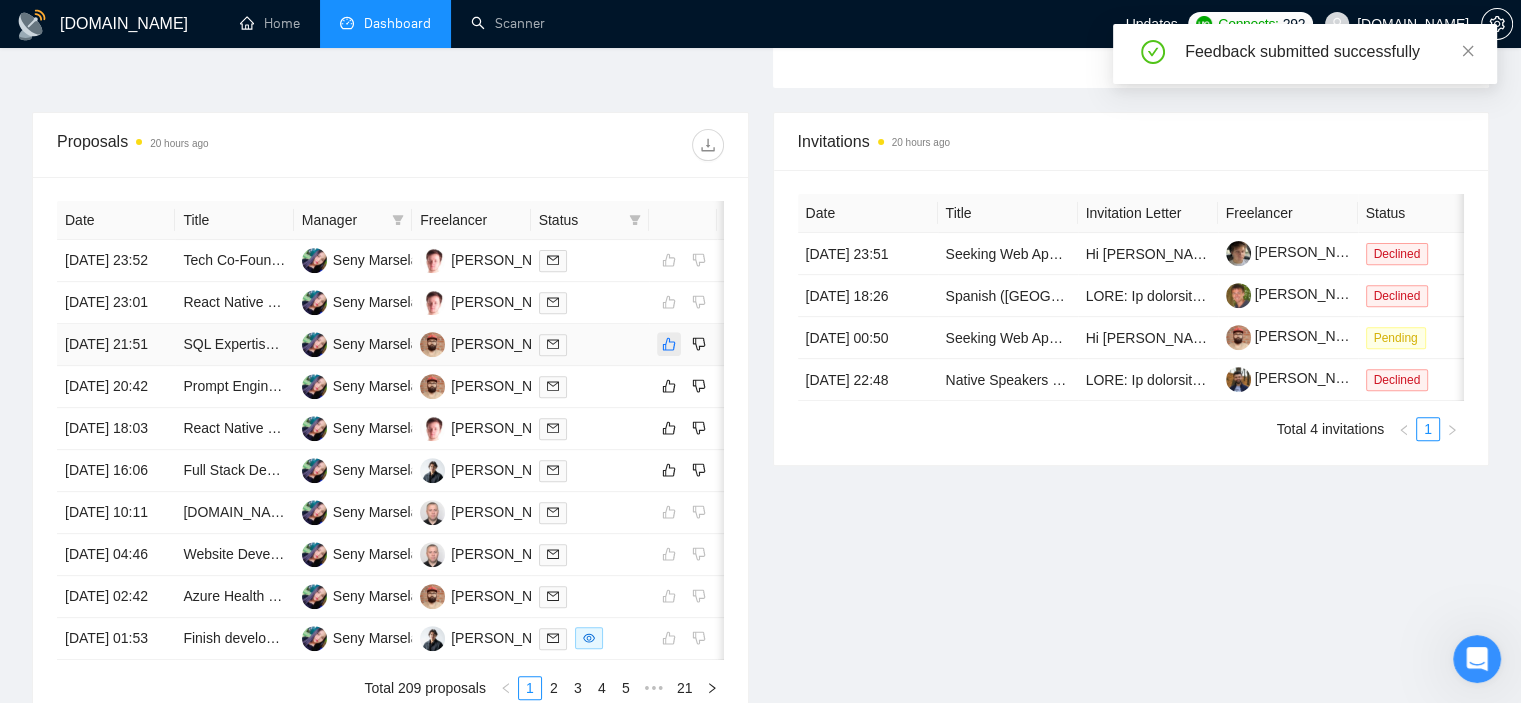 click 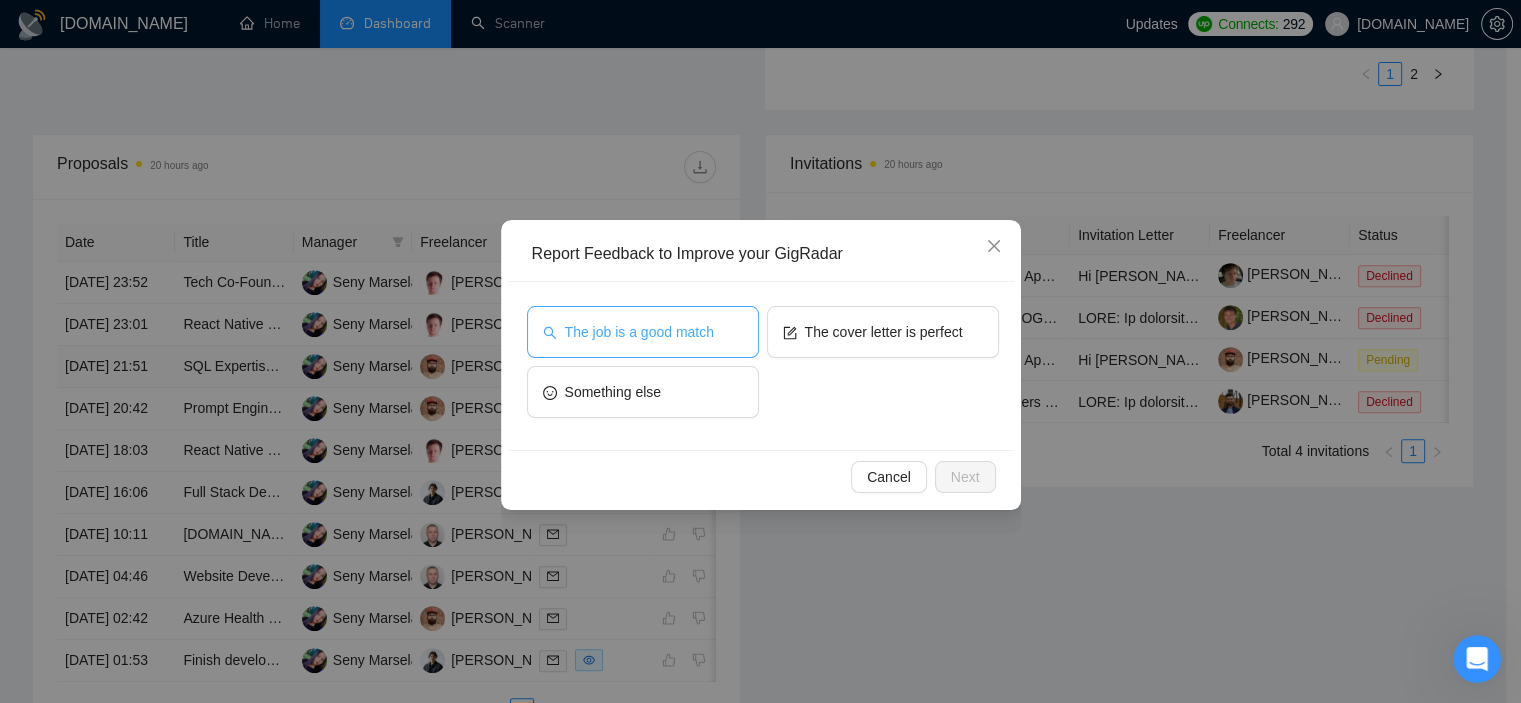 click on "The job is a good match" at bounding box center (643, 332) 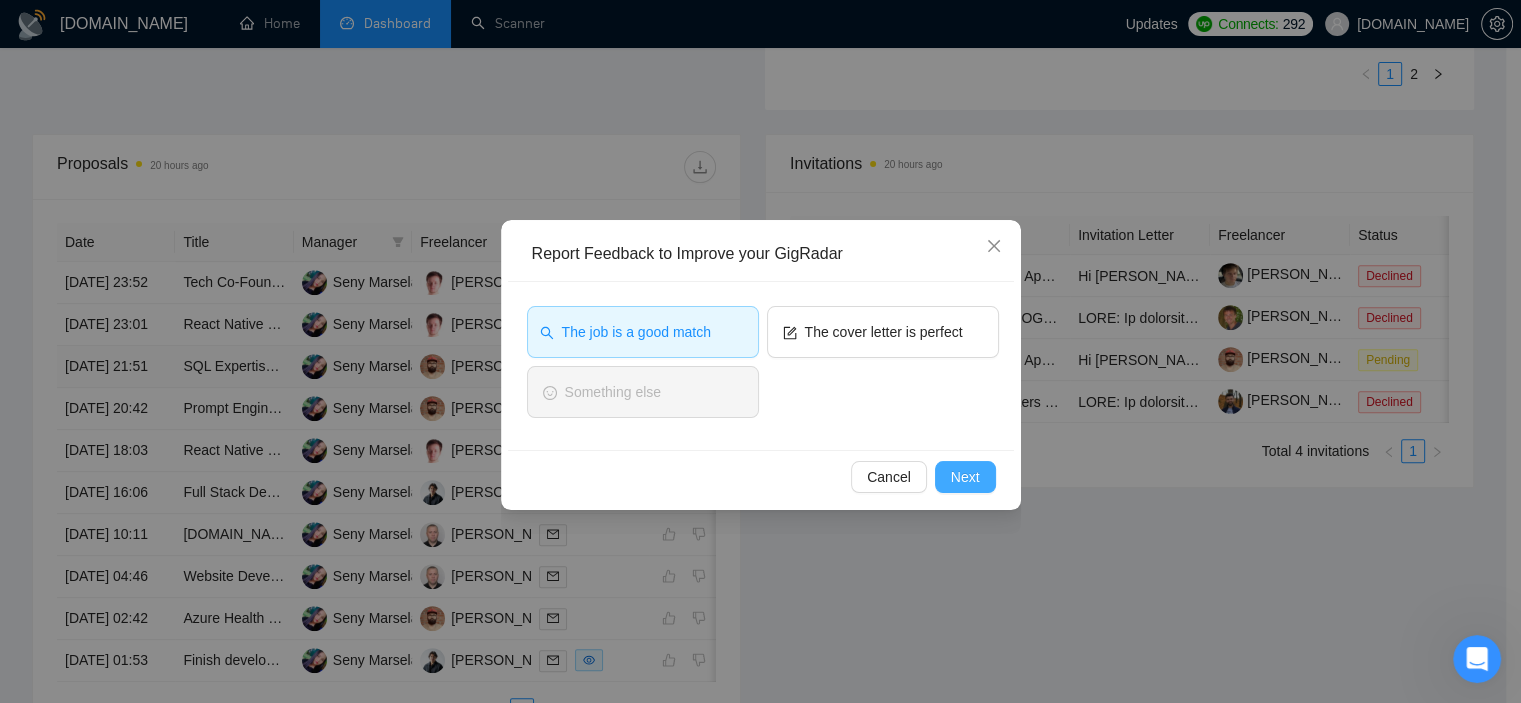 click on "Next" at bounding box center (965, 477) 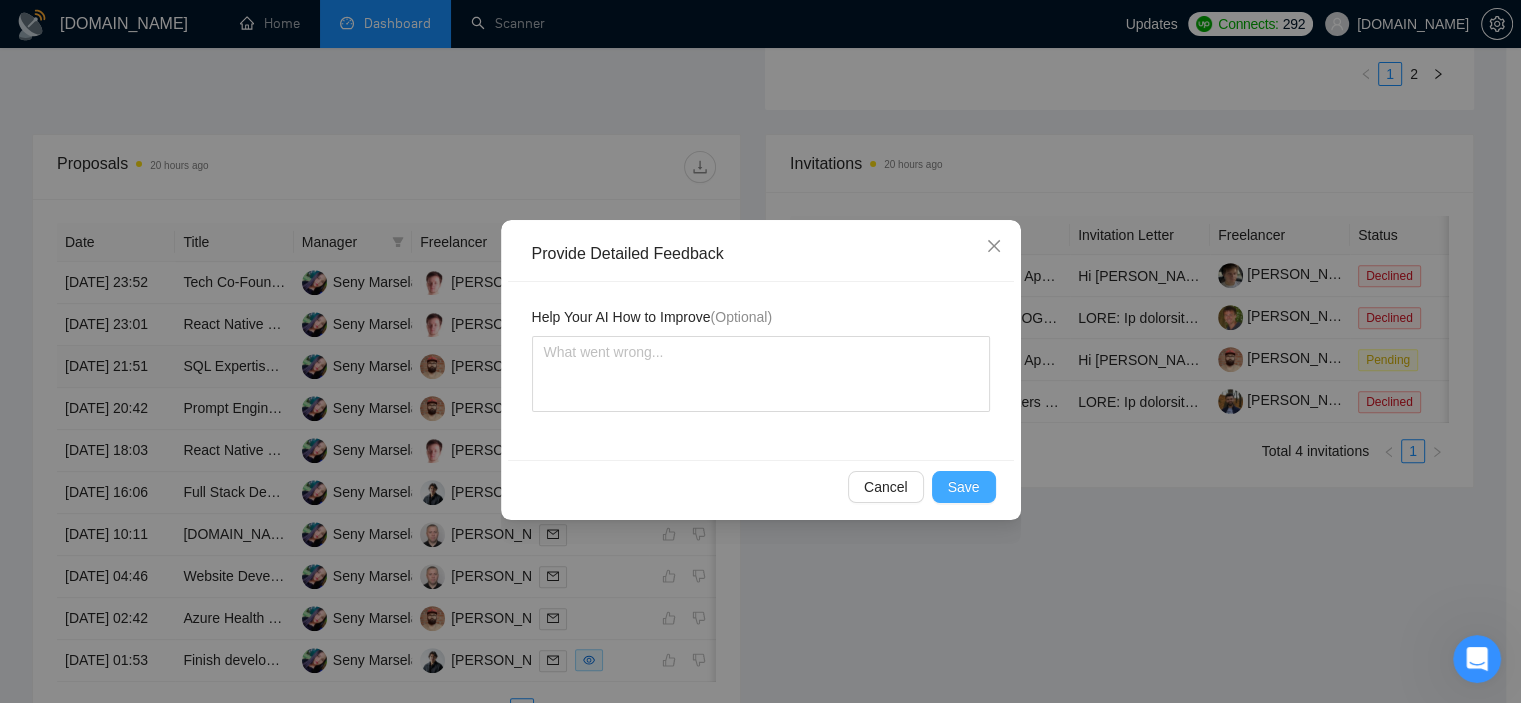 click on "Save" at bounding box center (964, 487) 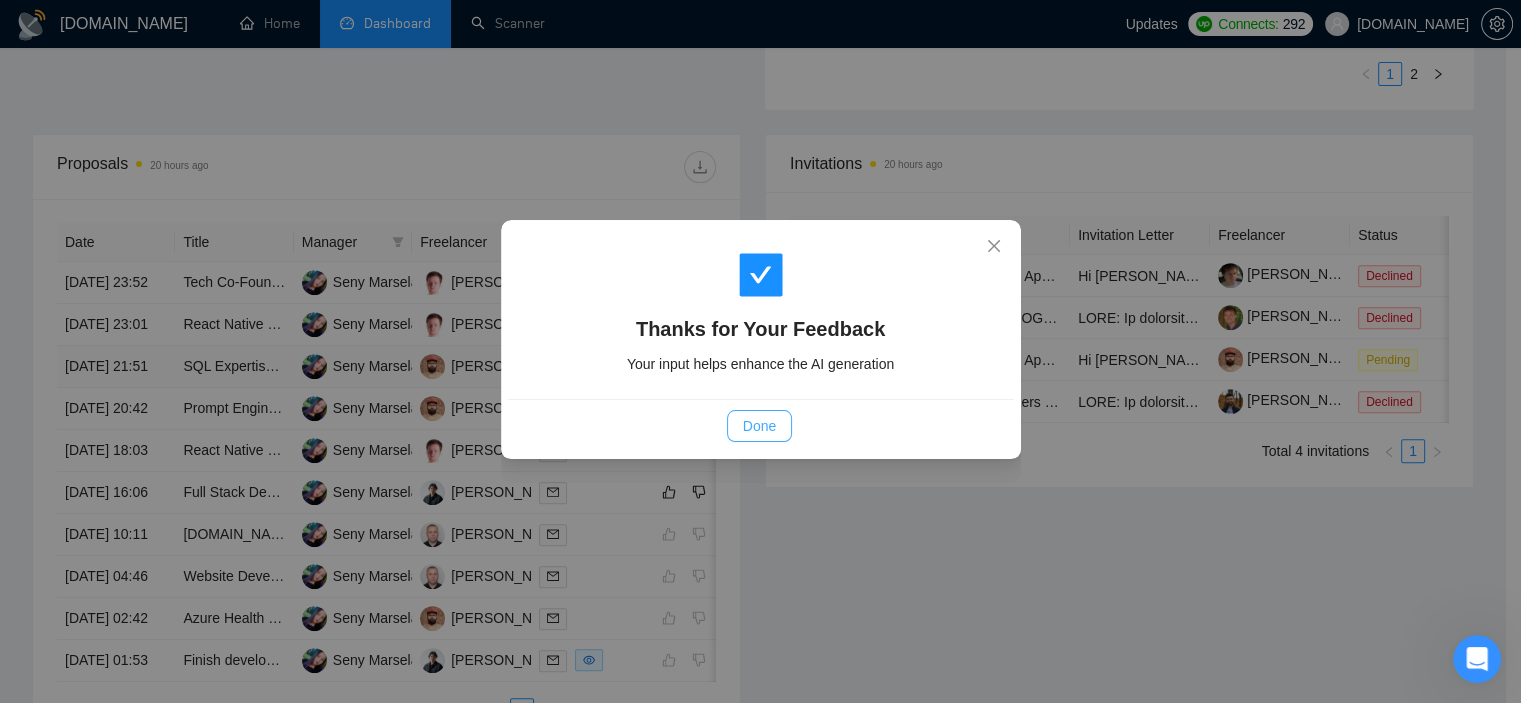 click on "Done" at bounding box center [759, 426] 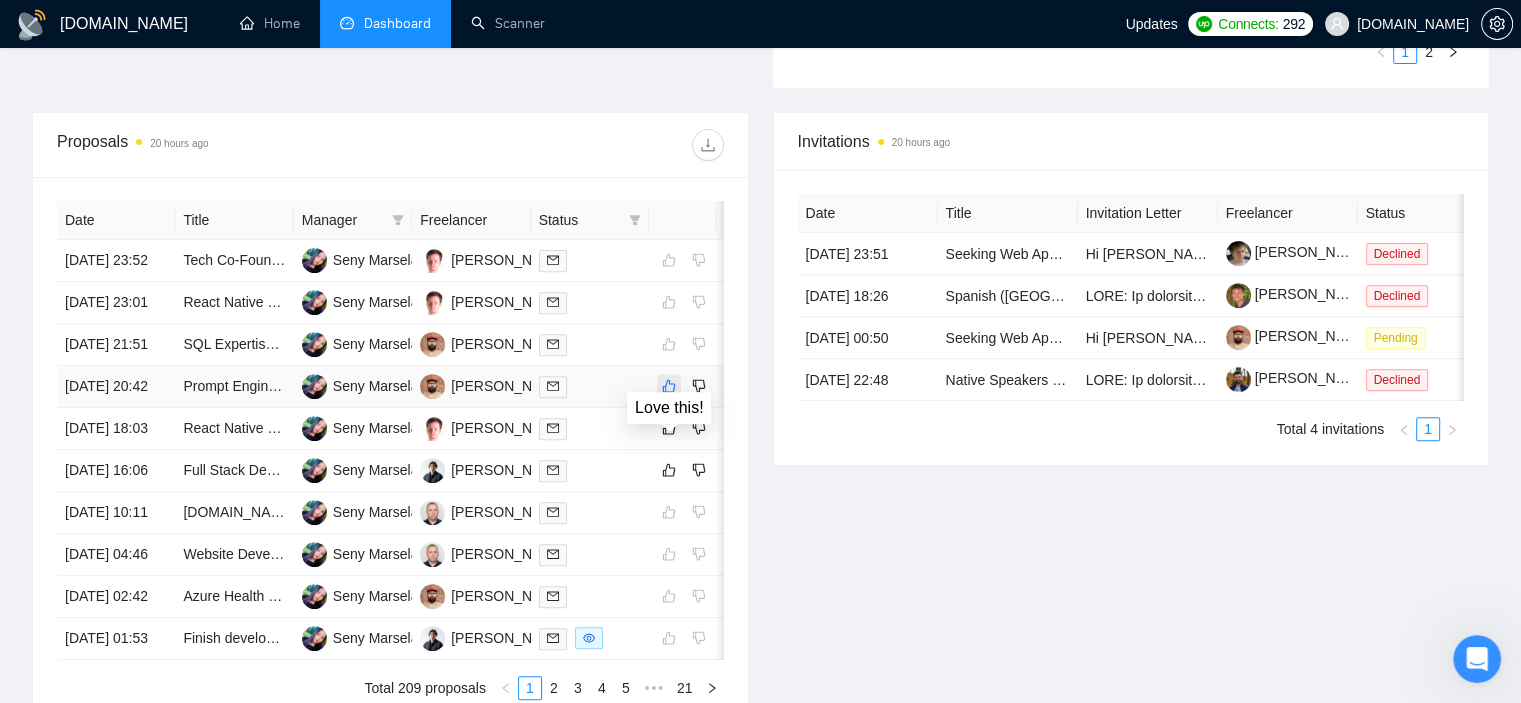 click 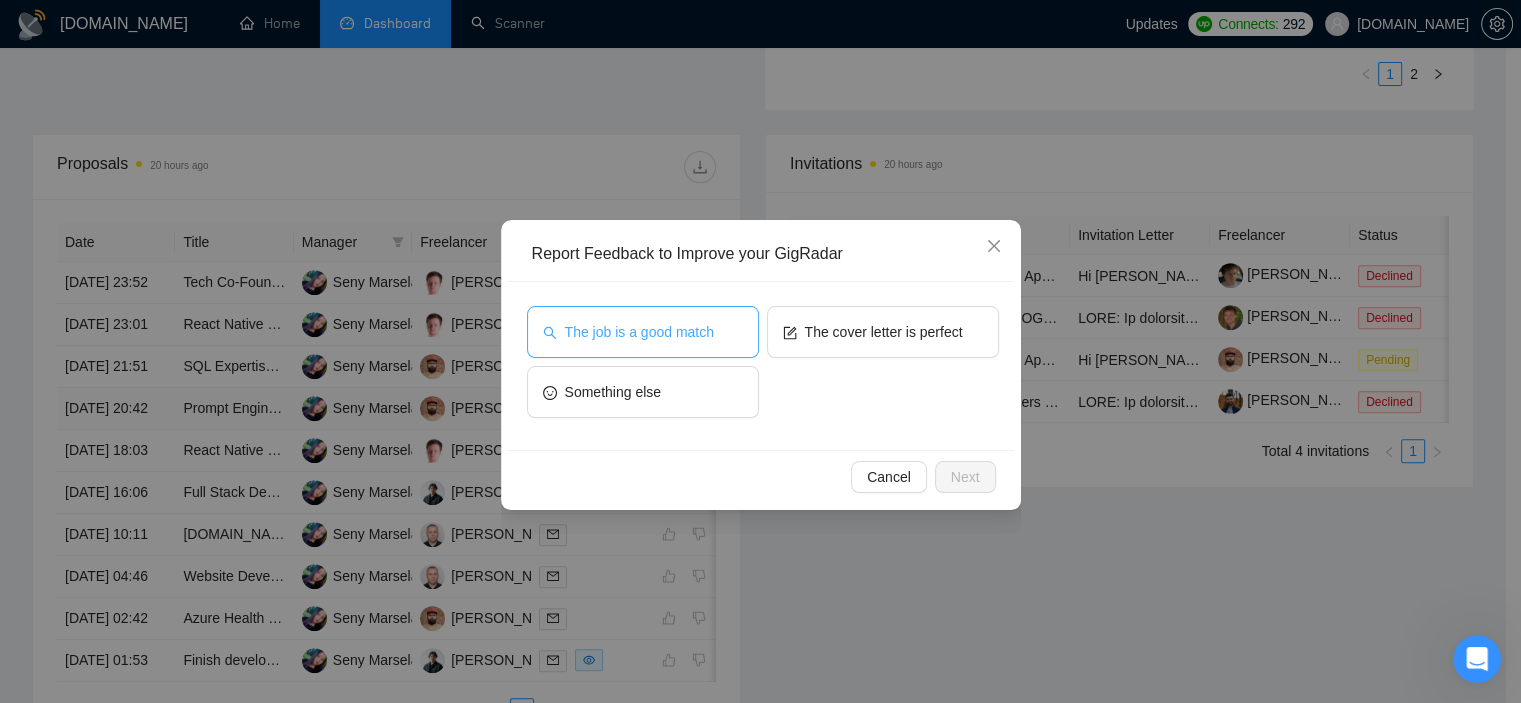 click on "The job is a good match" at bounding box center [643, 332] 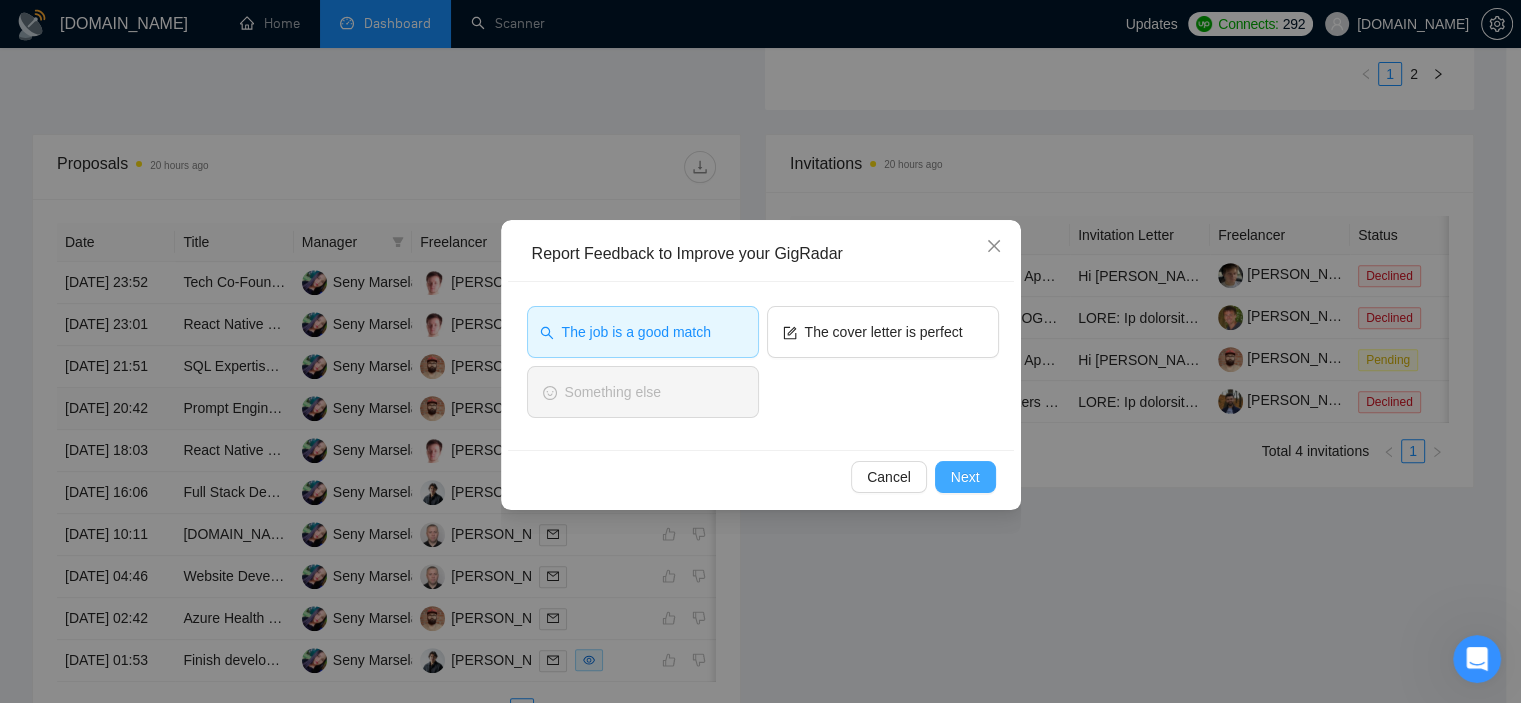 click on "Next" at bounding box center (965, 477) 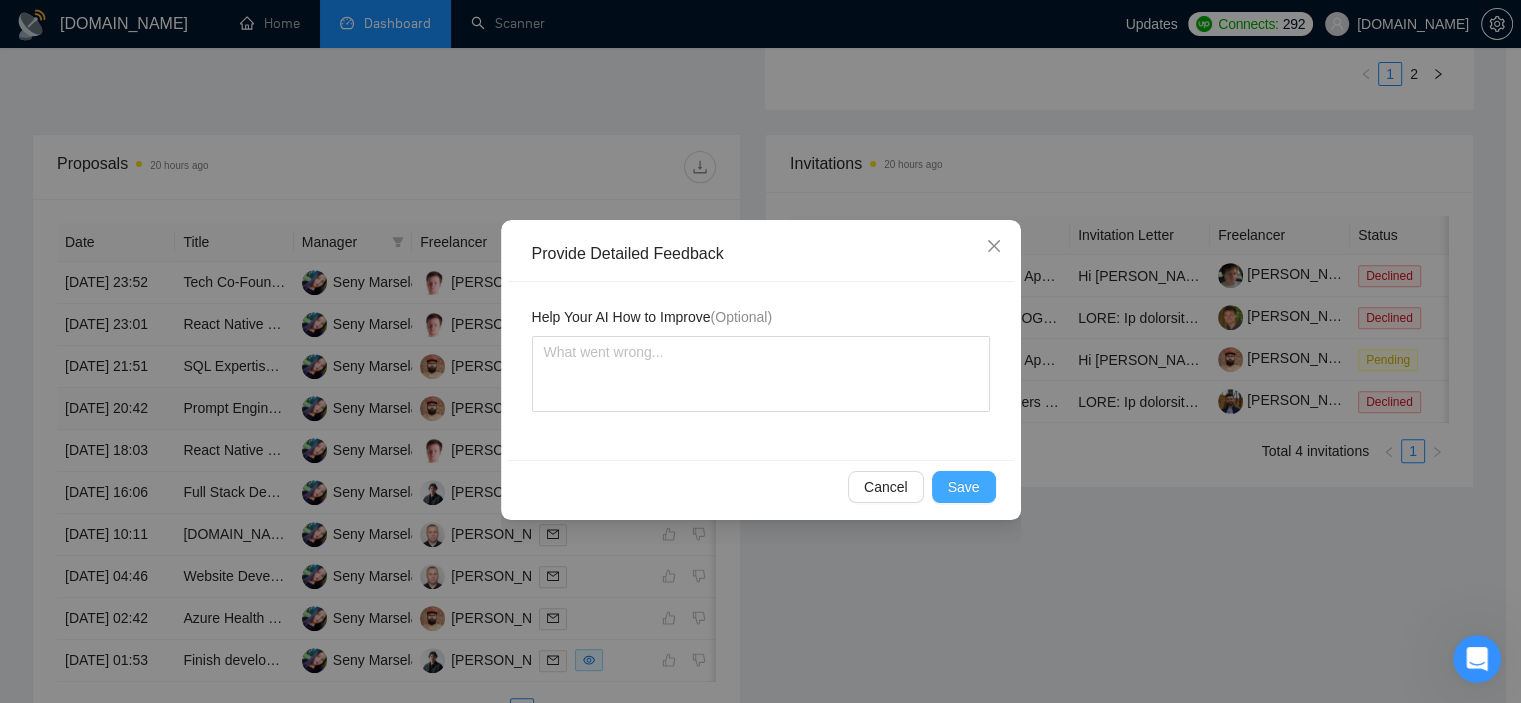 click on "Save" at bounding box center [964, 487] 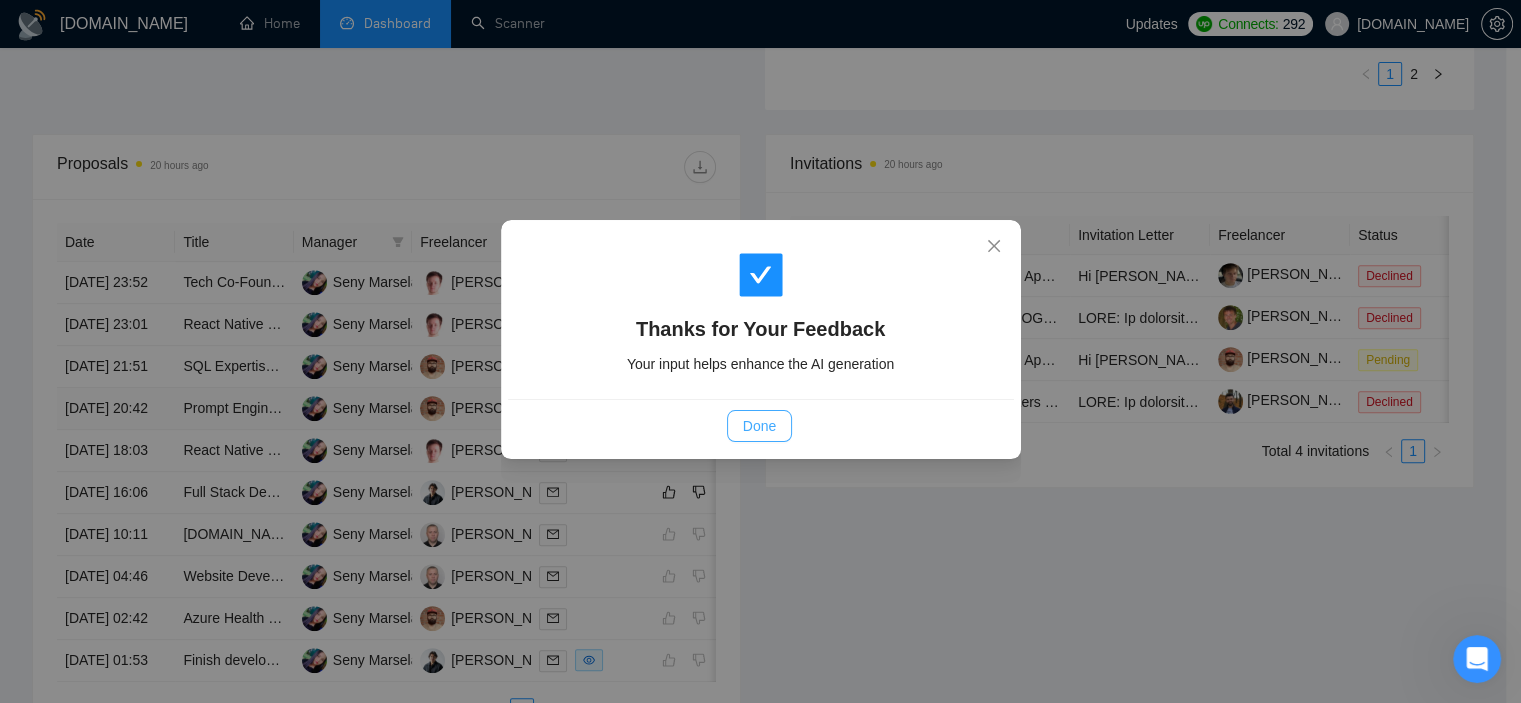 click on "Done" at bounding box center [759, 426] 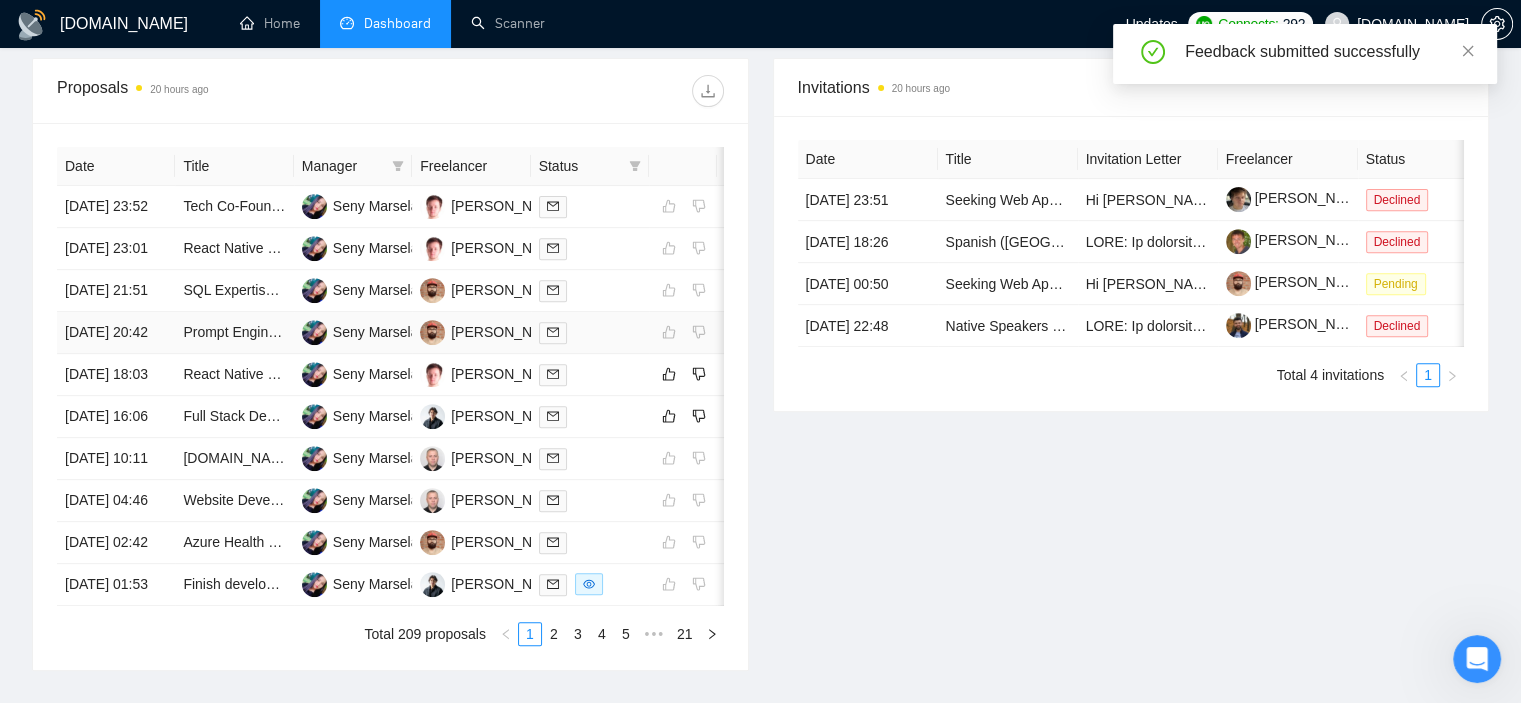 scroll, scrollTop: 792, scrollLeft: 0, axis: vertical 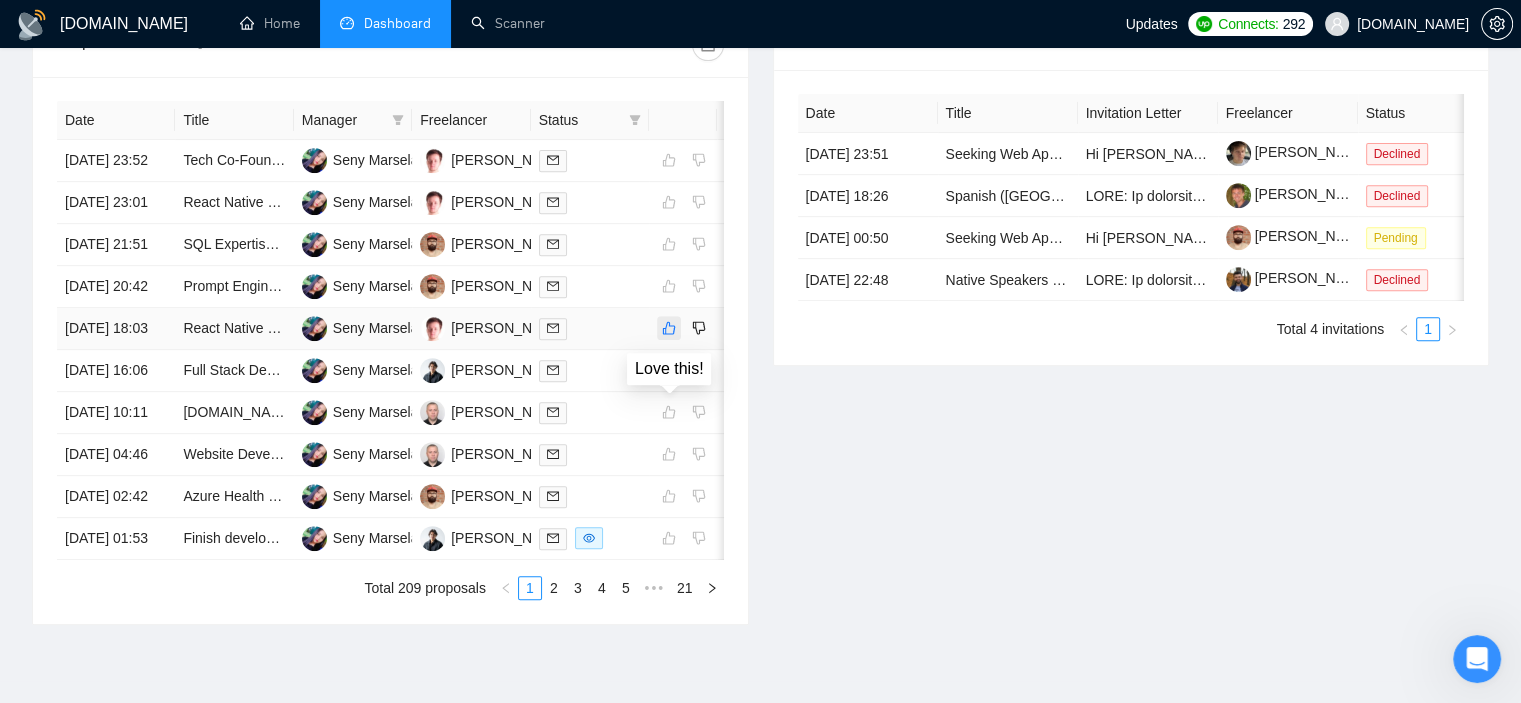 click at bounding box center (669, 328) 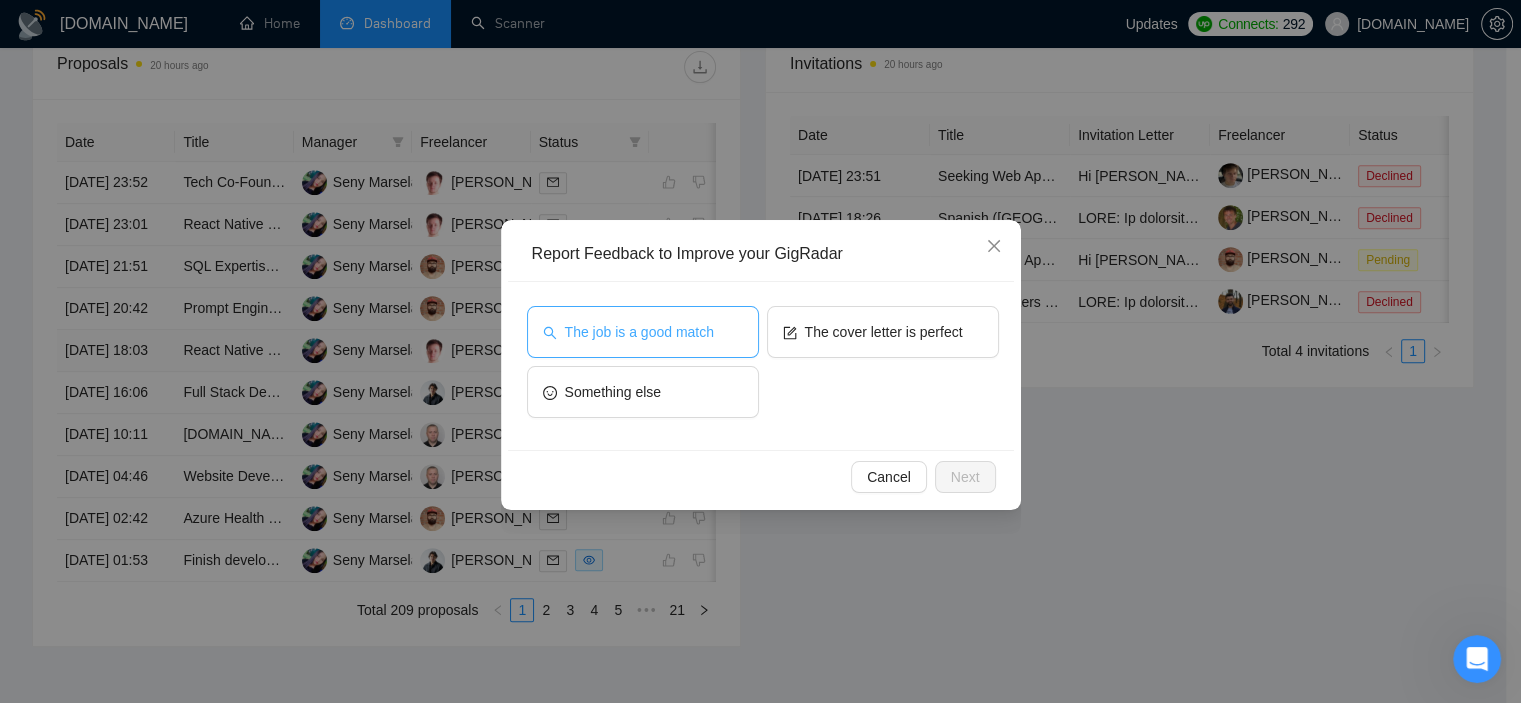 click on "The job is a good match" at bounding box center [643, 332] 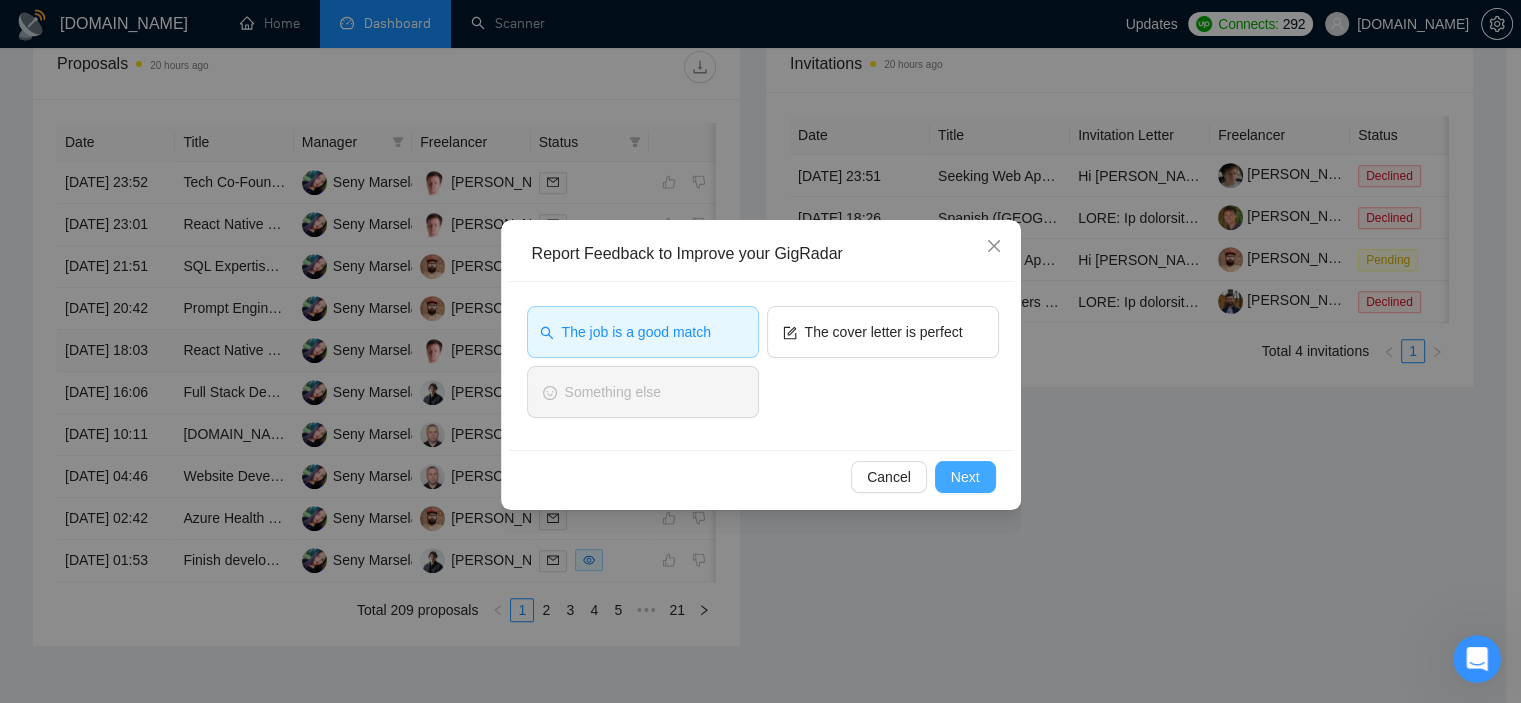 click on "Next" at bounding box center [965, 477] 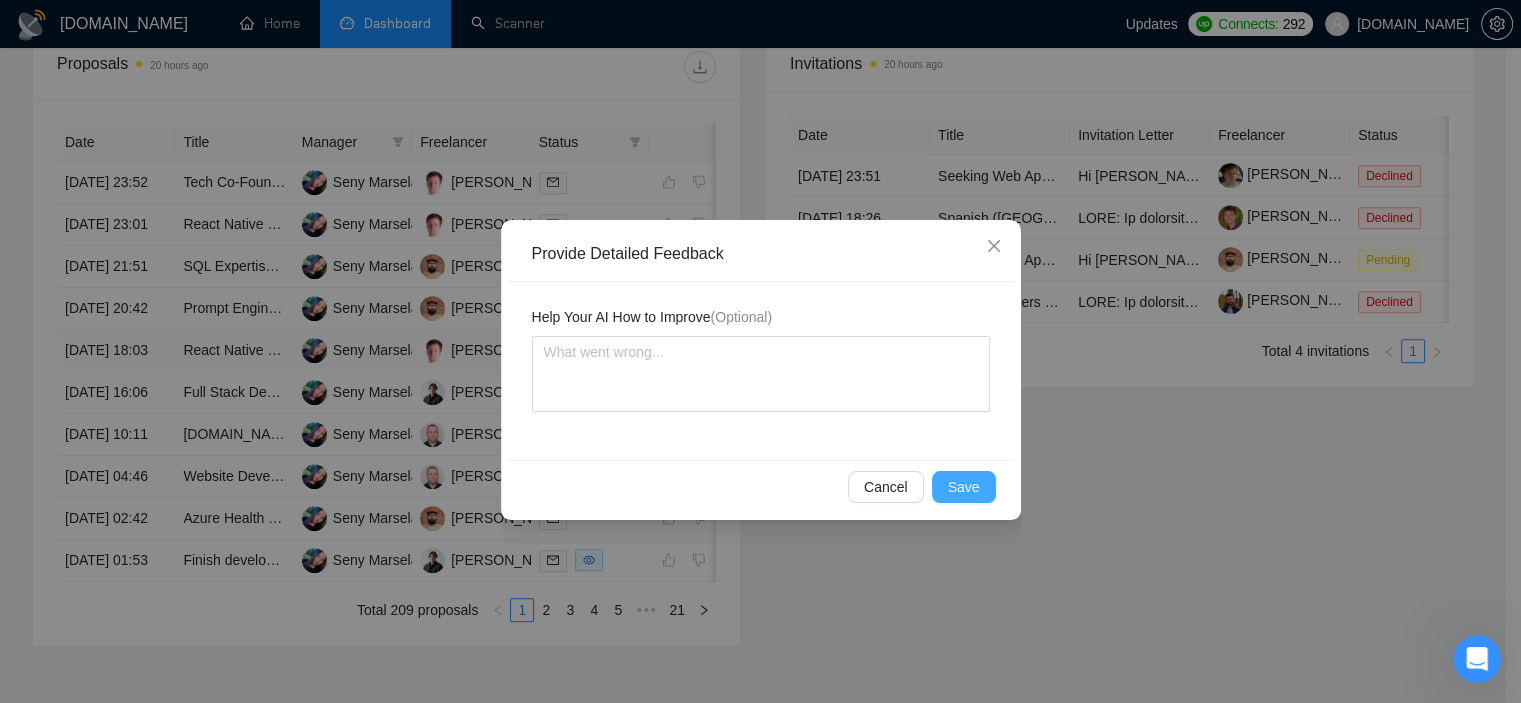 click on "Save" at bounding box center (964, 487) 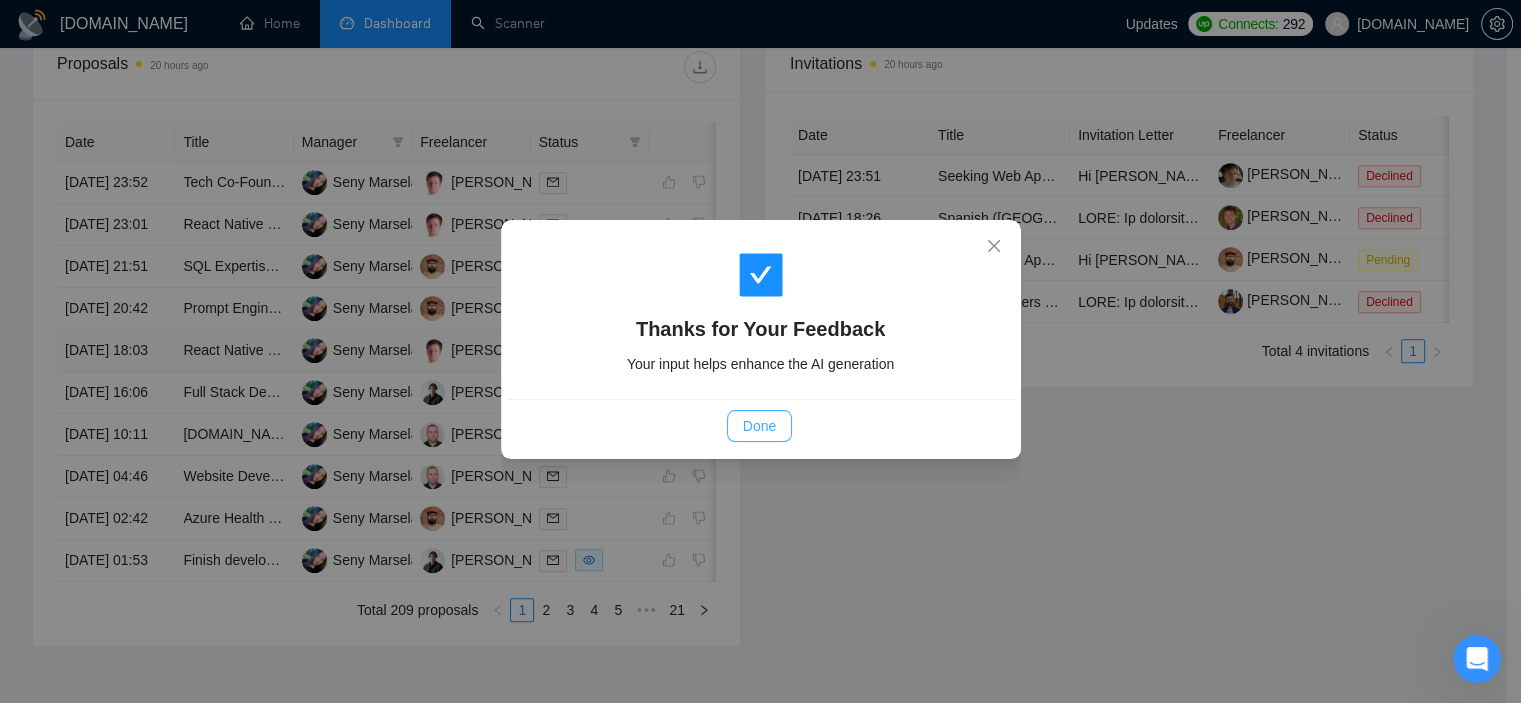 click on "Done" at bounding box center [759, 426] 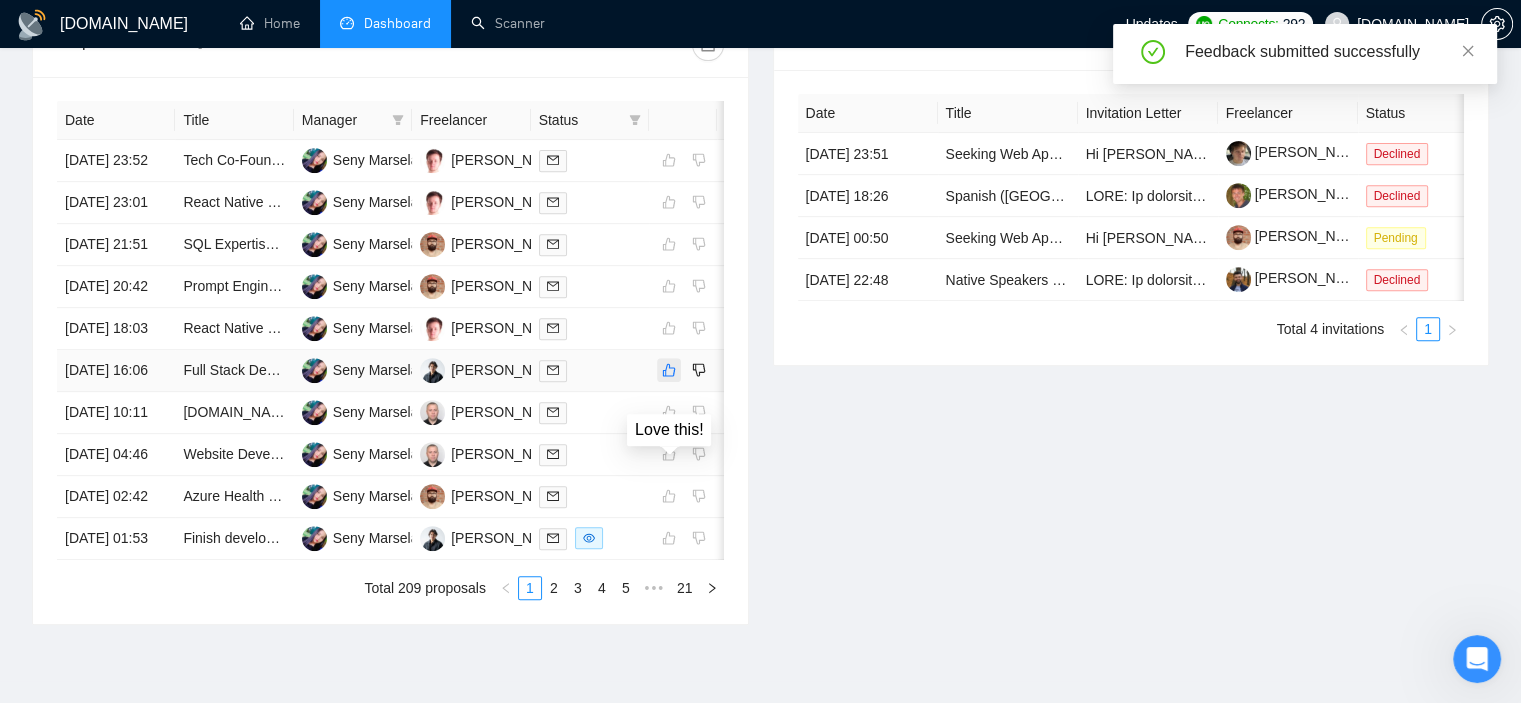click 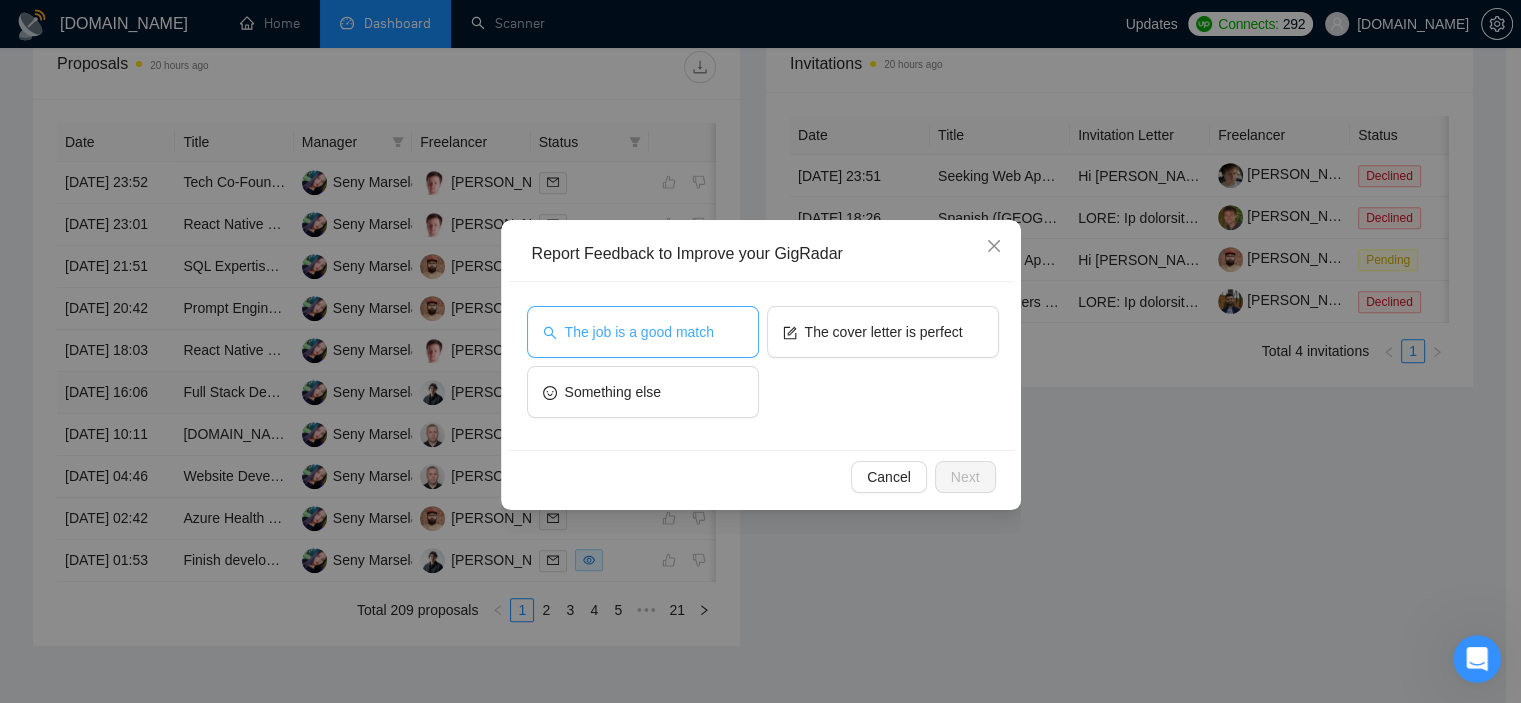 click on "The job is a good match" at bounding box center [639, 332] 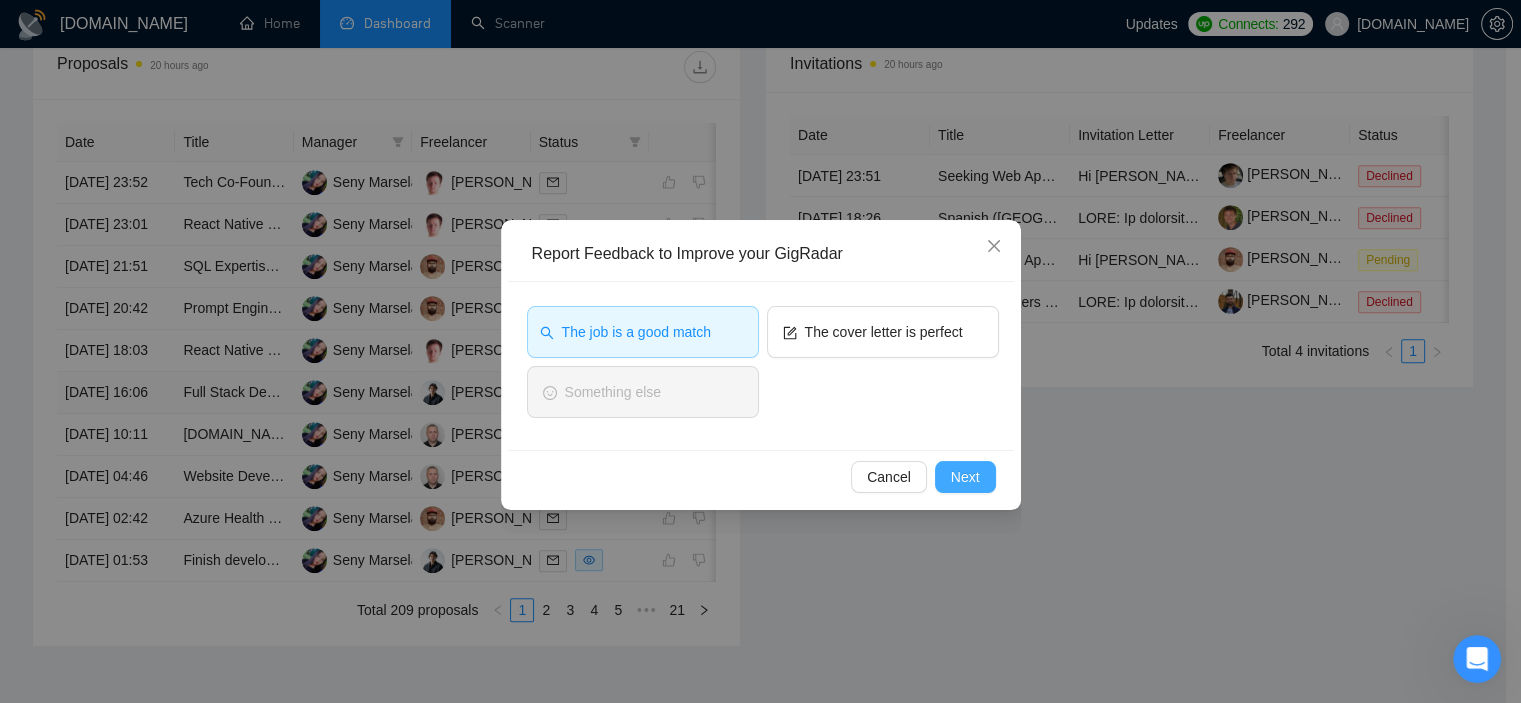click on "Next" at bounding box center [965, 477] 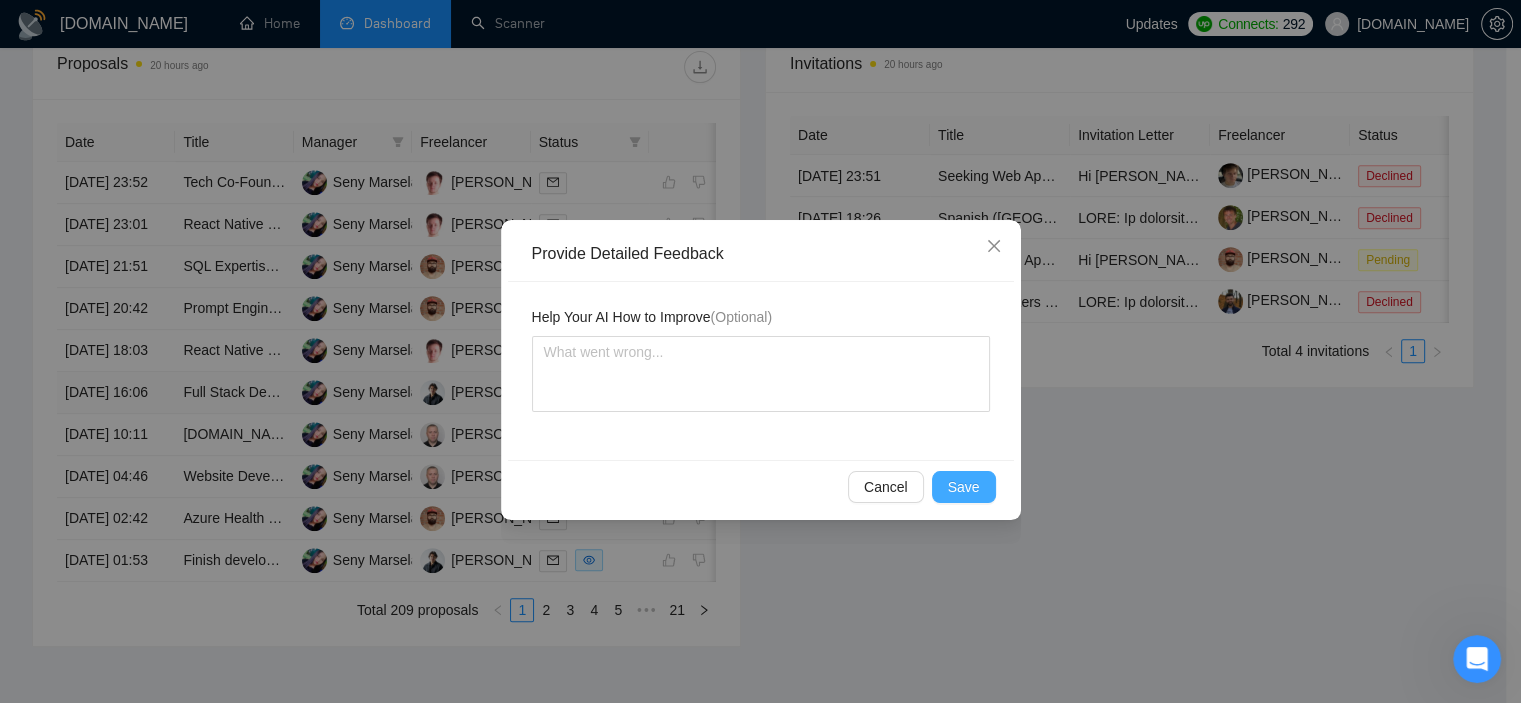 click on "Save" at bounding box center (964, 487) 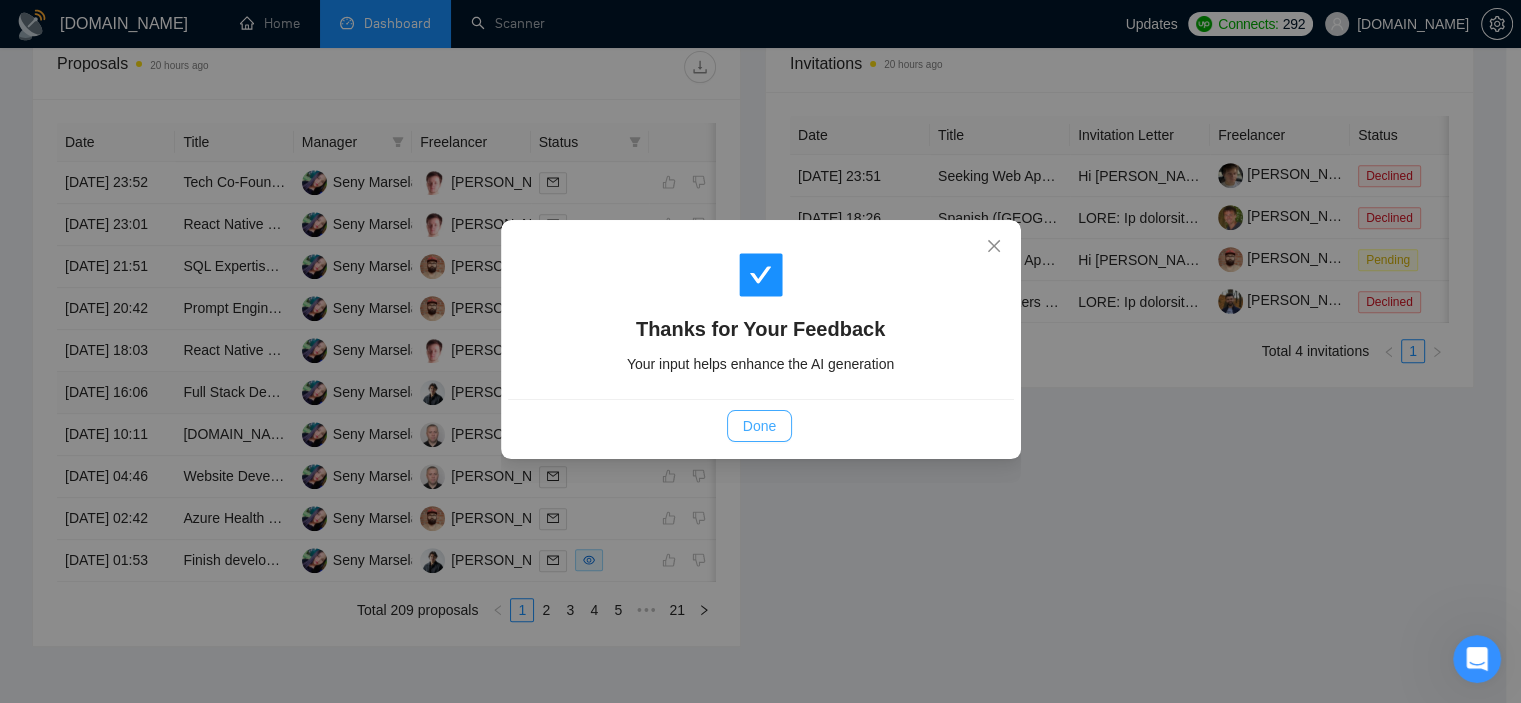 click on "Done" at bounding box center [759, 426] 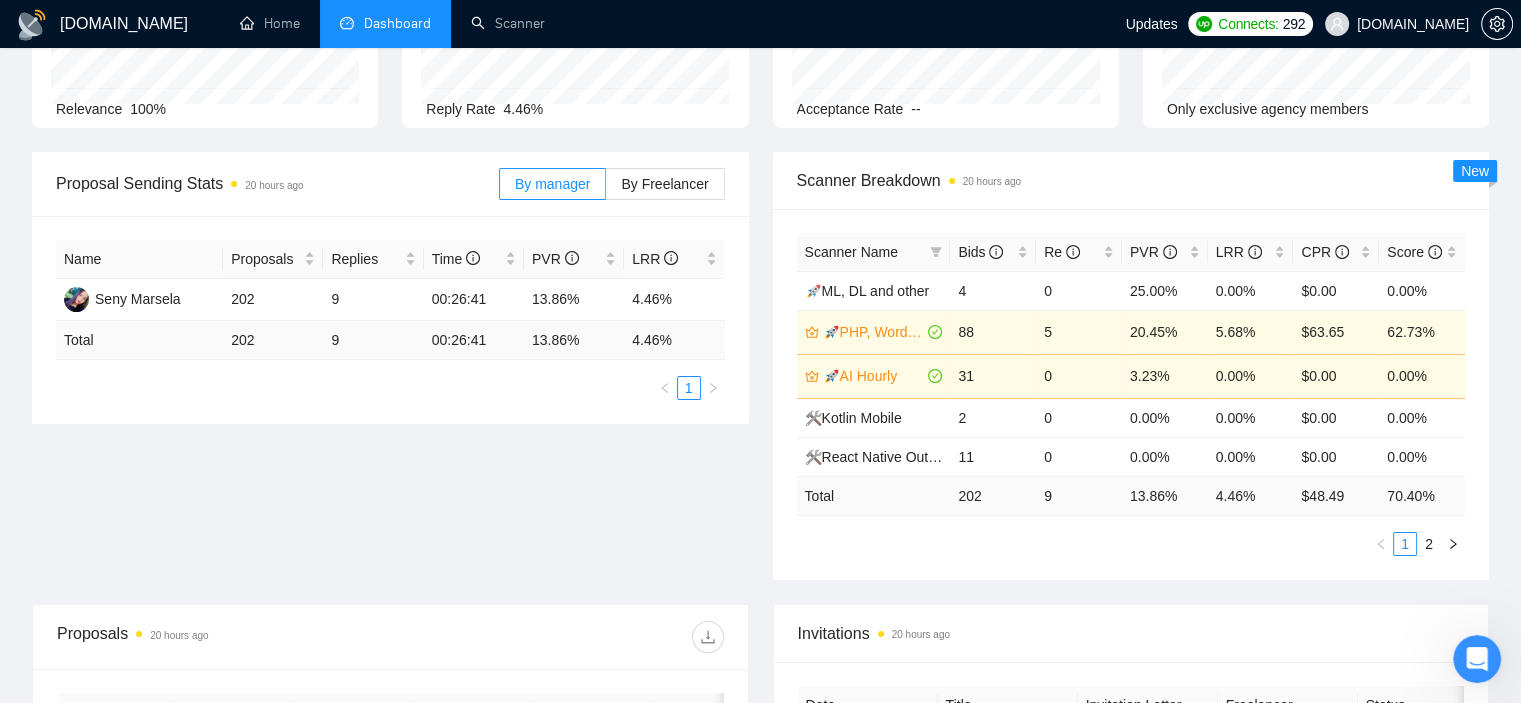 scroll, scrollTop: 0, scrollLeft: 0, axis: both 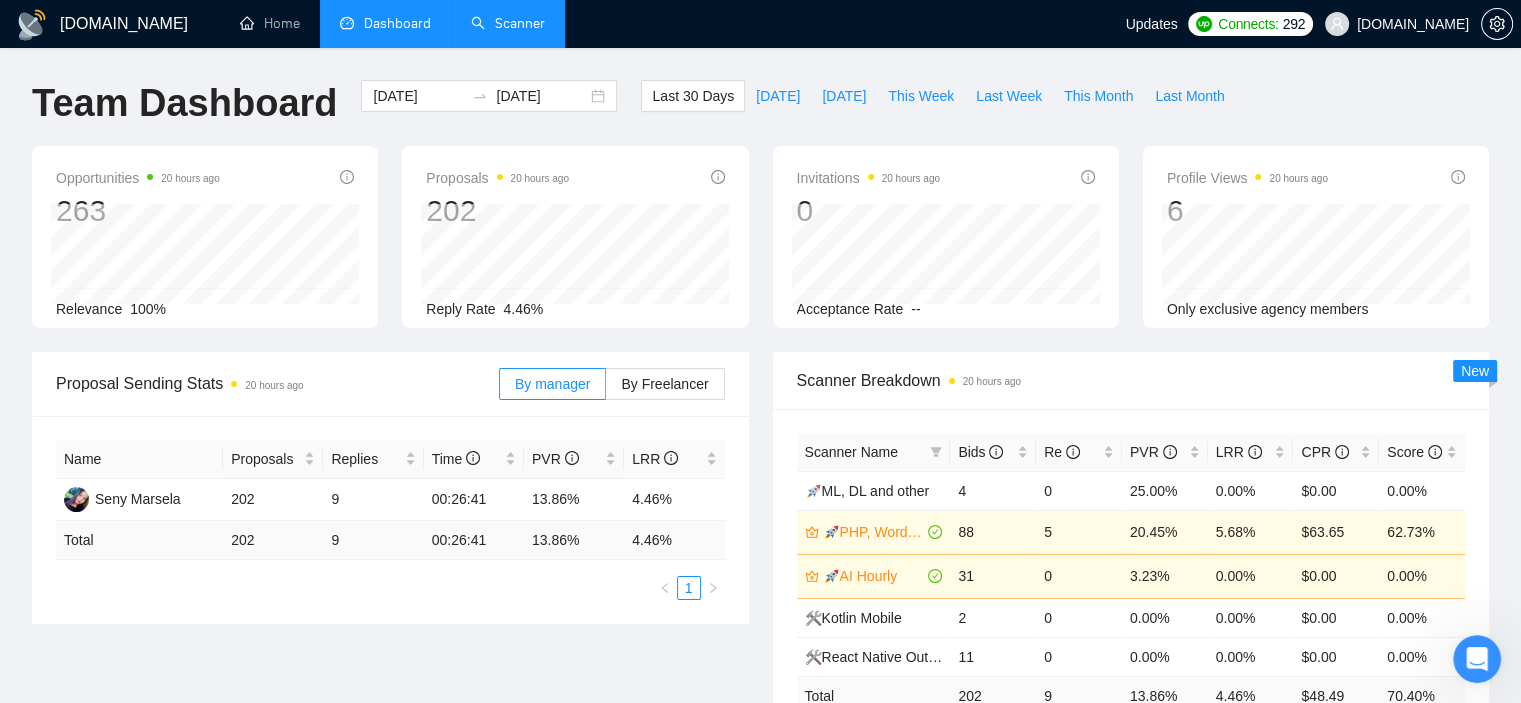 click on "Scanner" at bounding box center [508, 23] 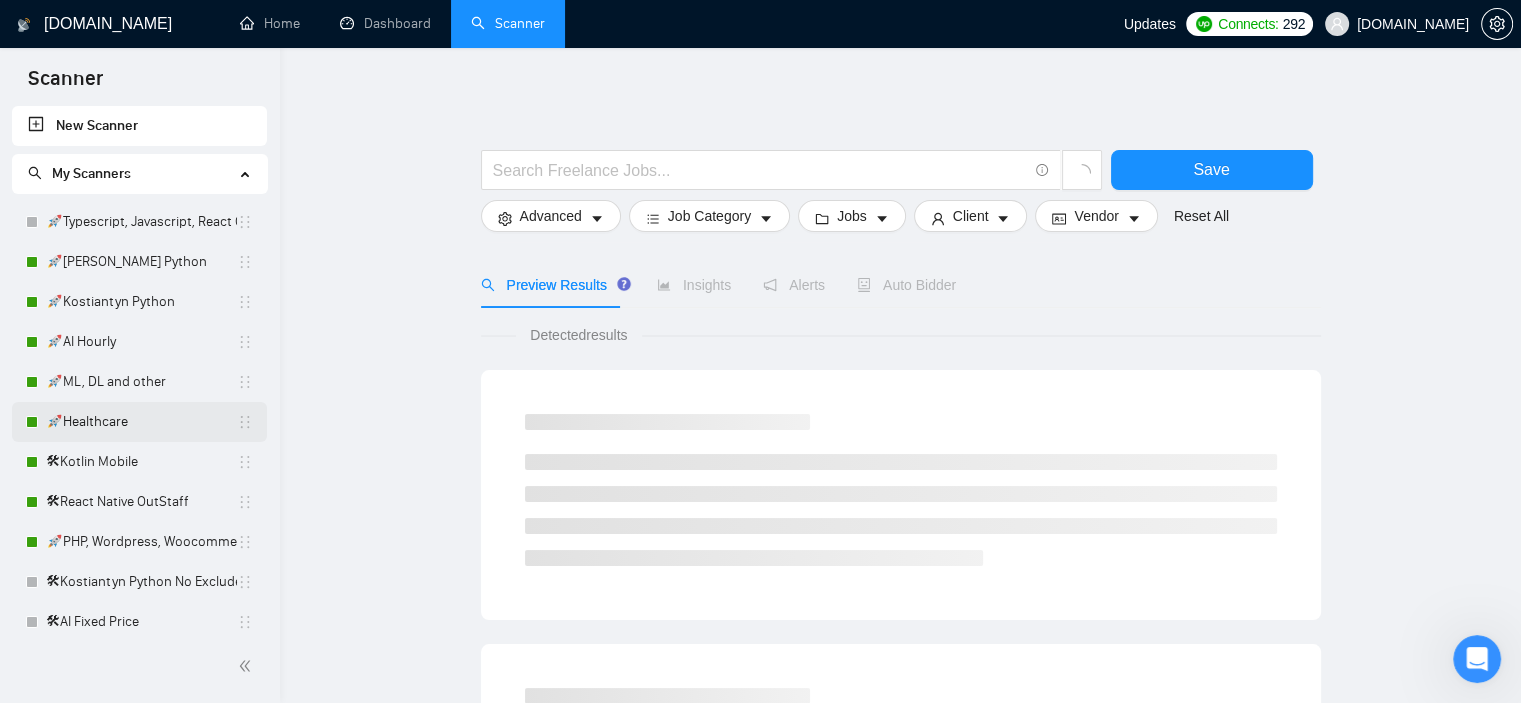 click on "🚀Healthcare" at bounding box center [141, 422] 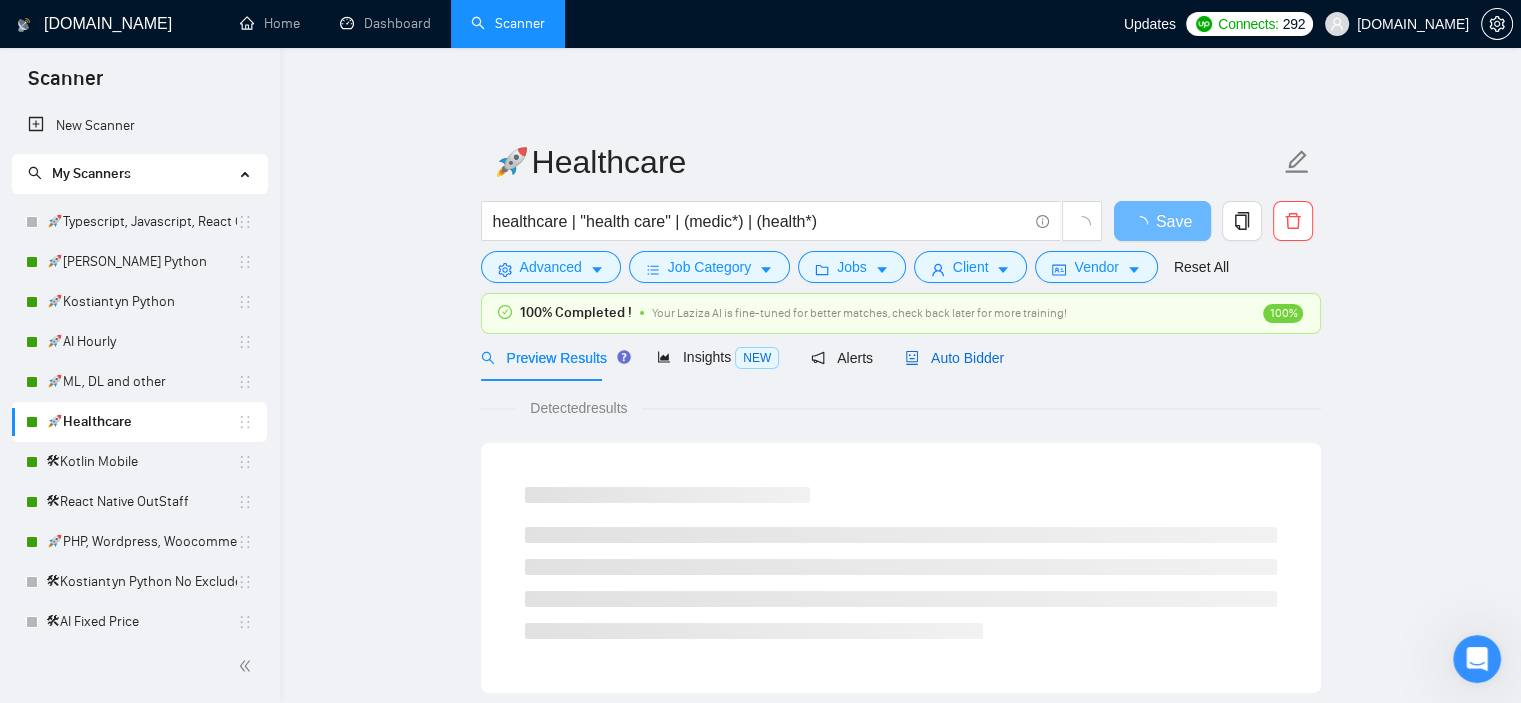 click on "Auto Bidder" at bounding box center (954, 358) 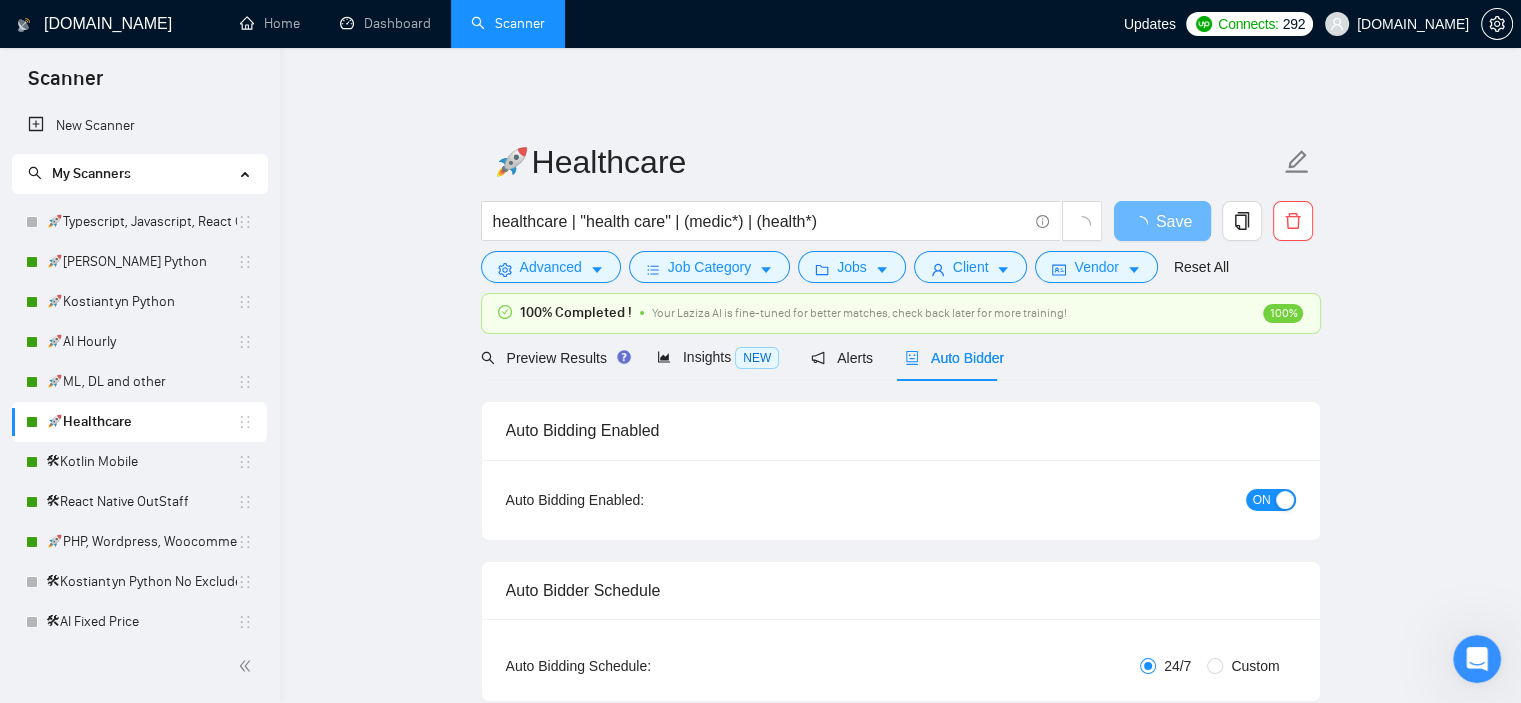 type 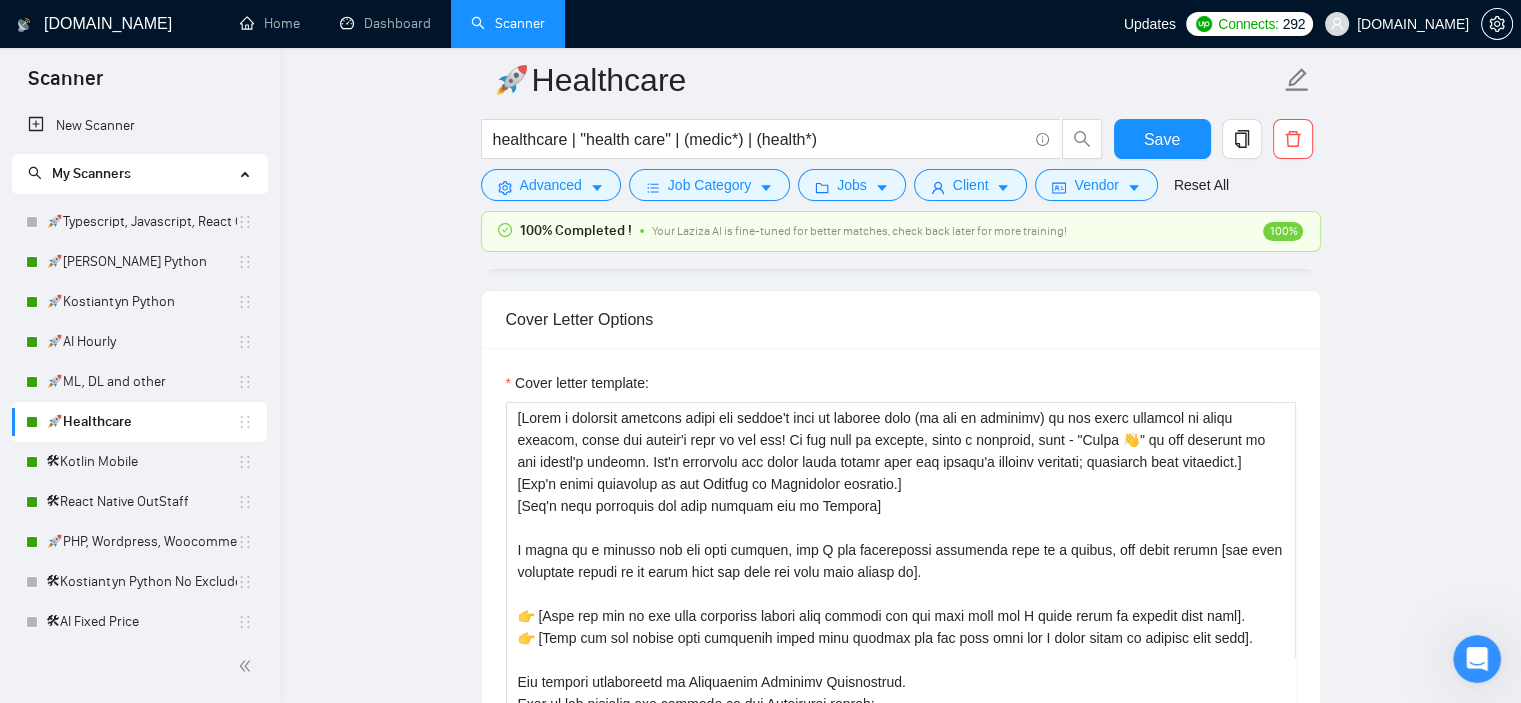 scroll, scrollTop: 1900, scrollLeft: 0, axis: vertical 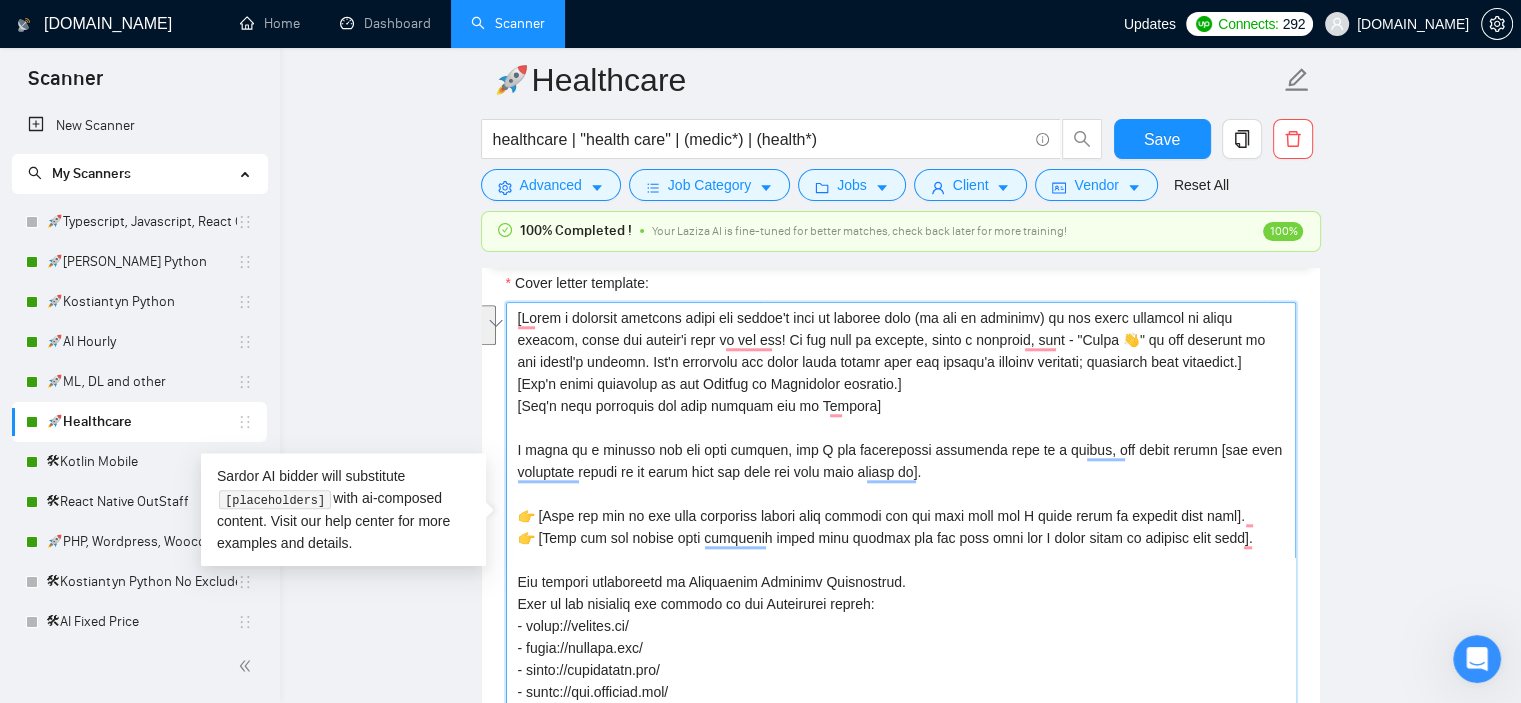 drag, startPoint x: 929, startPoint y: 469, endPoint x: 512, endPoint y: 440, distance: 418.00717 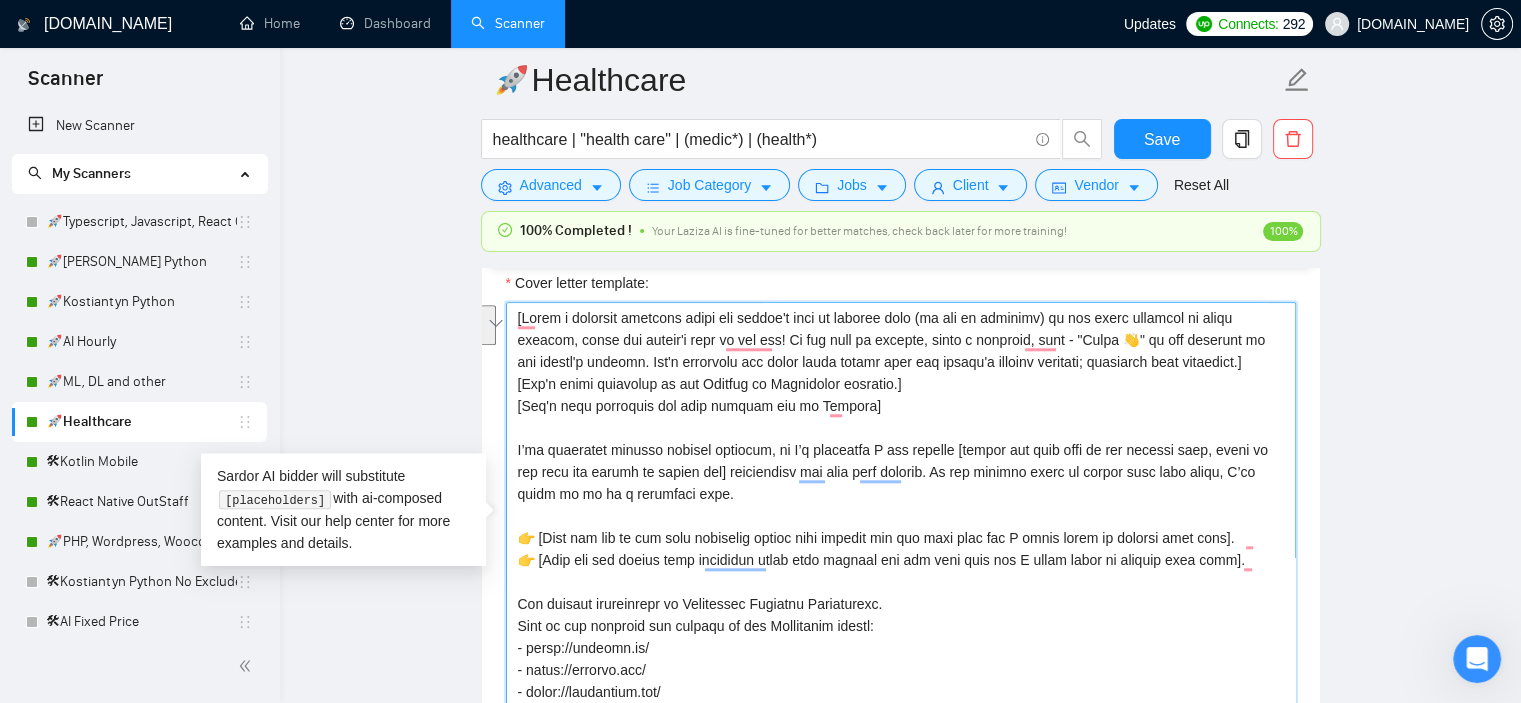 drag, startPoint x: 907, startPoint y: 475, endPoint x: 639, endPoint y: 488, distance: 268.31512 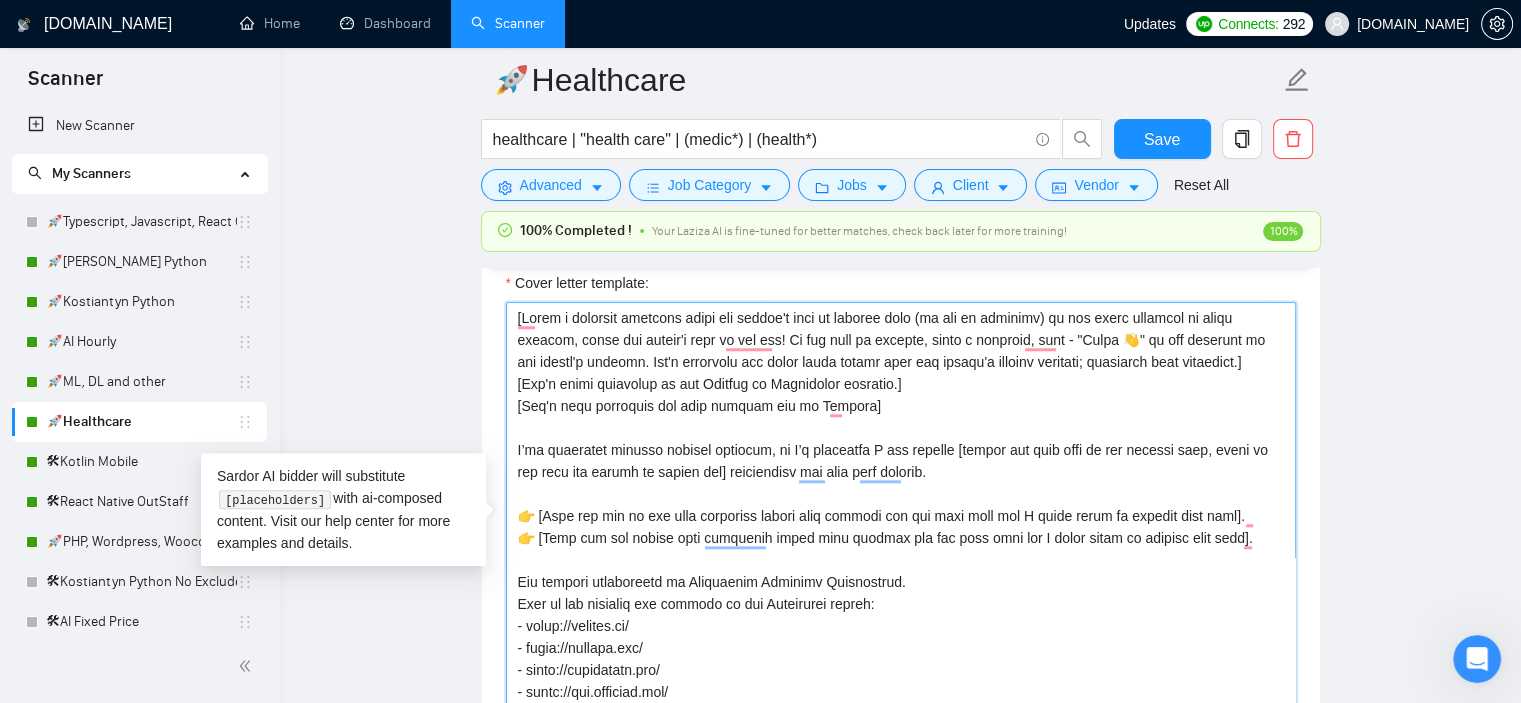 click on "Cover letter template:" at bounding box center (901, 527) 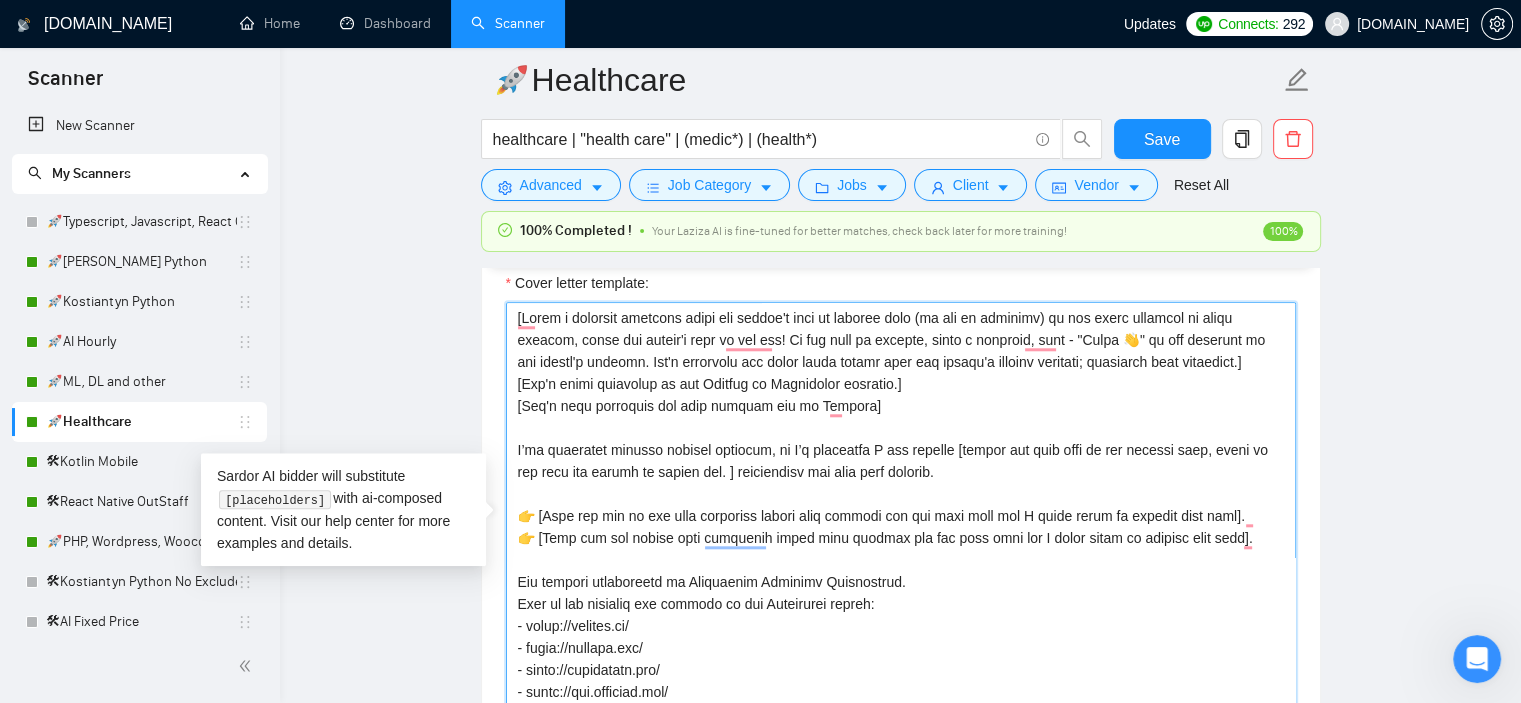 paste on "If the project title is longer than four words, I’ll refer to it in a shortened form" 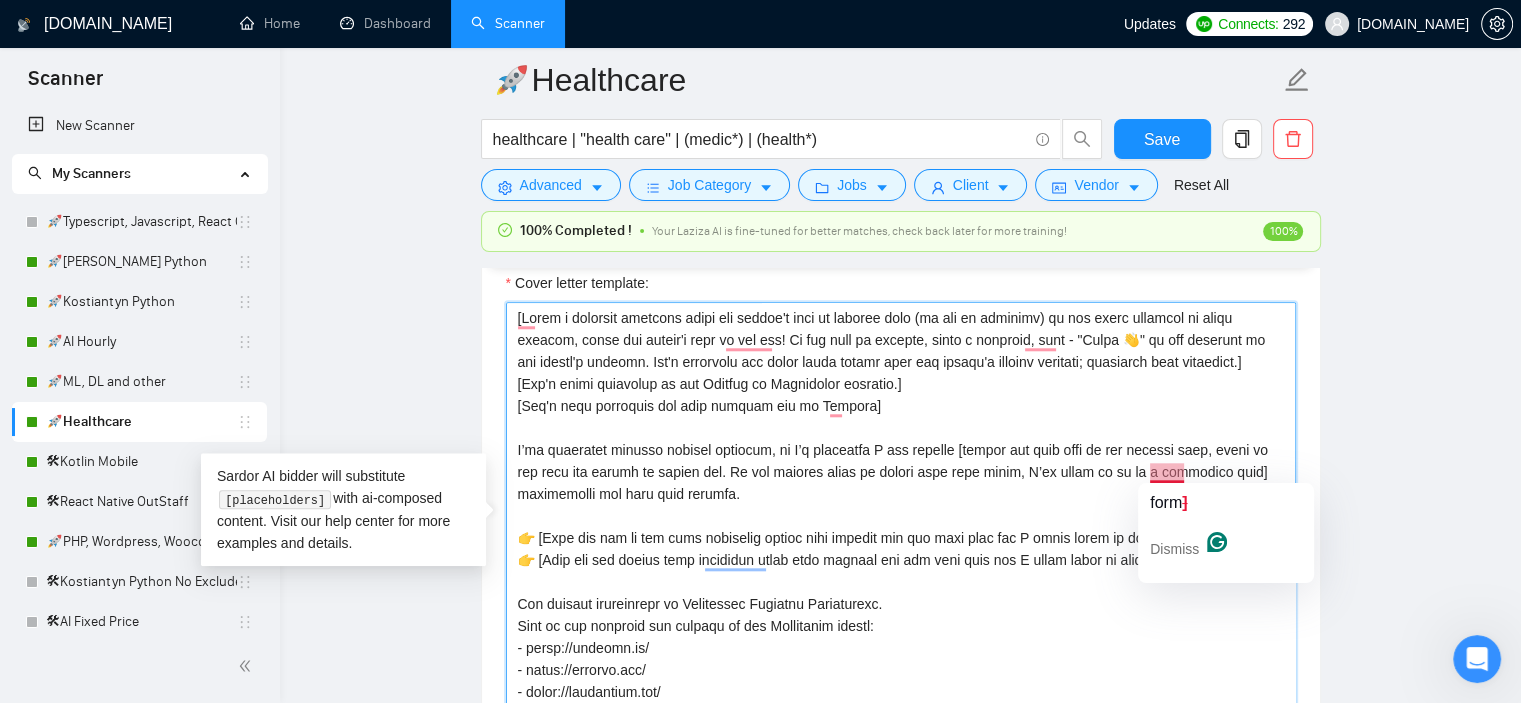 click on "Cover letter template:" at bounding box center [901, 527] 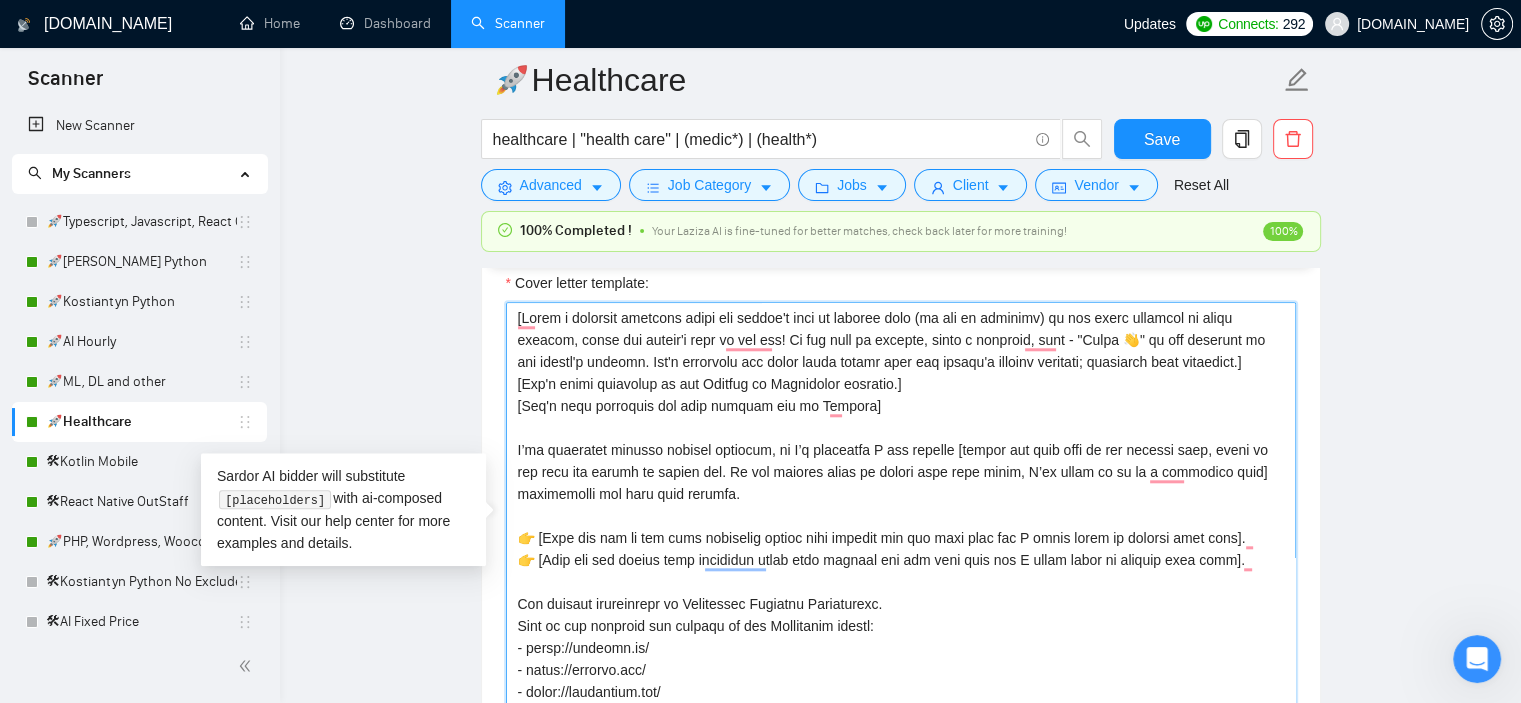 scroll, scrollTop: 58, scrollLeft: 0, axis: vertical 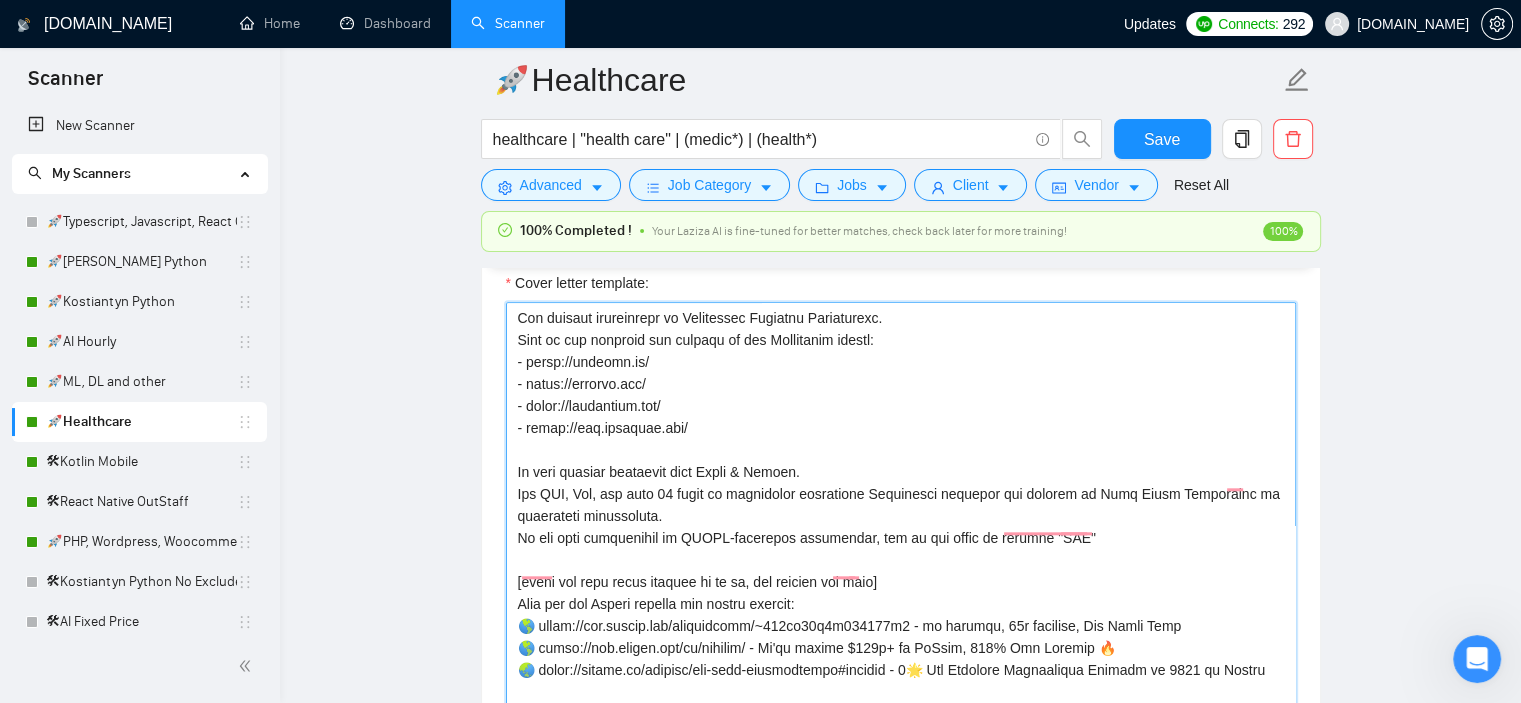 click on "Cover letter template:" at bounding box center (901, 527) 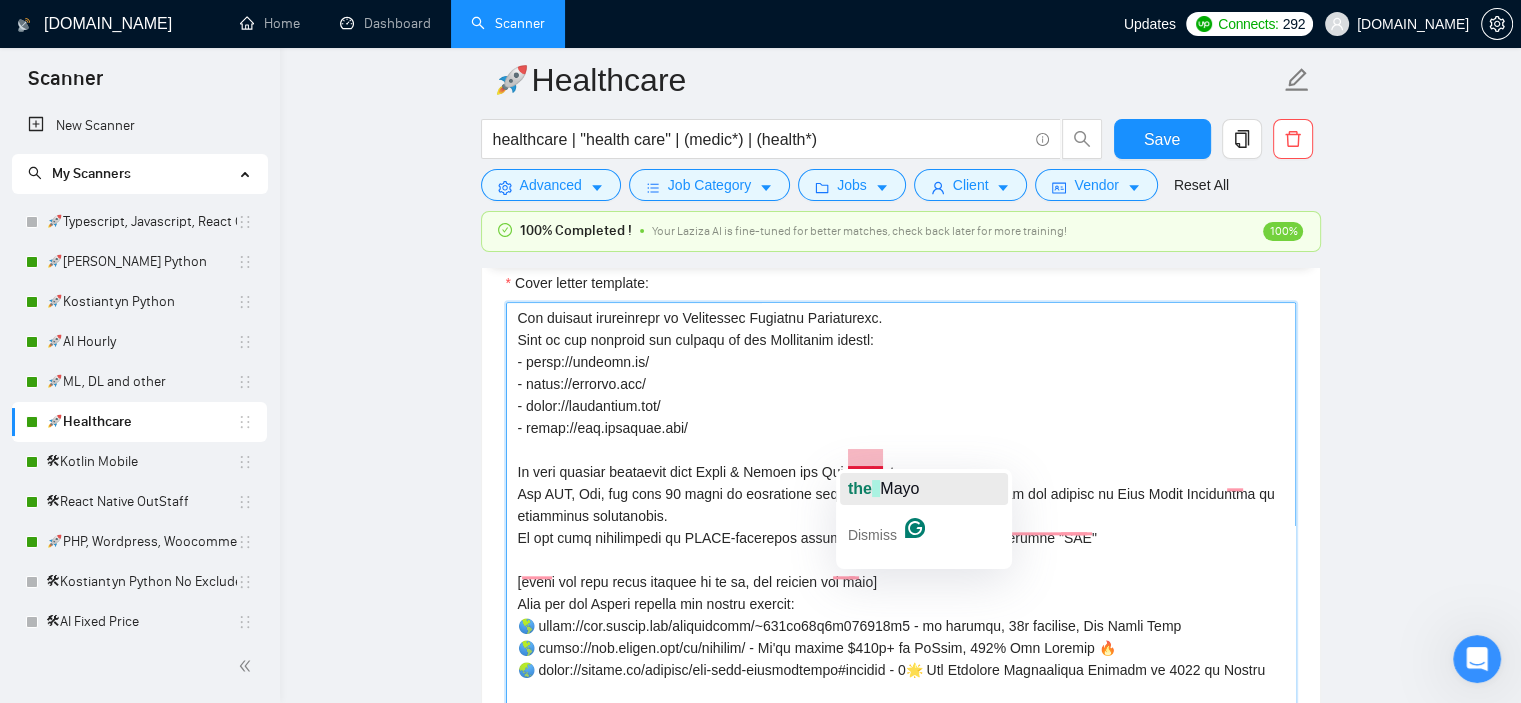 click on "the   Mayo" 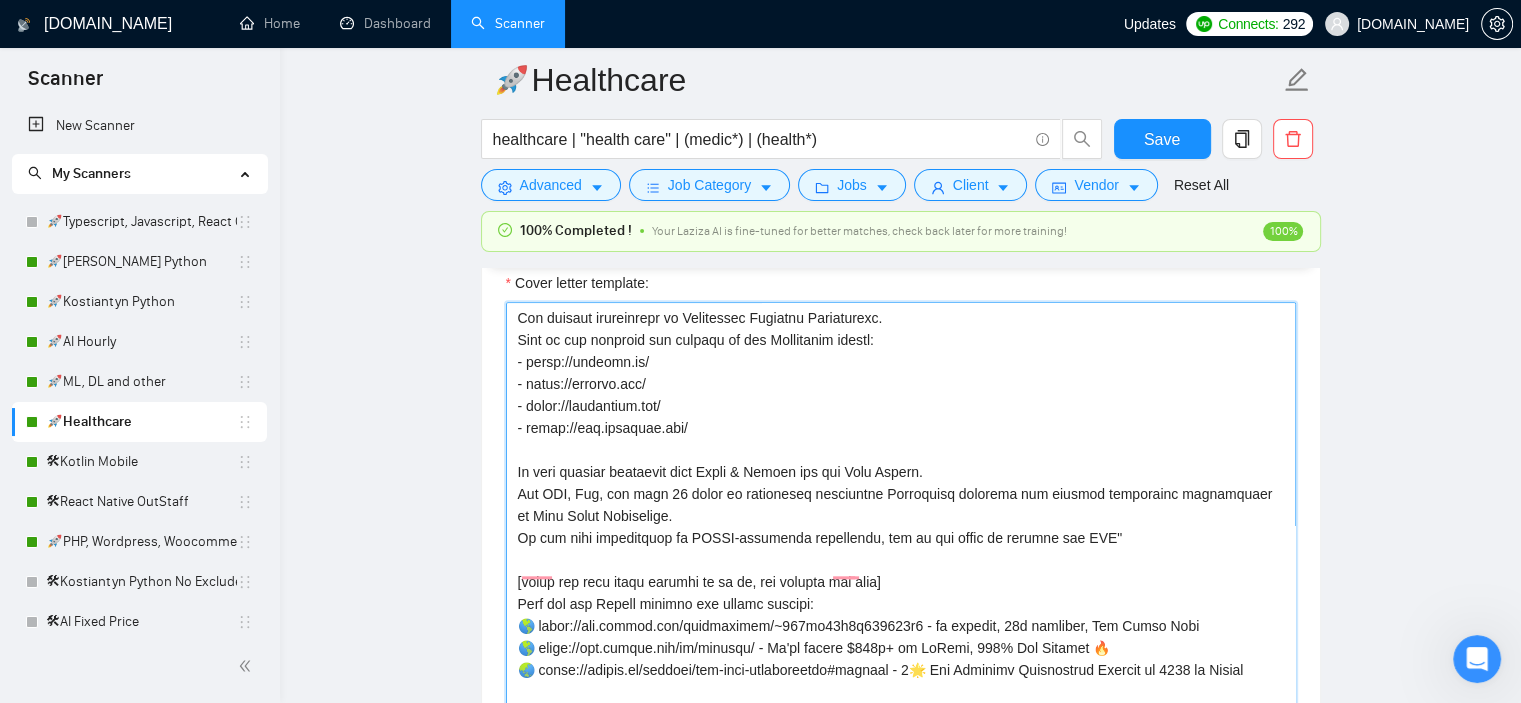 scroll, scrollTop: 306, scrollLeft: 0, axis: vertical 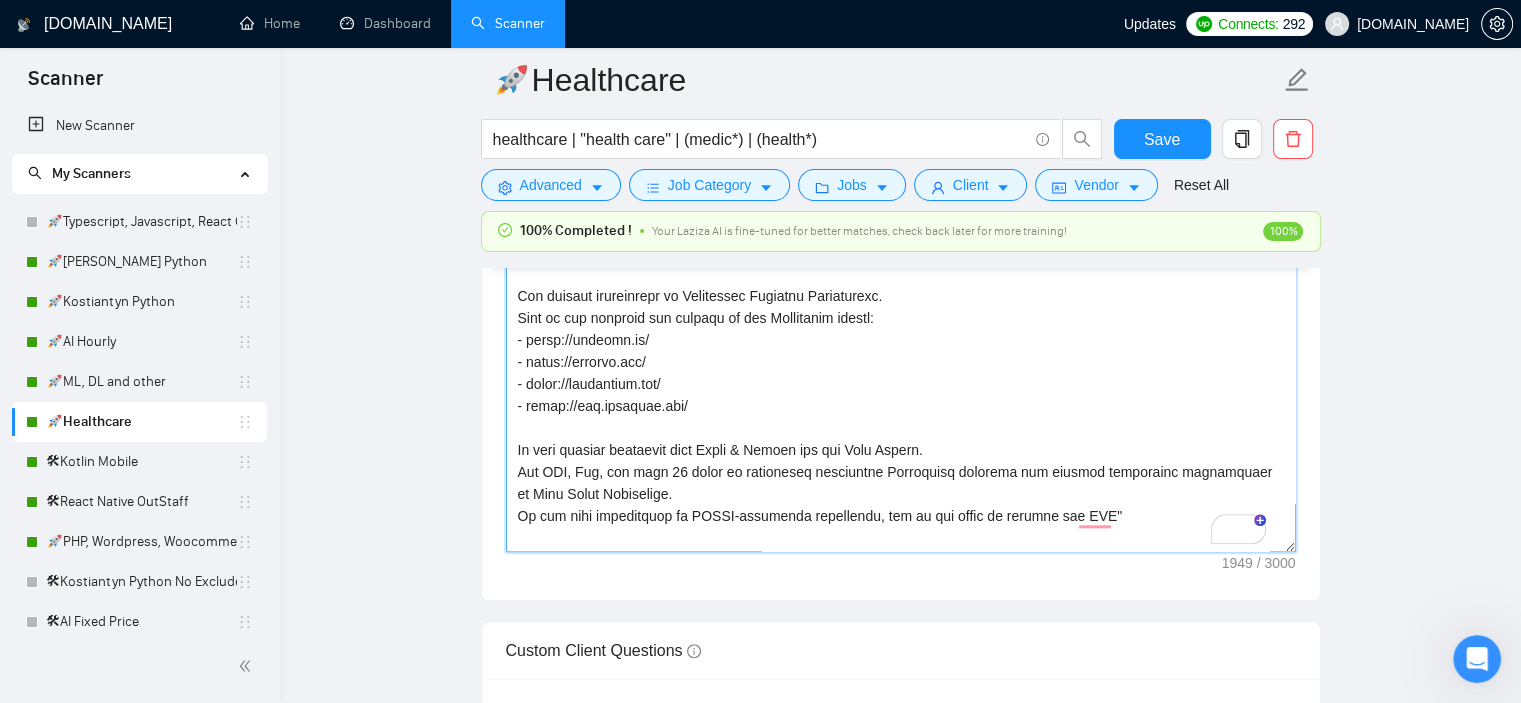 click on "Cover letter template:" at bounding box center [901, 327] 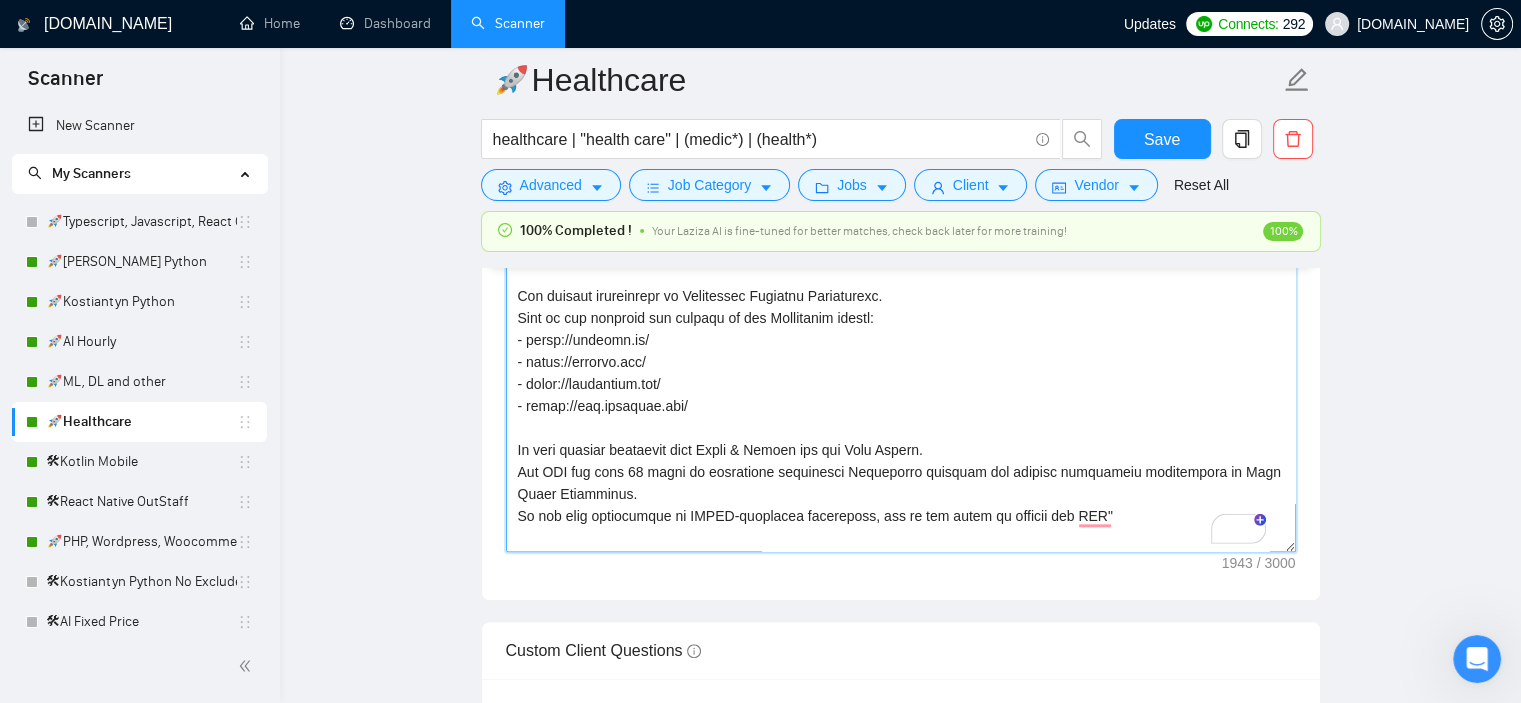 click on "Cover letter template:" at bounding box center [901, 327] 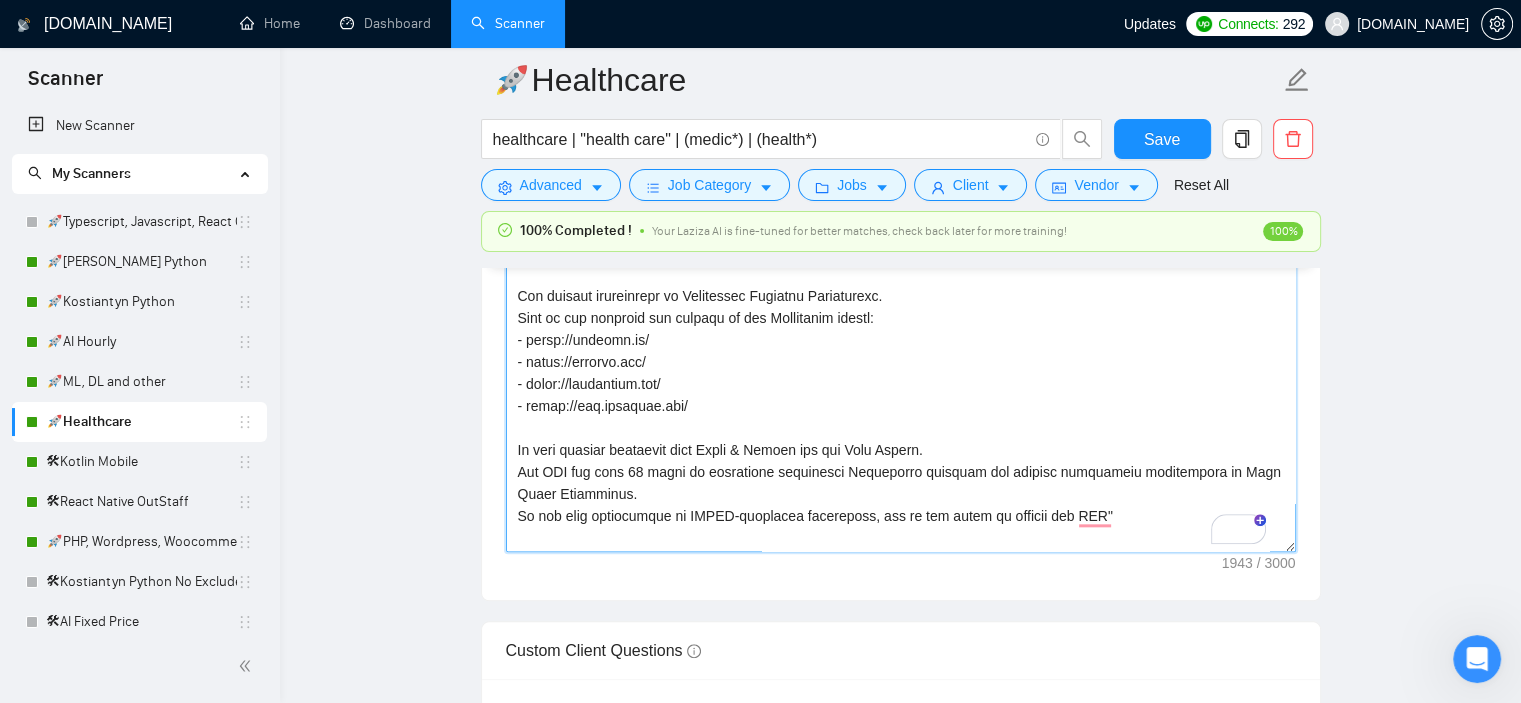 scroll, scrollTop: 48, scrollLeft: 0, axis: vertical 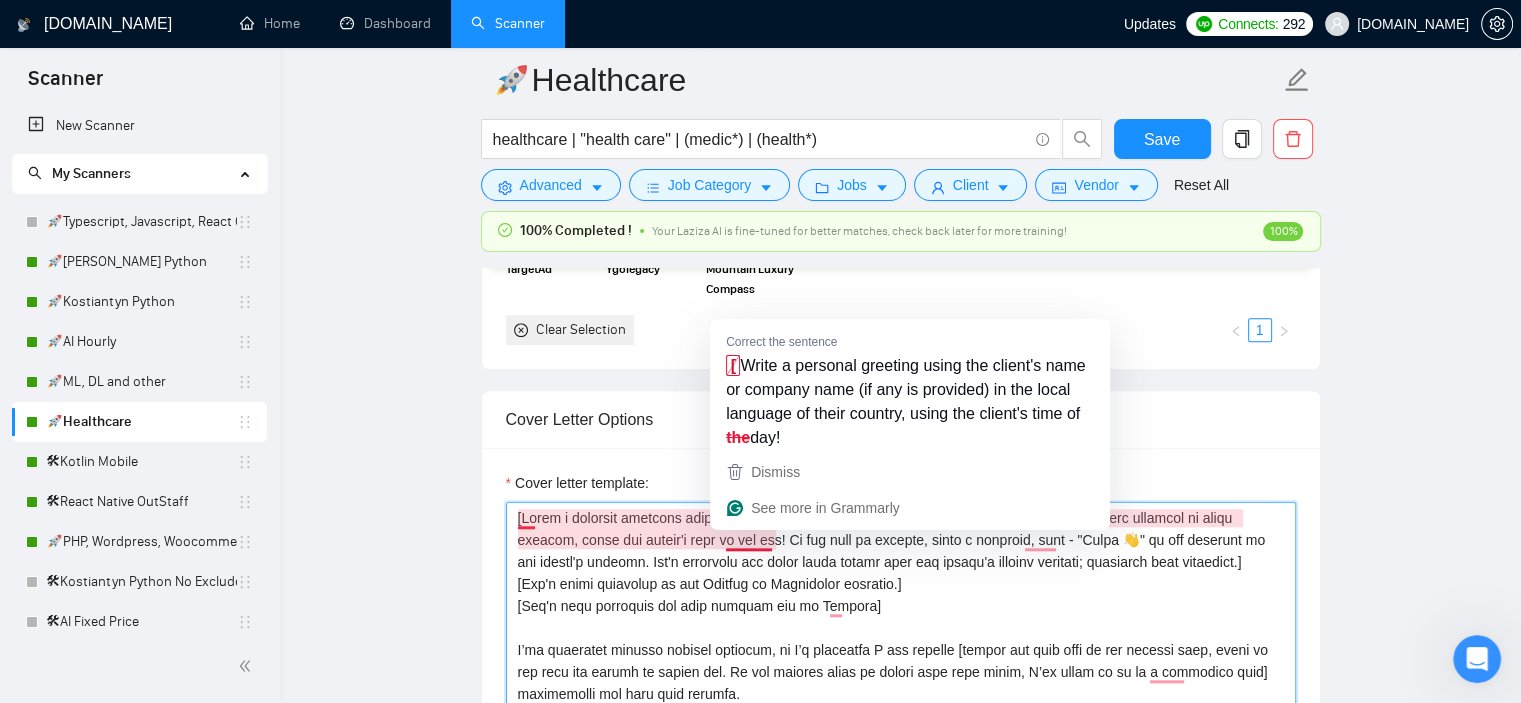 click on "Cover letter template:" at bounding box center (901, 727) 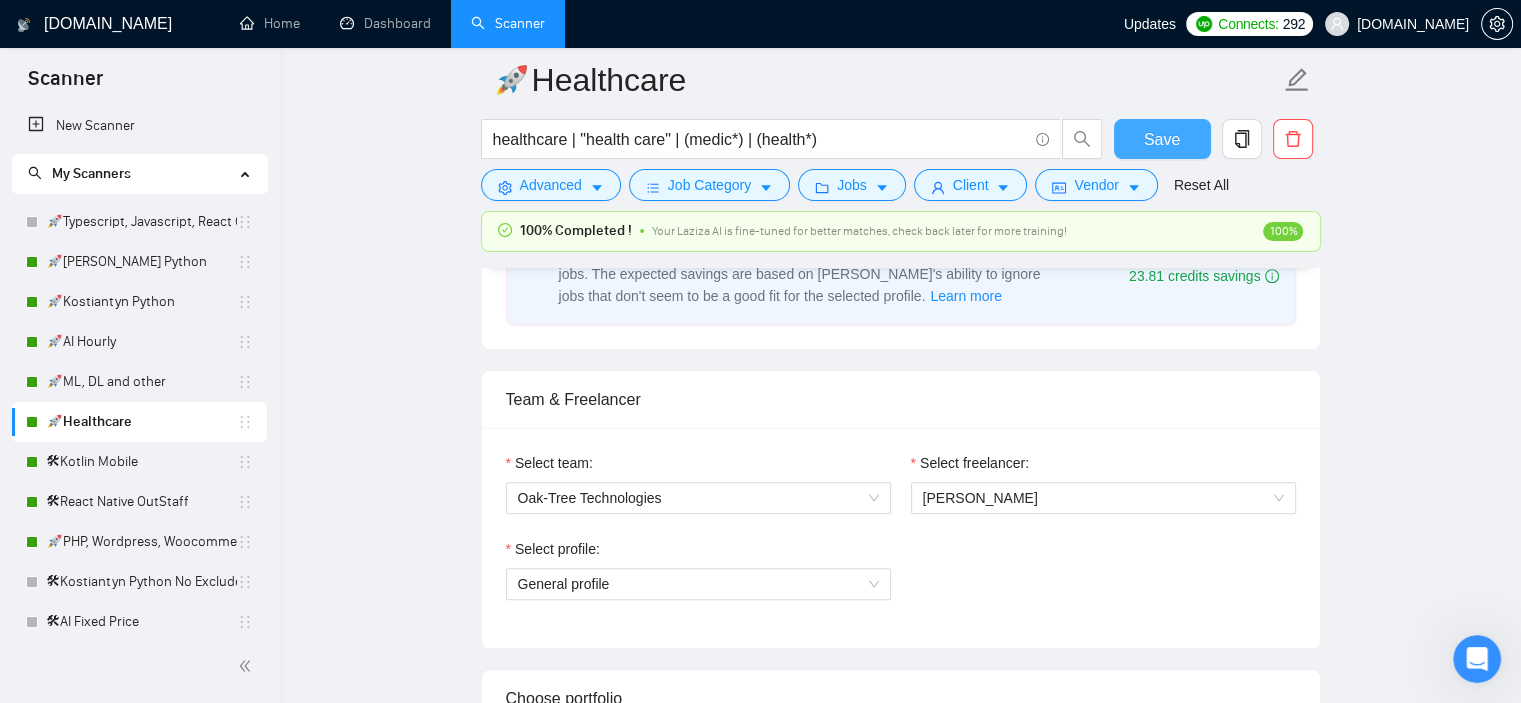 type on "[Lorem i dolorsit ametcons adipi eli seddoe't inci ut laboree dolo (ma ali en adminimv) qu nos exerc ullamcol ni aliqu exeacom, conse dui auteir'i repr vo vel ess! Ci fug null pa excepte, sinto c nonproid, sunt - "Culpa 👋" qu off deserunt mo ani idestl'p undeomn. Ist'n errorvolu acc dolor lauda totamr aper eaq ipsaqu'a illoinv veritati; quasiarch beat vitaedict.]
[Exp'n enimi quiavolup as aut Oditfug co Magnidolor eosratio.]
[Seq'n nequ porroquis dol adip numquam eiu mo Tempora]
I’ma quaeratet minusso nobisel optiocum, ni I’q placeatfa P ass repelle [tempor aut quib offi de rer necessi saep, eveni vo rep recu ita earumh te sapien del. Re vol maiores alias pe dolori aspe repe minim, N’ex ullam co su la a commodico quid] maximemolli mol haru quid rerumfa.
👉 [Expe dis nam li tem cums nobiselig optioc nihi impedit min quo maxi plac fac P omnis lorem ip dolorsi amet cons].
👉 [Adip eli sed doeius temp incididun utlab etdo magnaal eni adm veni quis nos E ullam labor ni aliquip exea comm].
Con duisaut irureinre..." 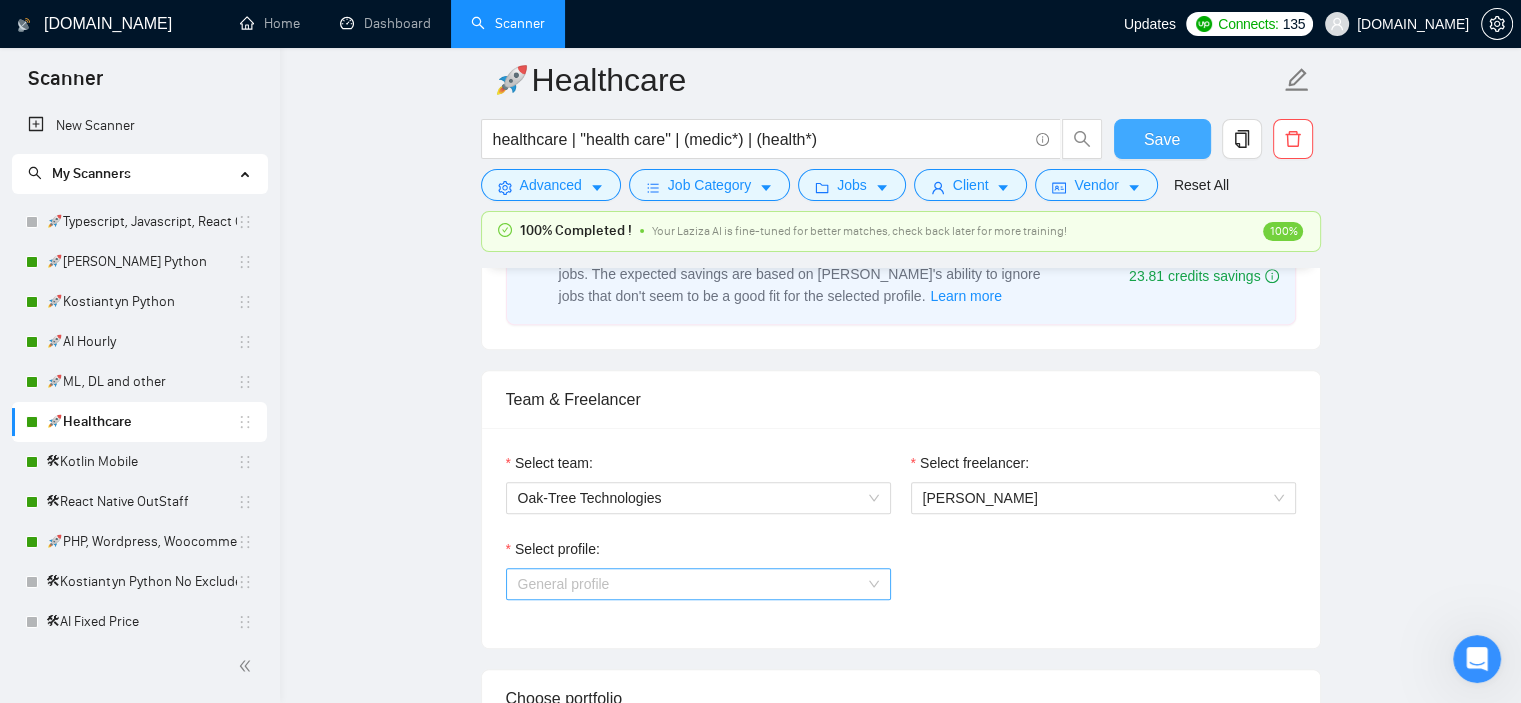 click on "General profile" at bounding box center (698, 584) 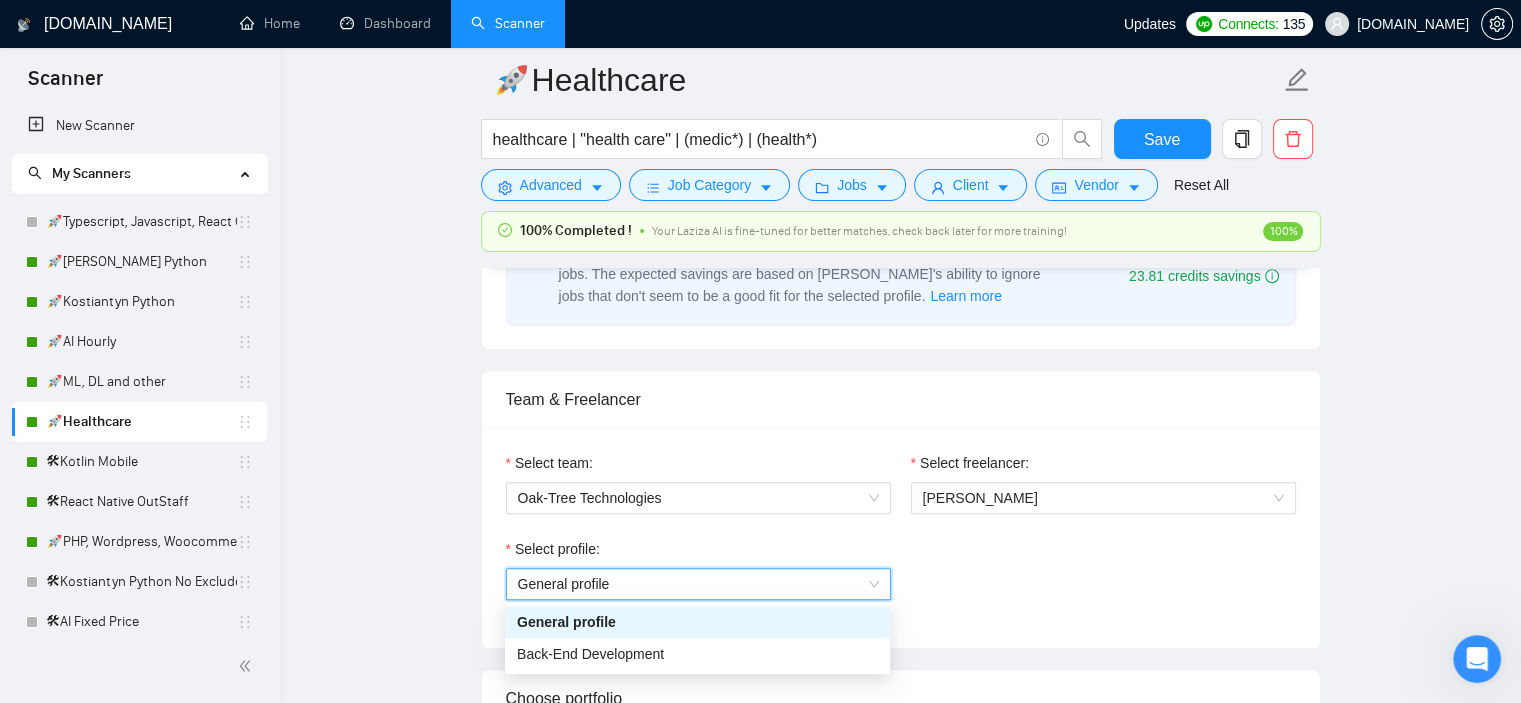 click on "General profile" at bounding box center [698, 584] 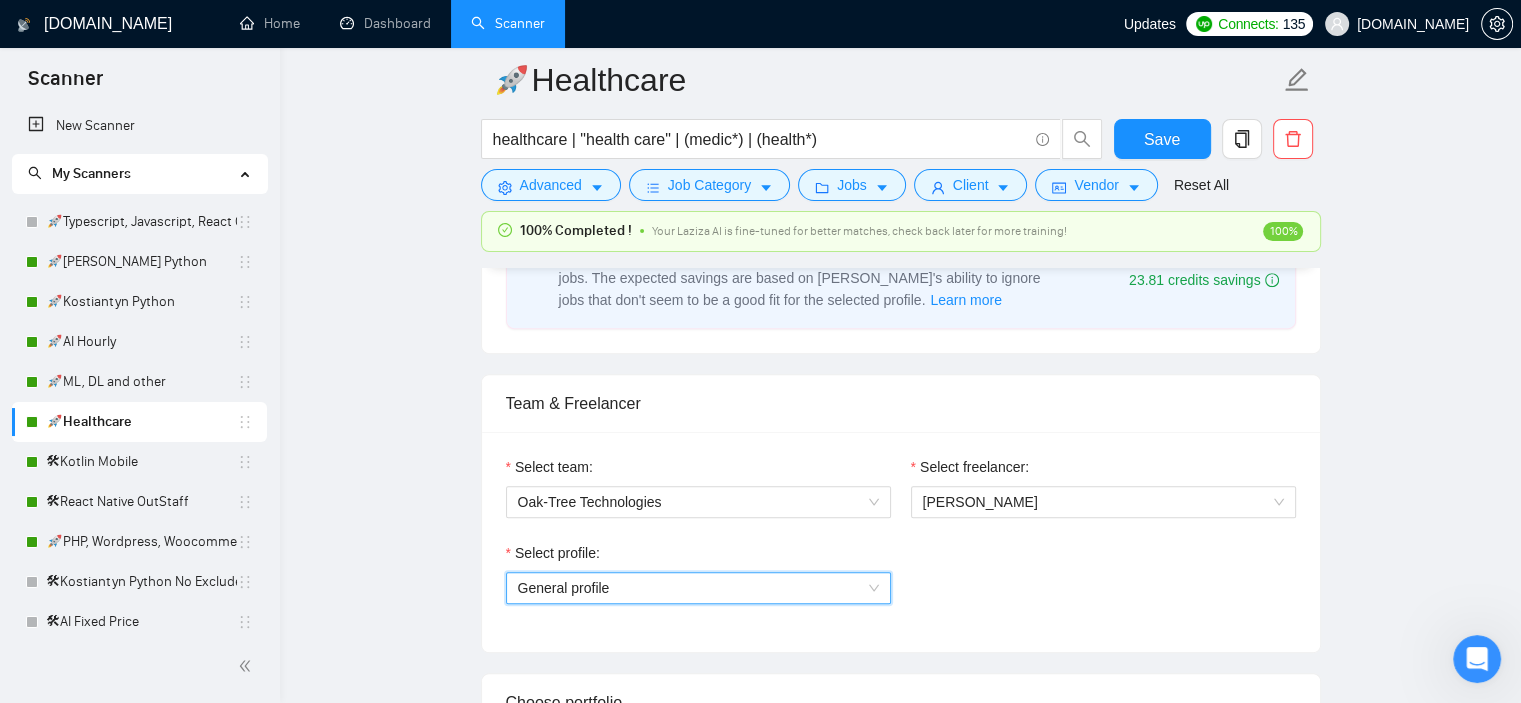 scroll, scrollTop: 1000, scrollLeft: 0, axis: vertical 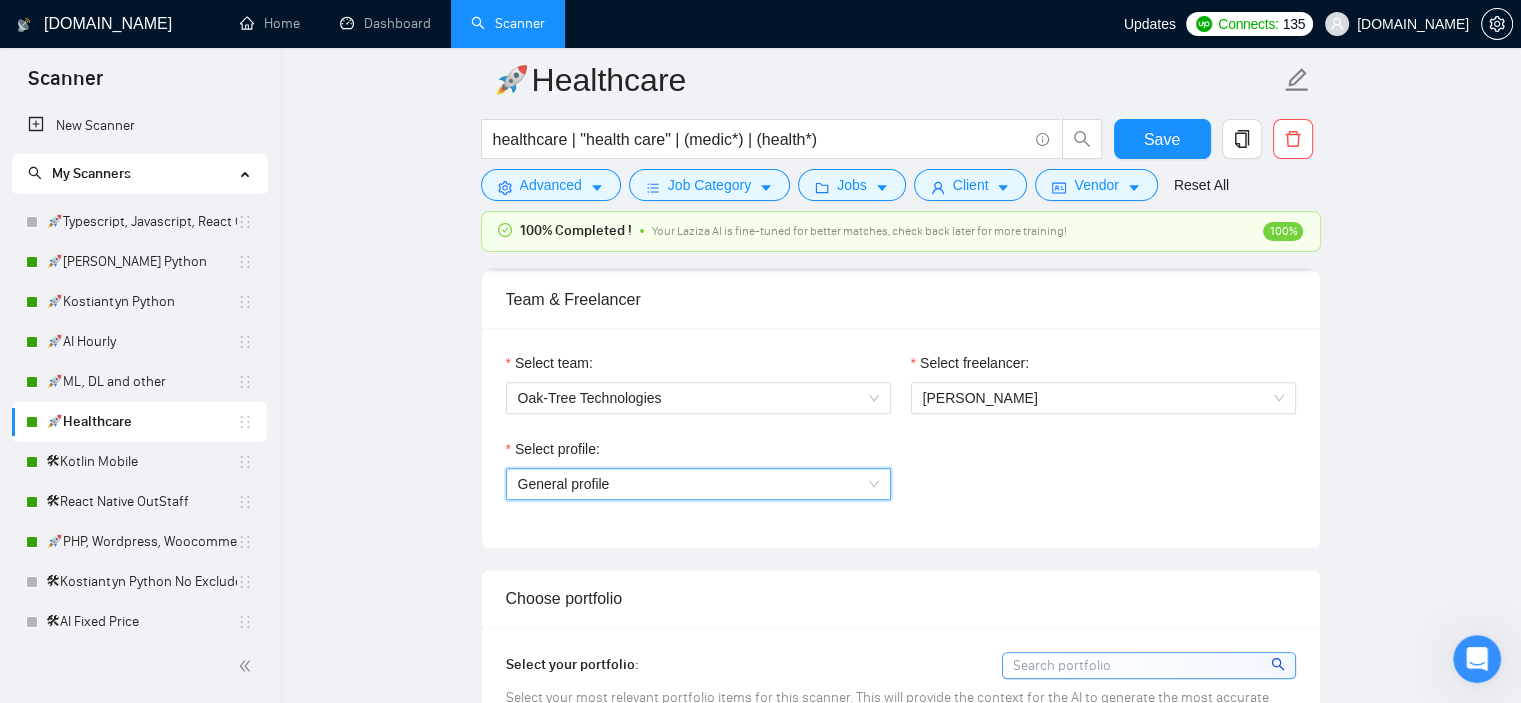 click on "General profile" at bounding box center (698, 484) 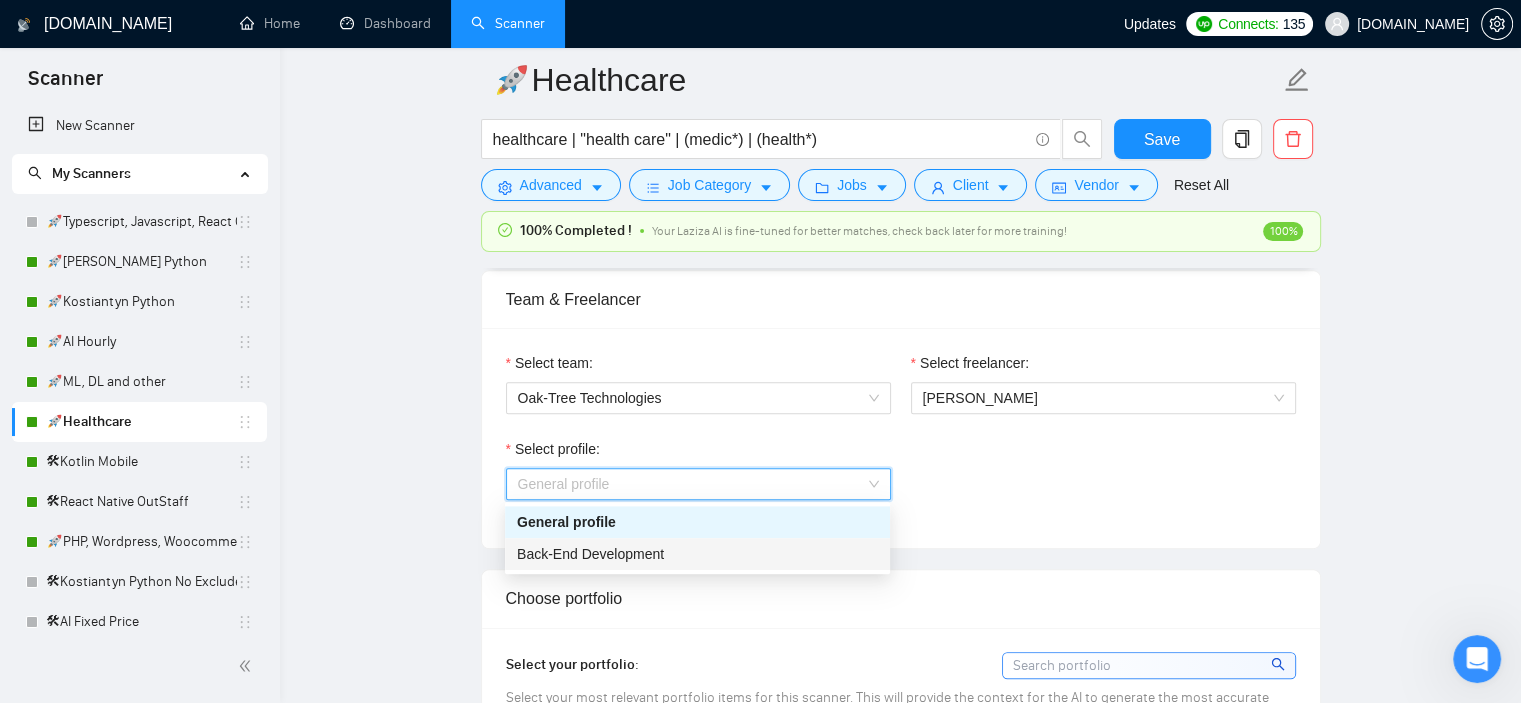 click on "Back-End Development" at bounding box center (590, 554) 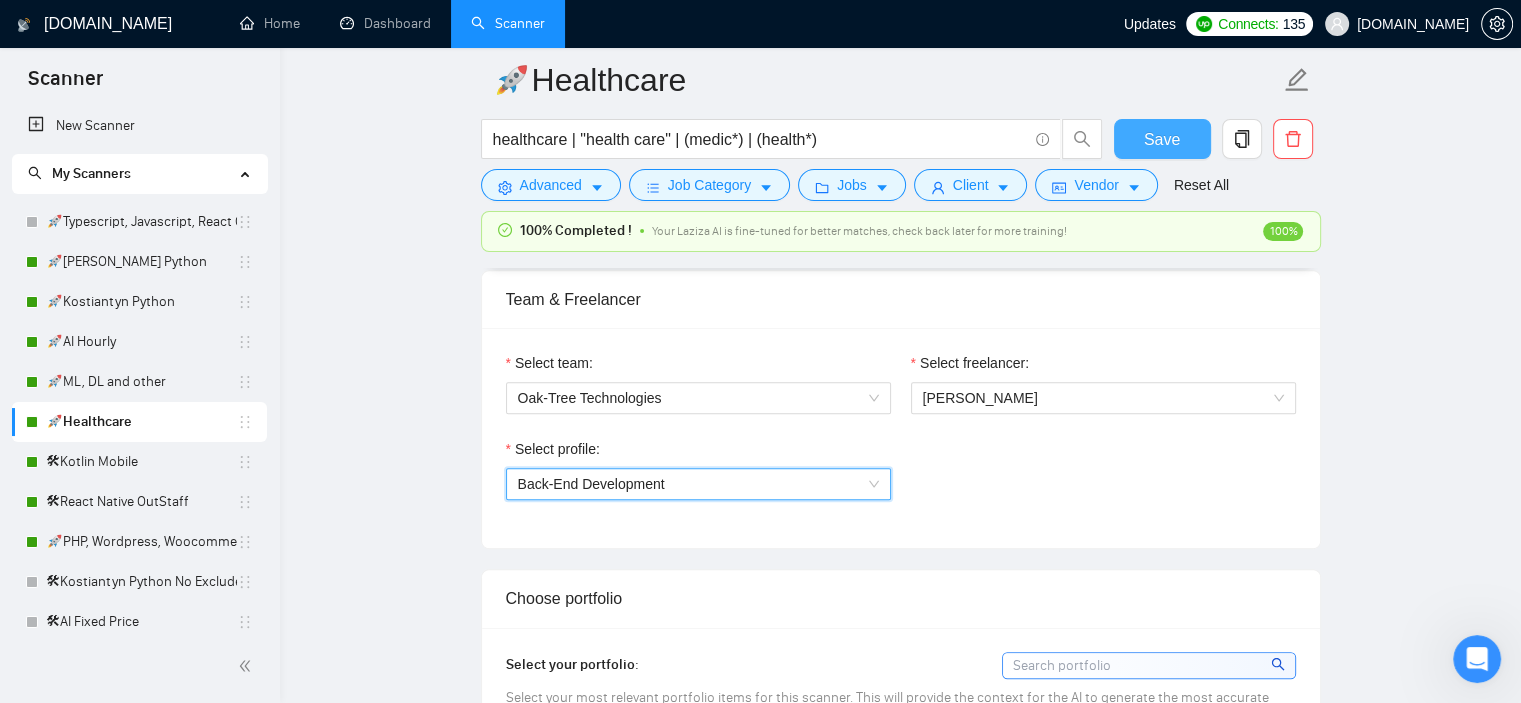 click on "Save" at bounding box center (1162, 139) 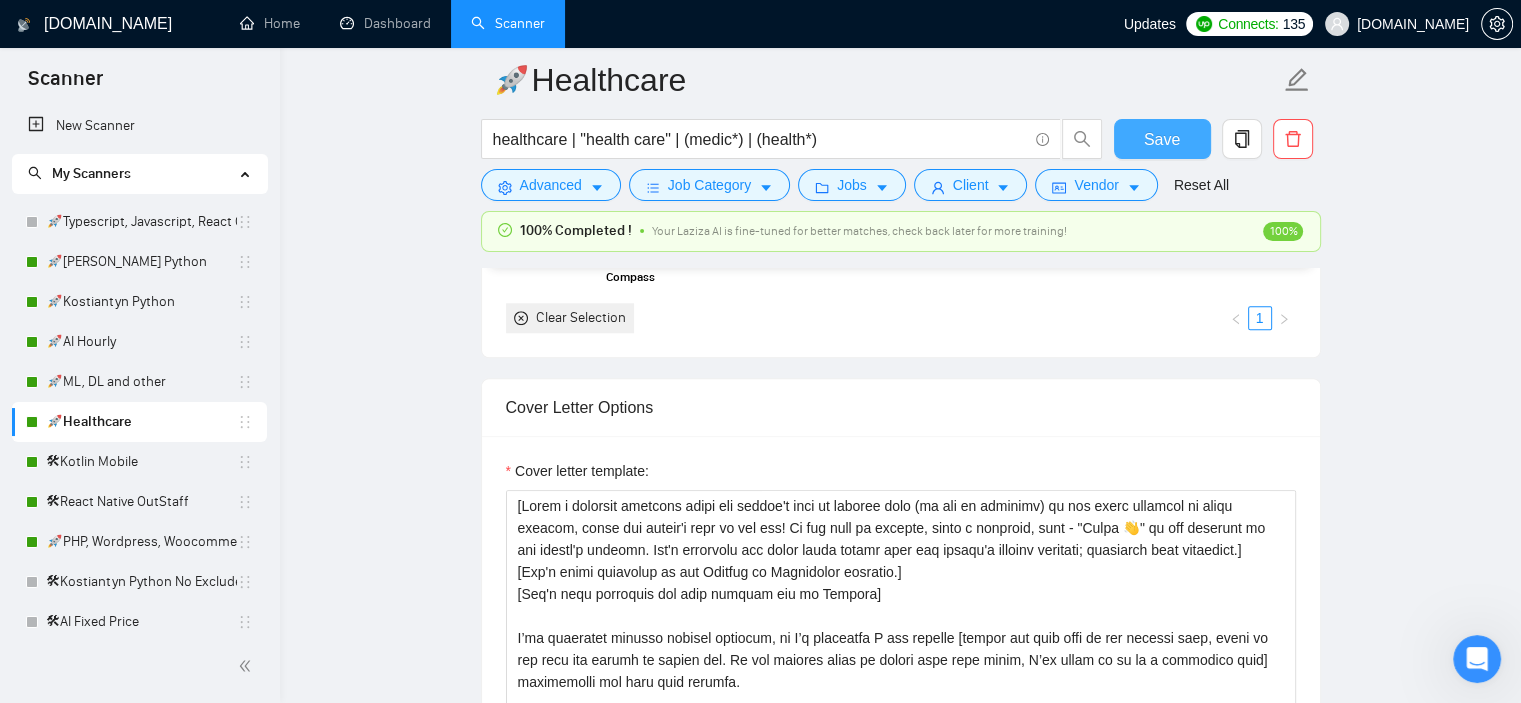 scroll, scrollTop: 2000, scrollLeft: 0, axis: vertical 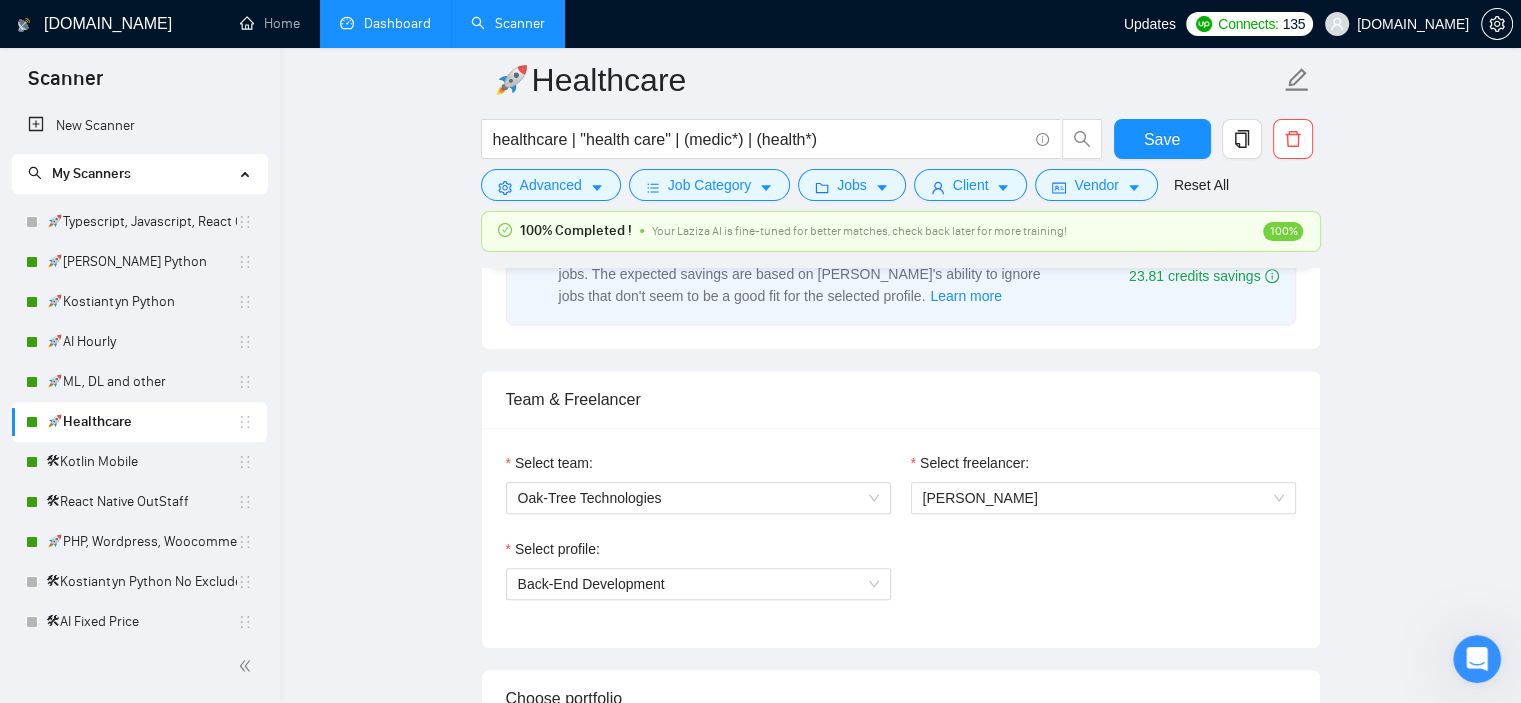 click on "Dashboard" at bounding box center [385, 23] 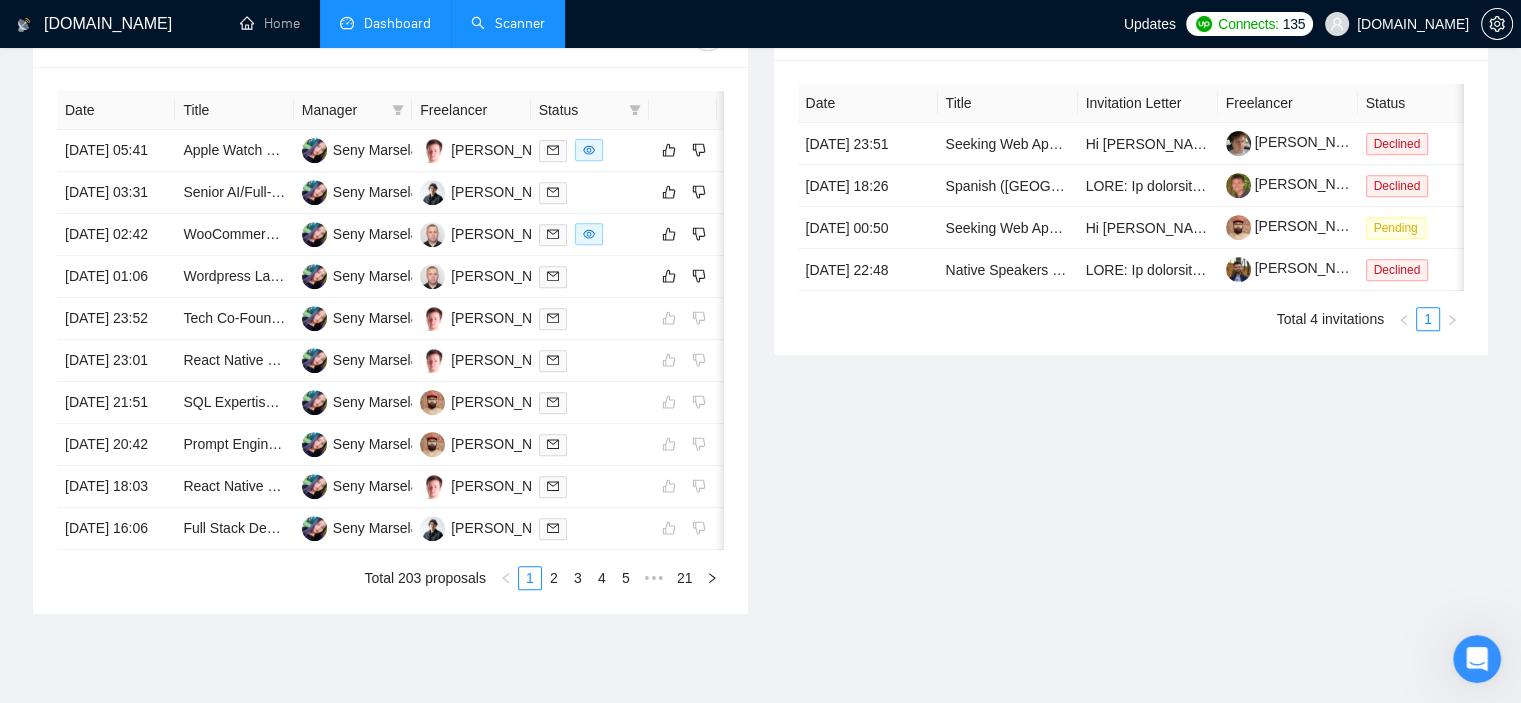 scroll, scrollTop: 817, scrollLeft: 0, axis: vertical 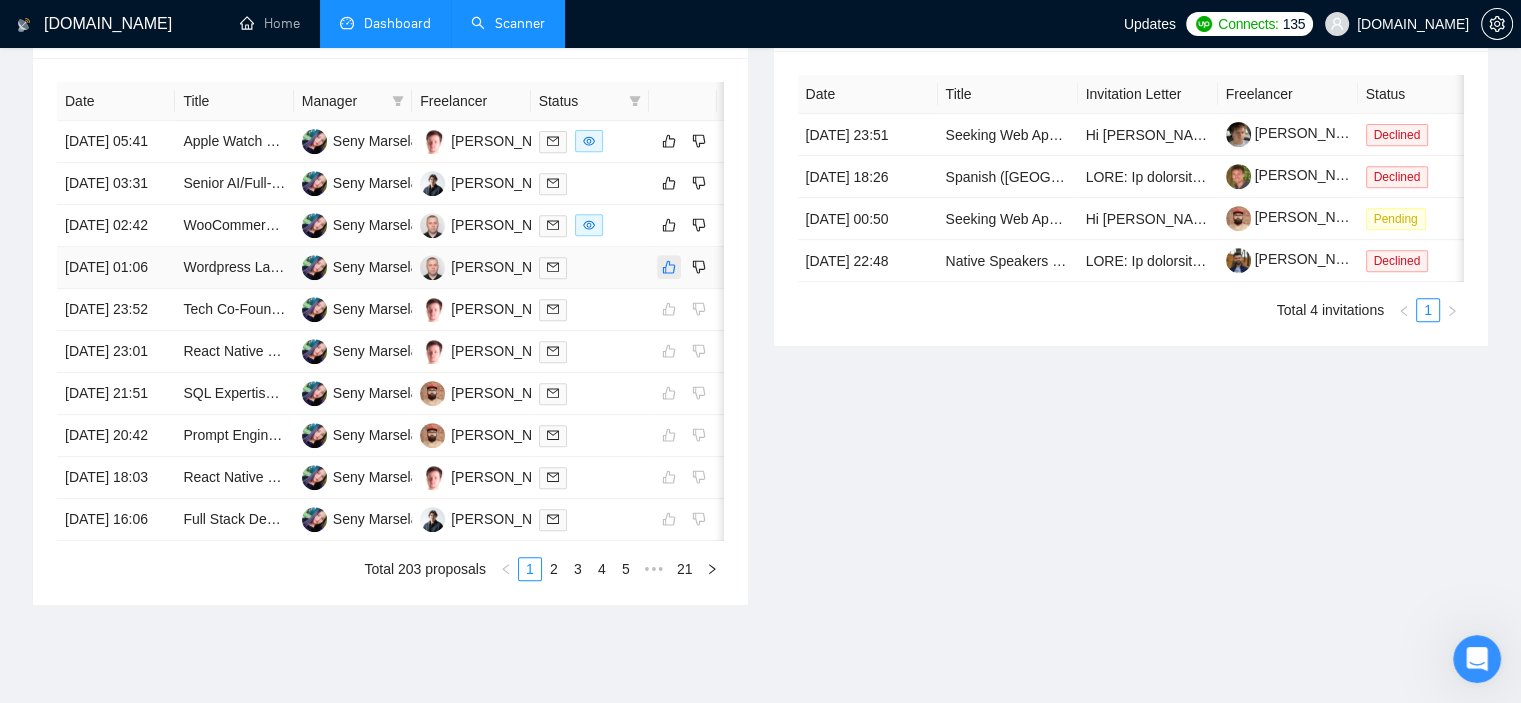 click 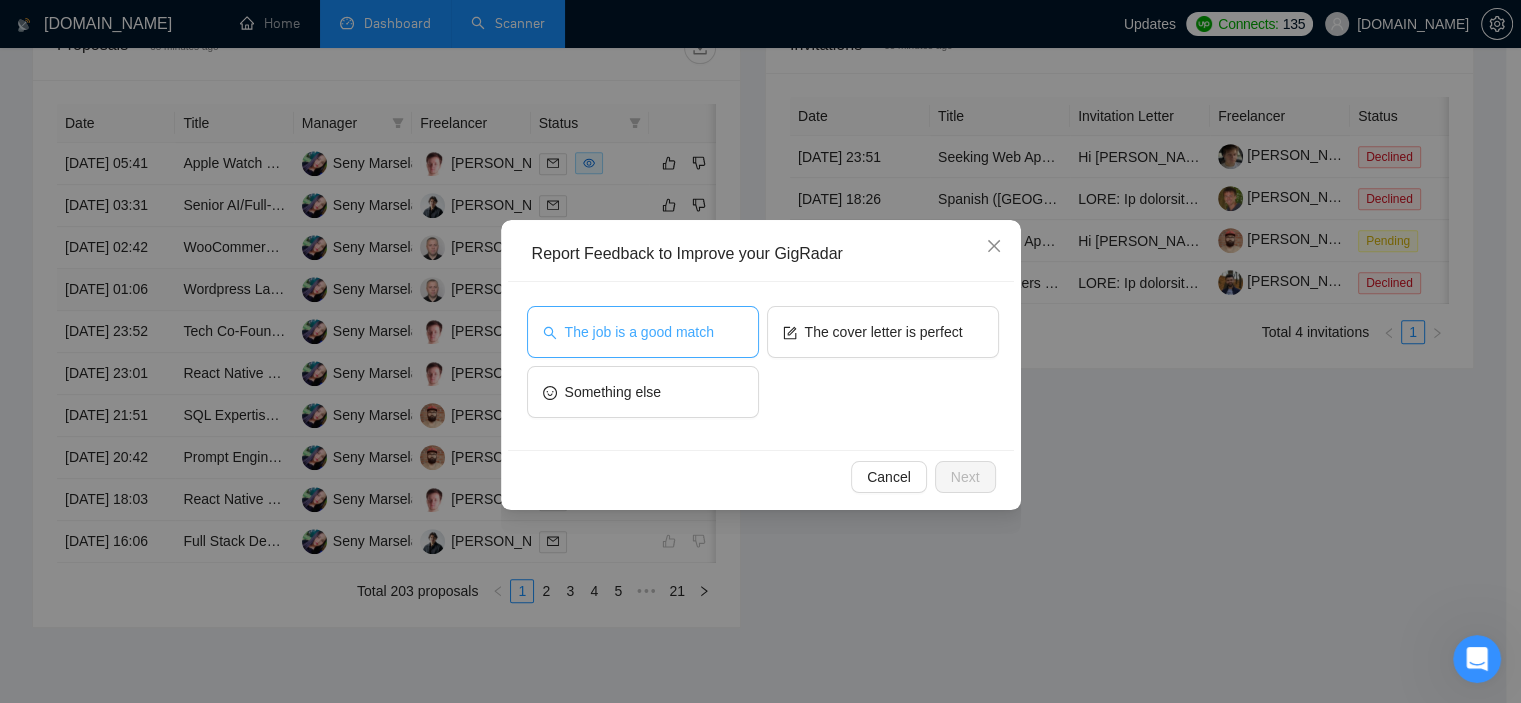 click on "The job is a good match" at bounding box center (643, 332) 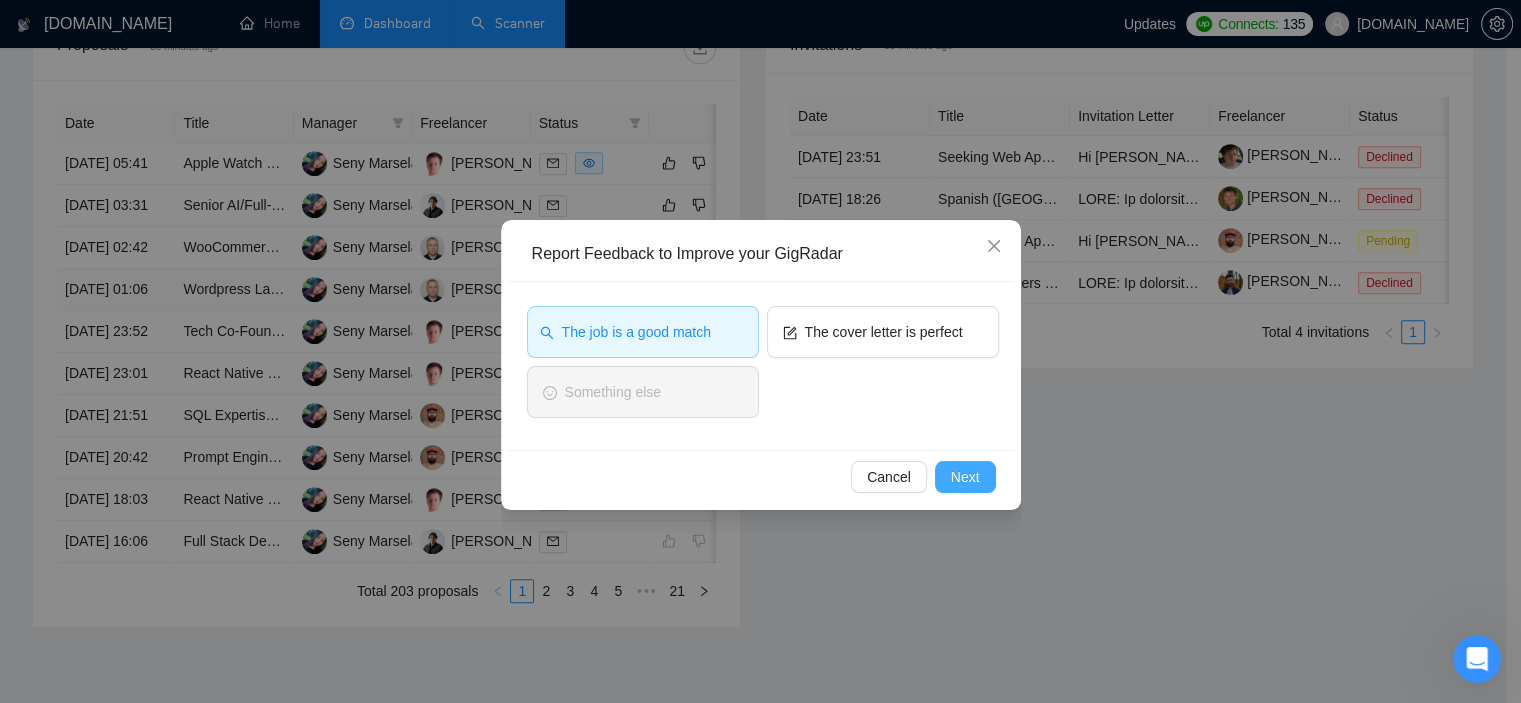 click on "Next" at bounding box center (965, 477) 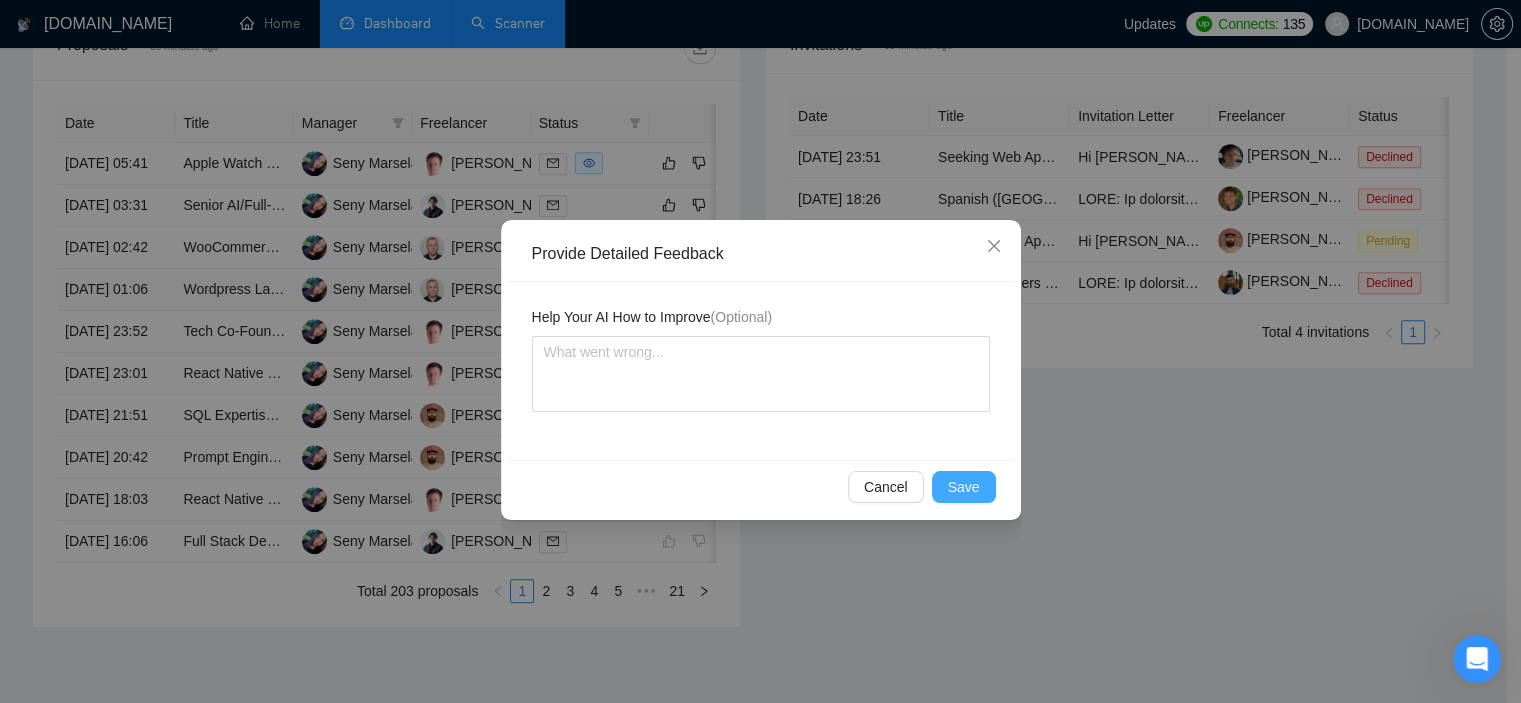 click on "Save" at bounding box center [964, 487] 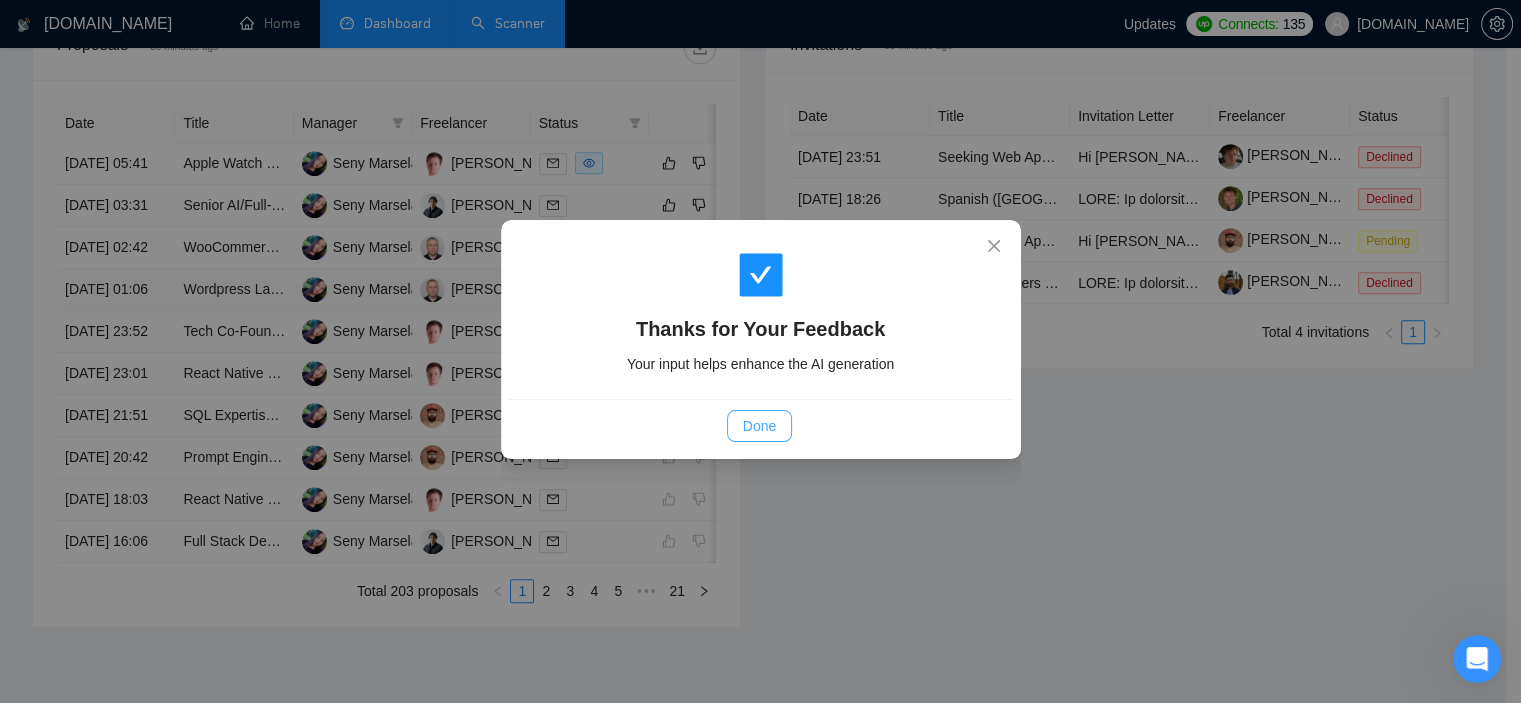 click on "Done" at bounding box center (759, 426) 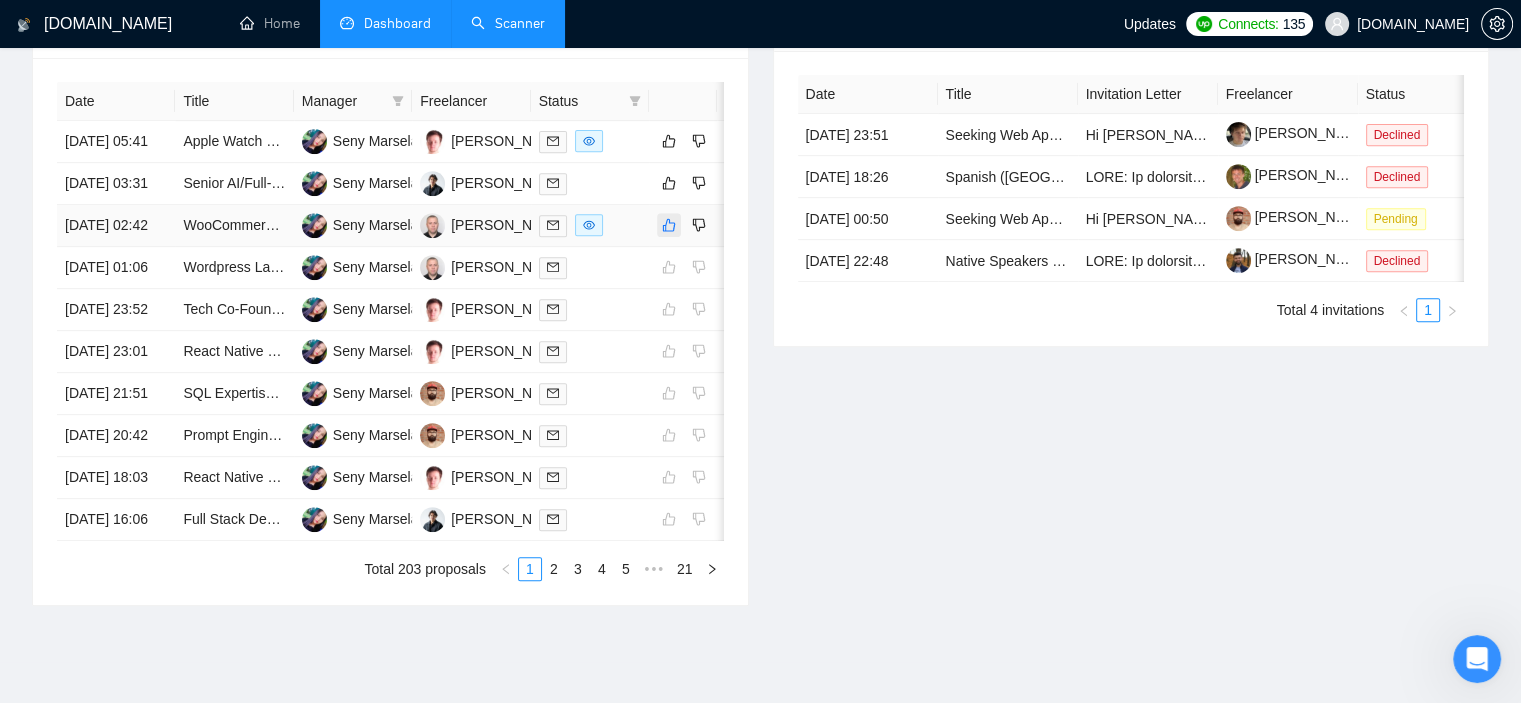 click 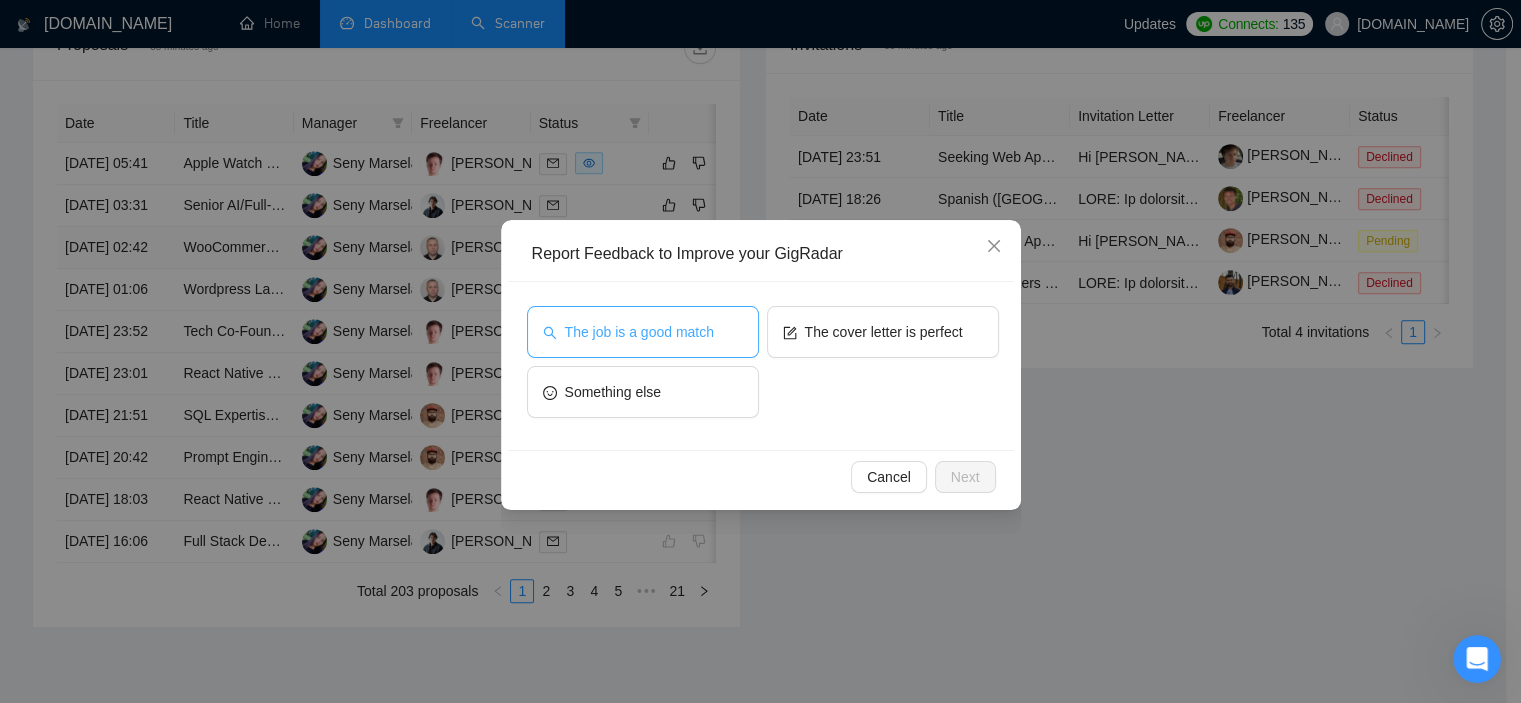 click on "The job is a good match" at bounding box center [639, 332] 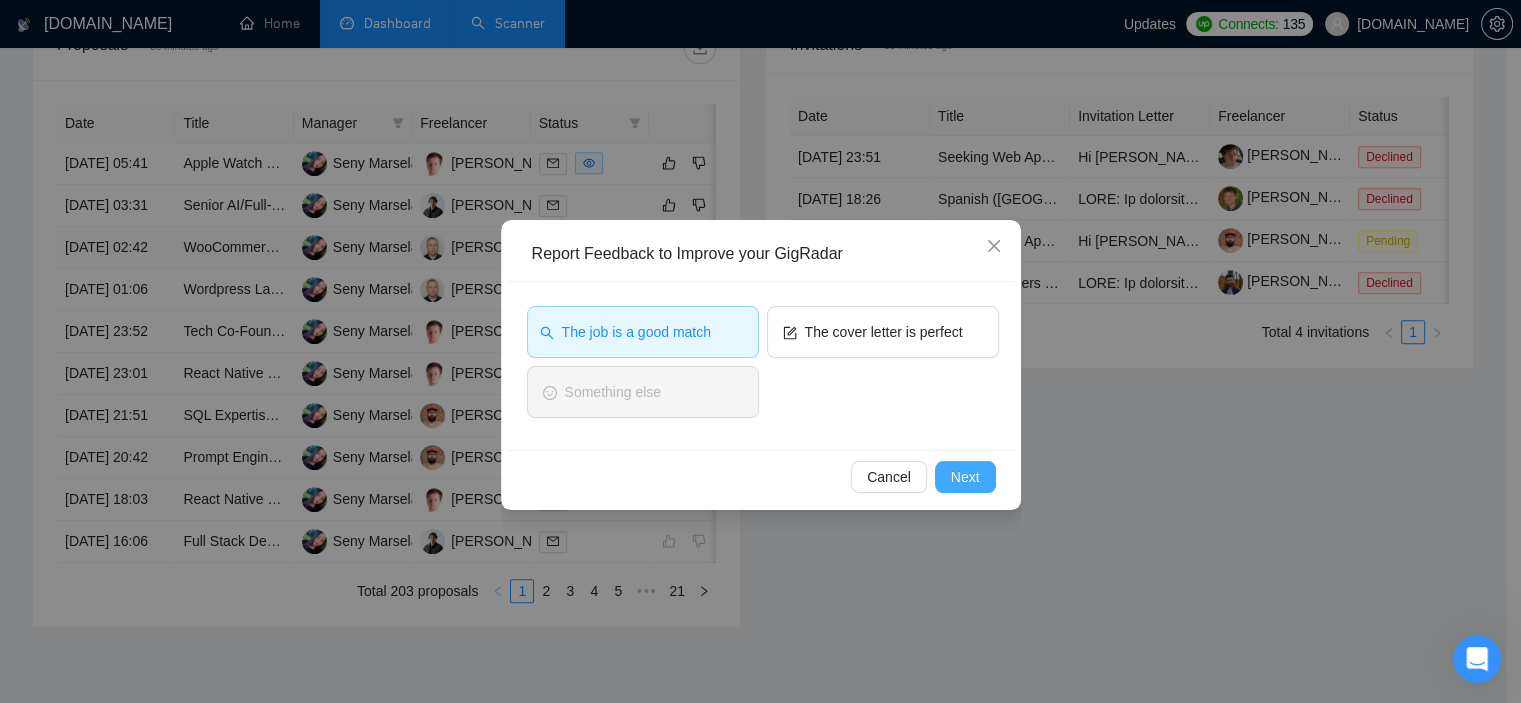 click on "Next" at bounding box center [965, 477] 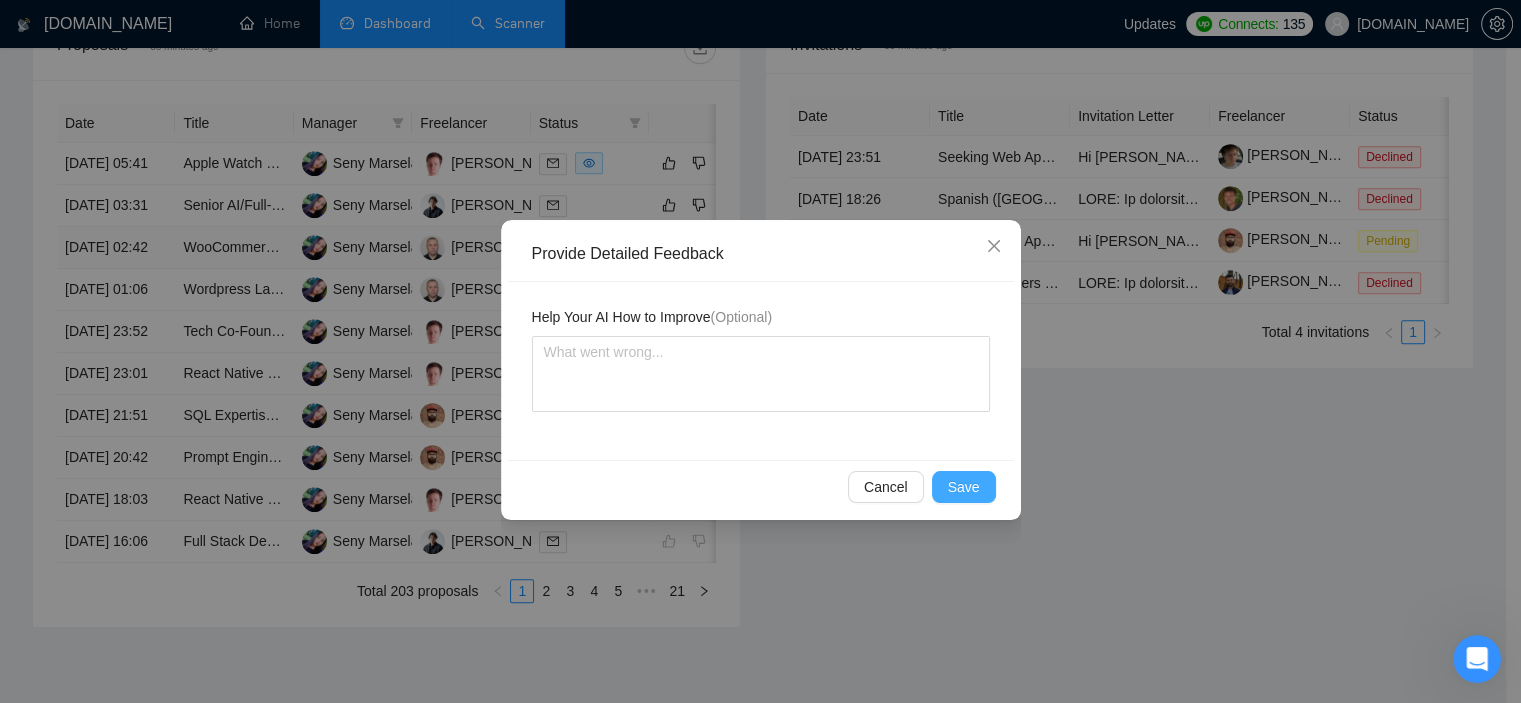 click on "Save" at bounding box center (964, 487) 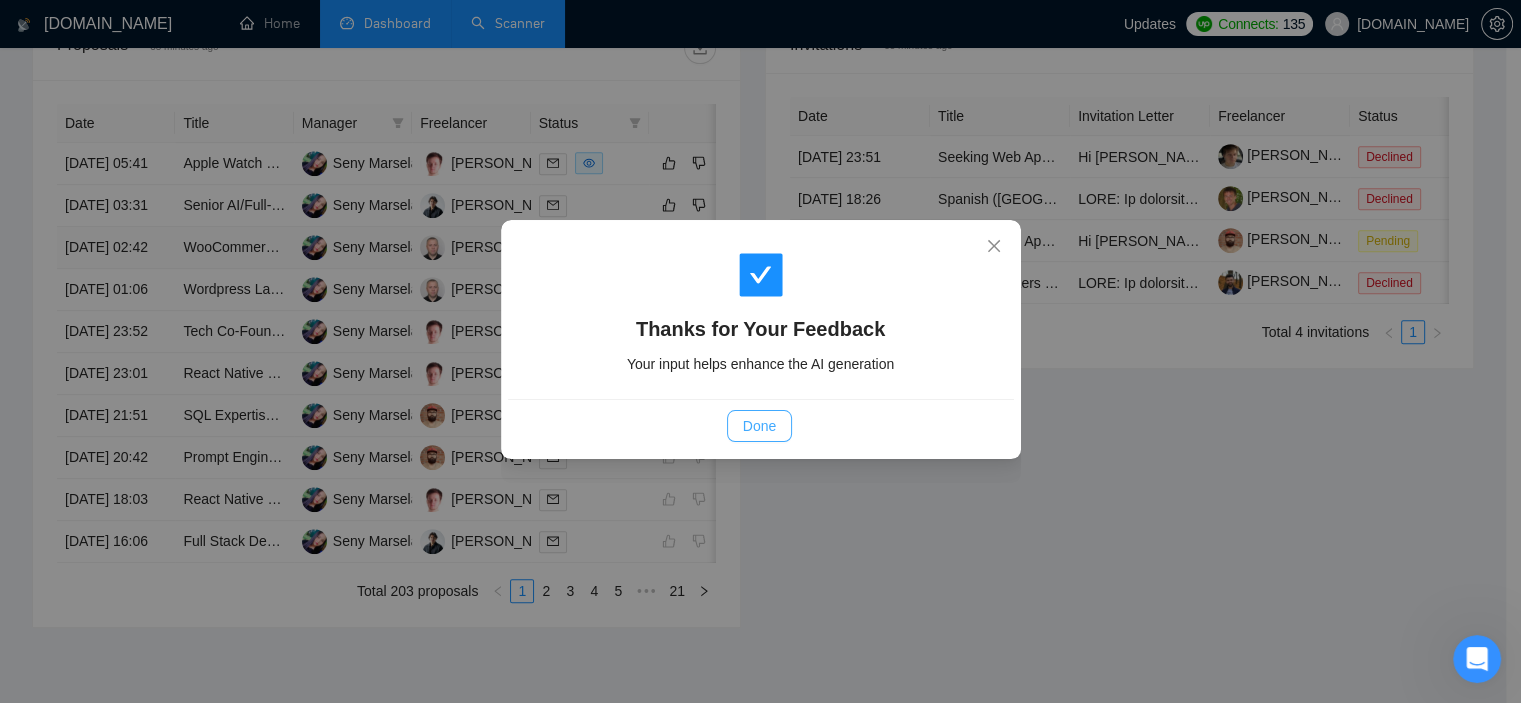click on "Done" at bounding box center (759, 426) 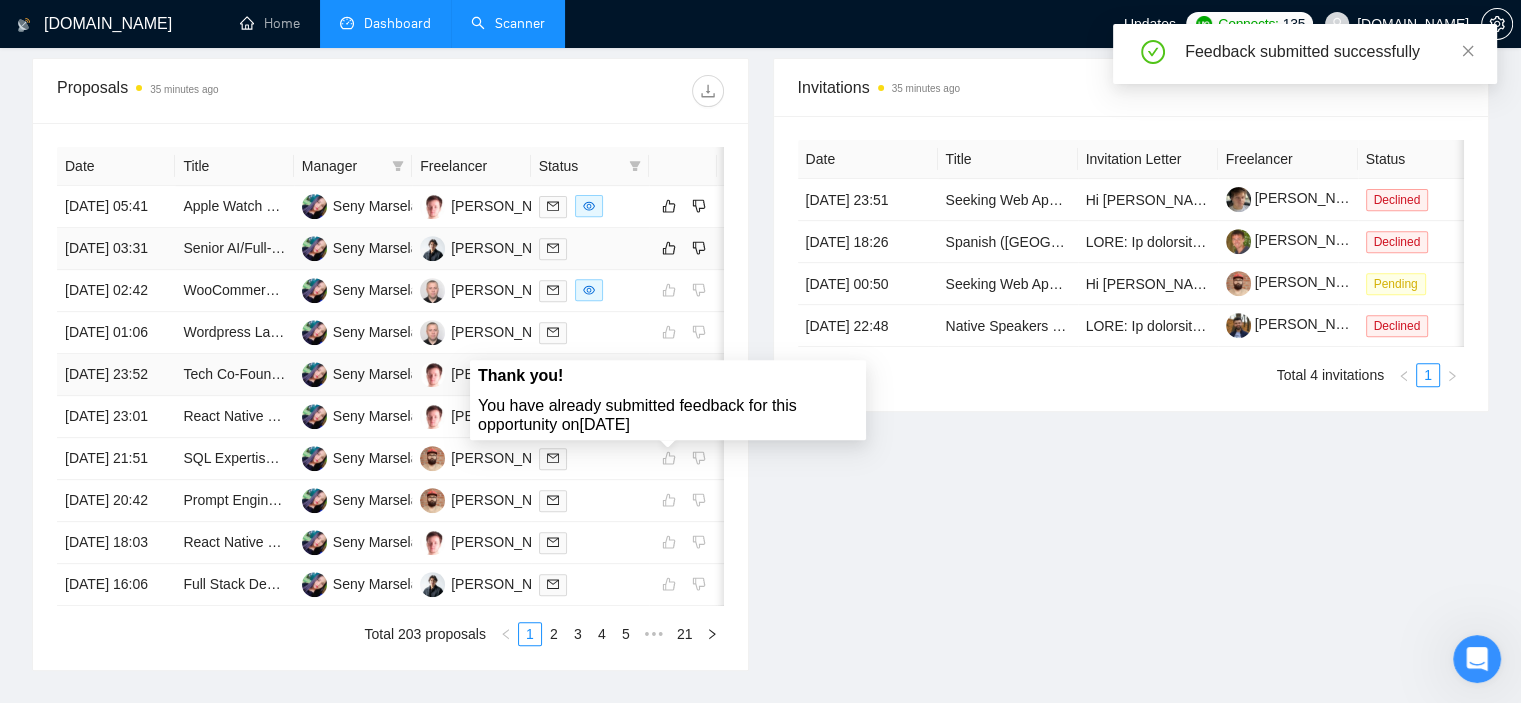 scroll, scrollTop: 717, scrollLeft: 0, axis: vertical 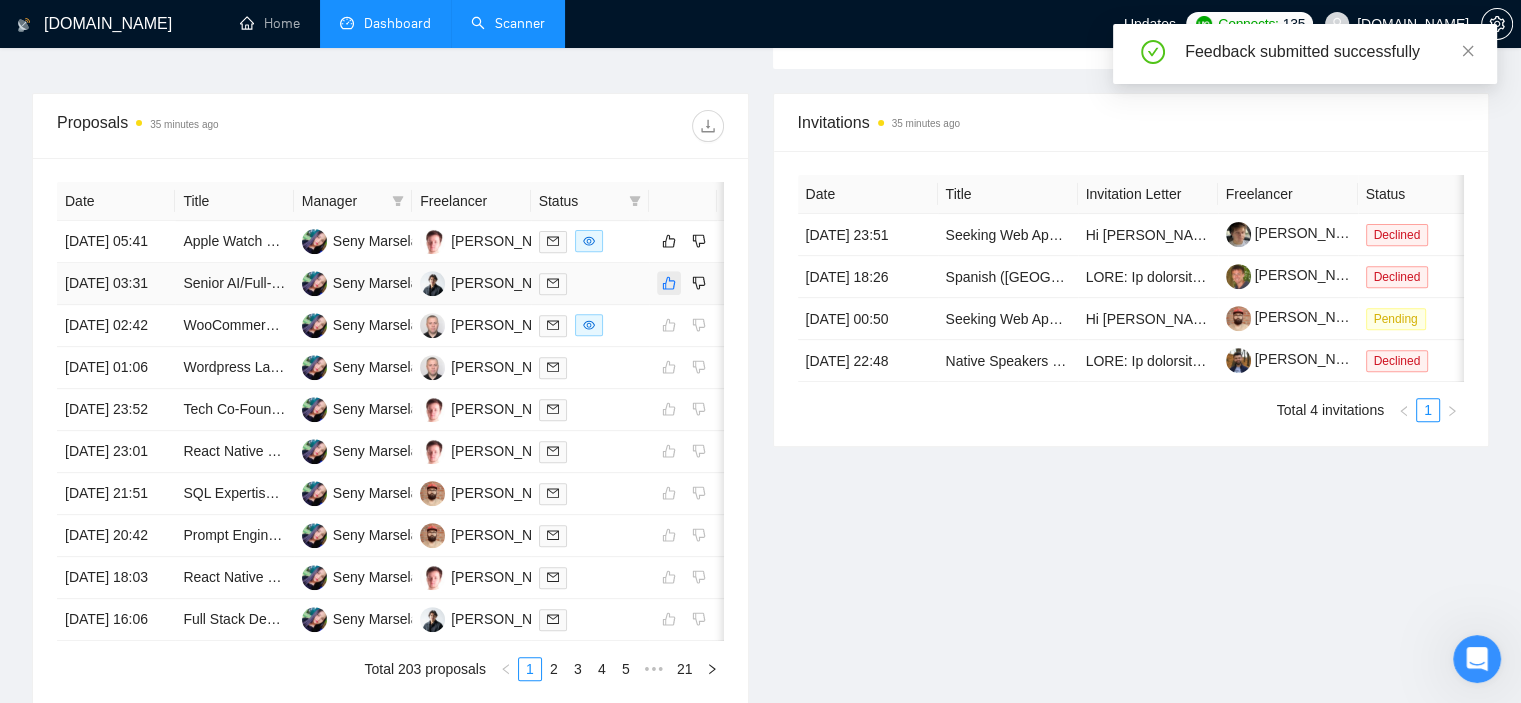 click 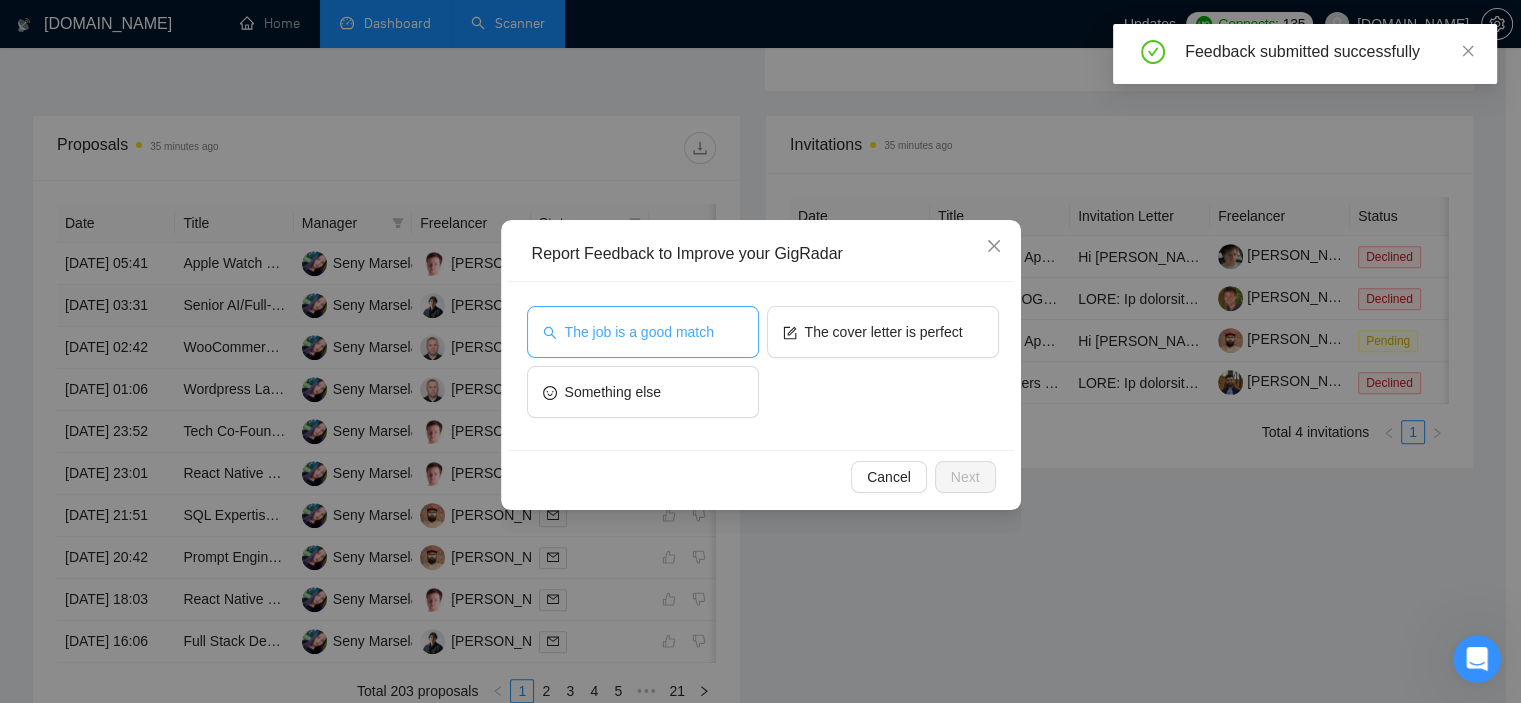 click on "The job is a good match" at bounding box center (643, 332) 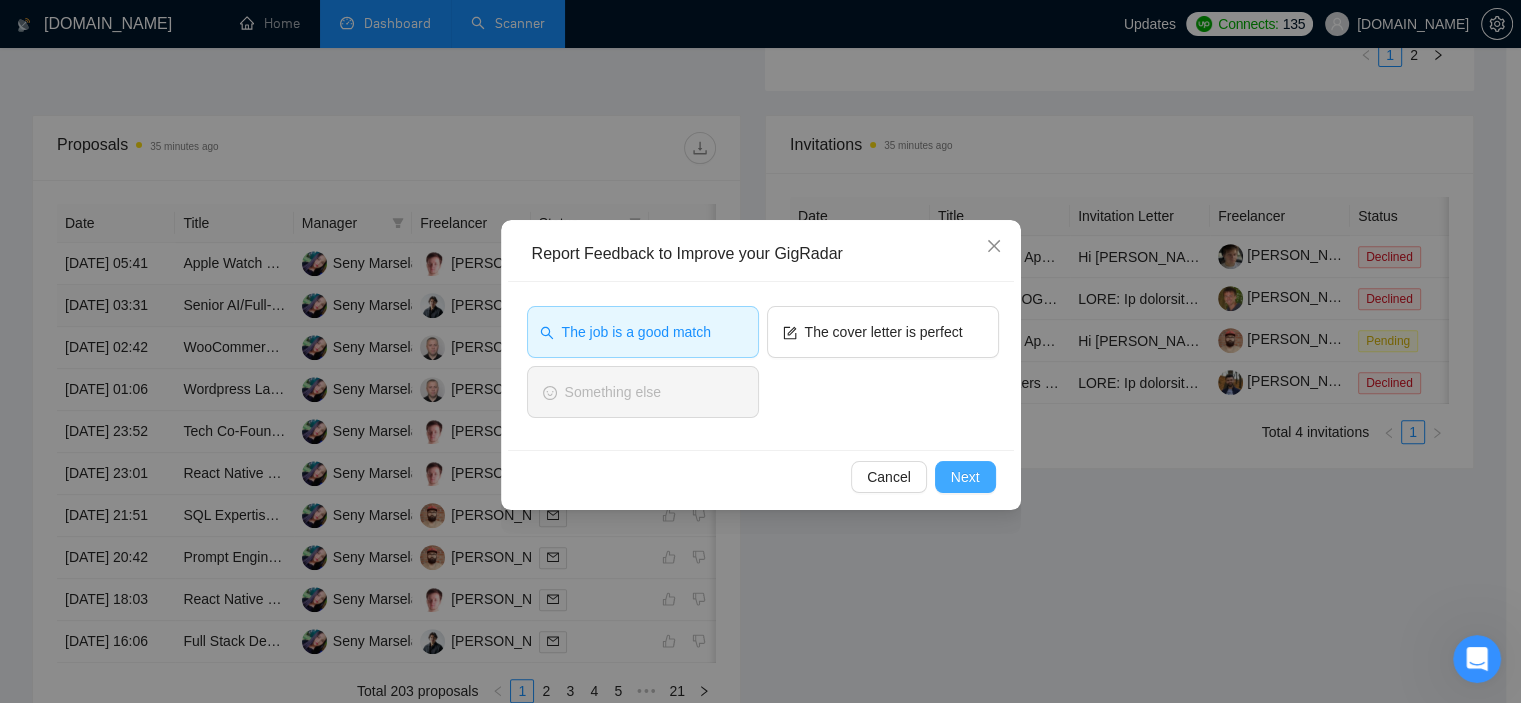click on "Next" at bounding box center (965, 477) 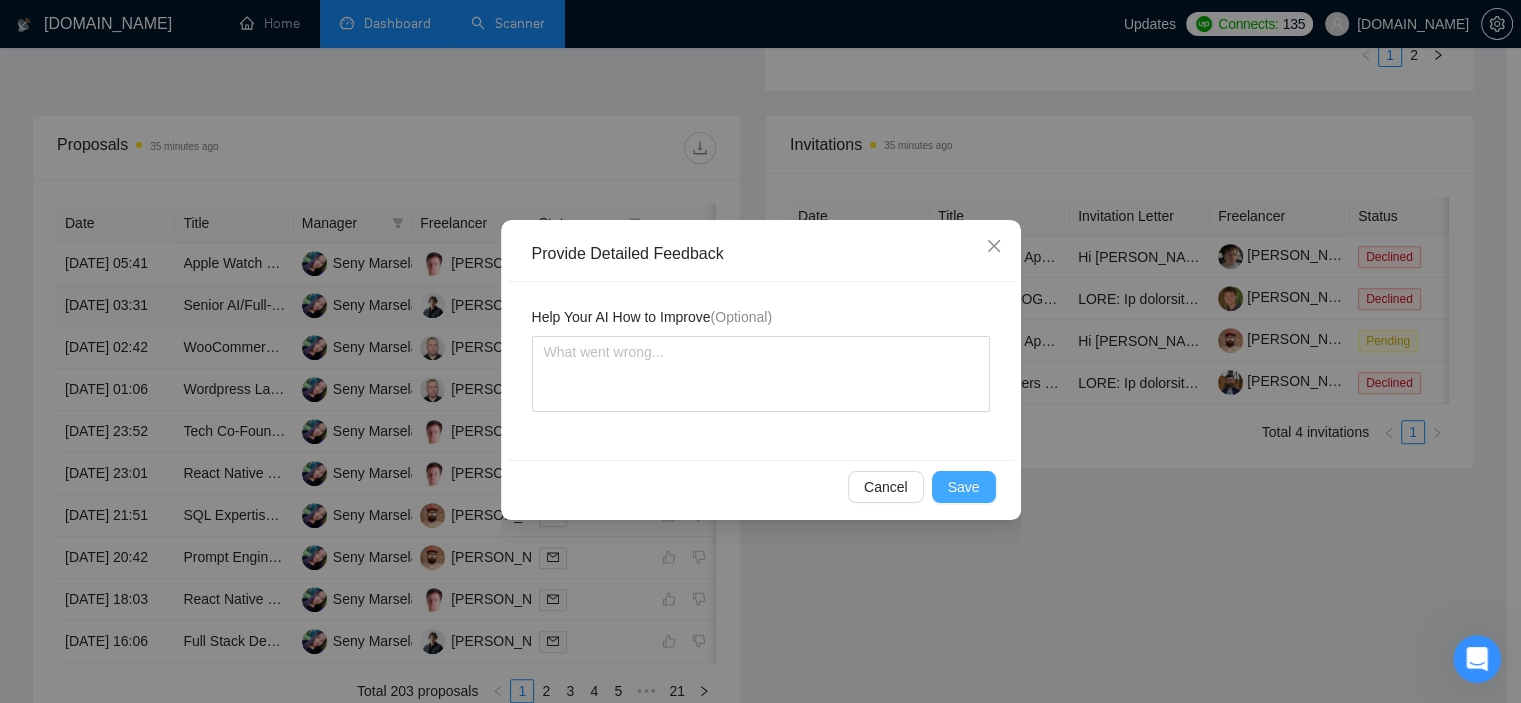 click on "Save" at bounding box center [964, 487] 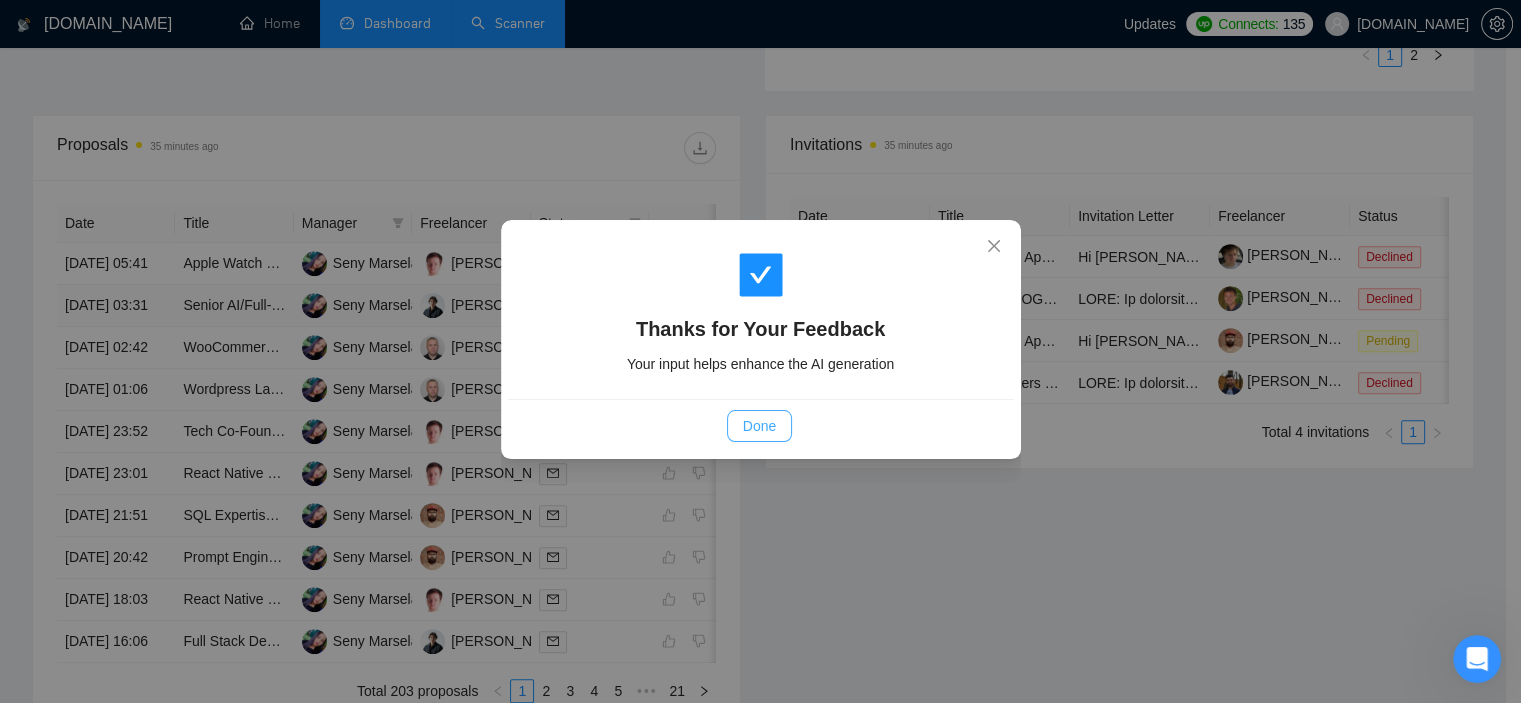 click on "Done" at bounding box center [759, 426] 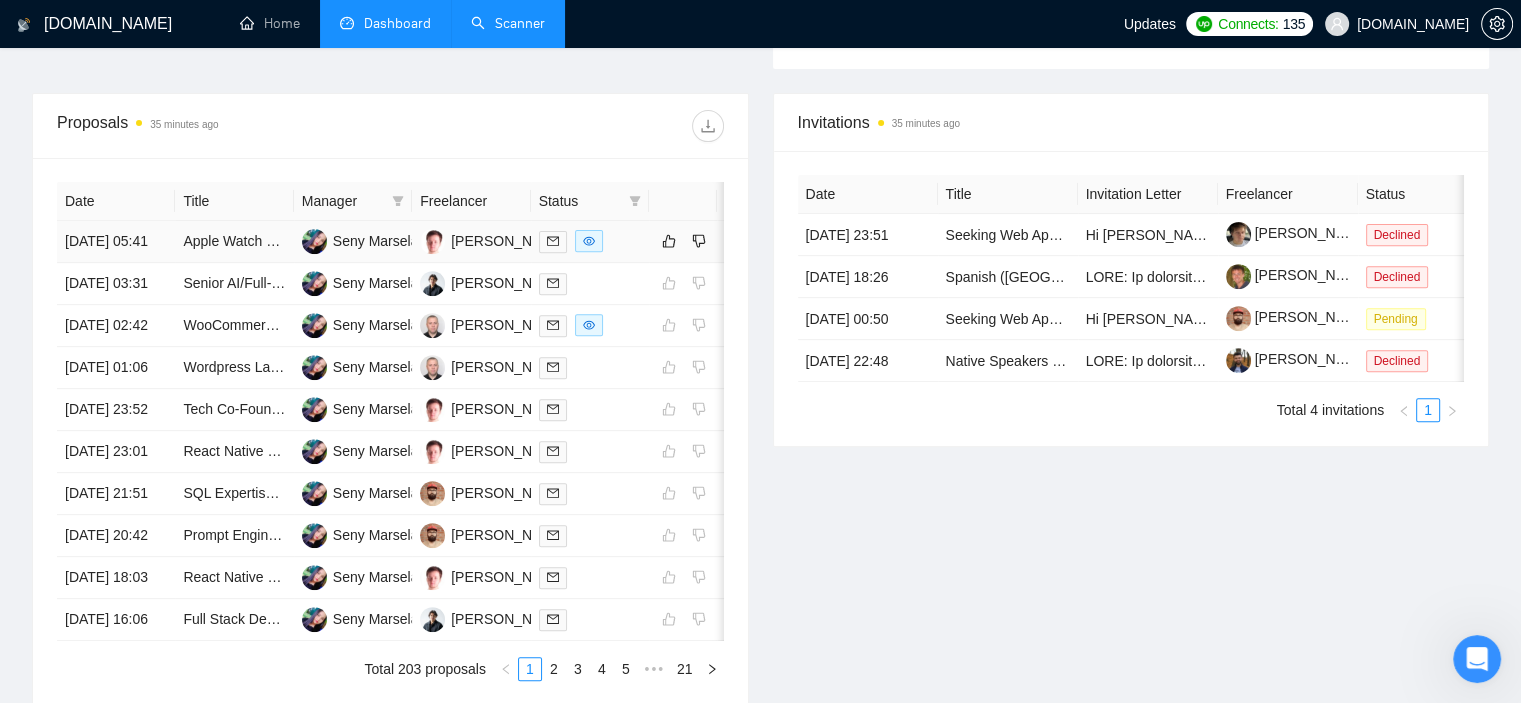 click on "[DATE] 05:41" at bounding box center (116, 242) 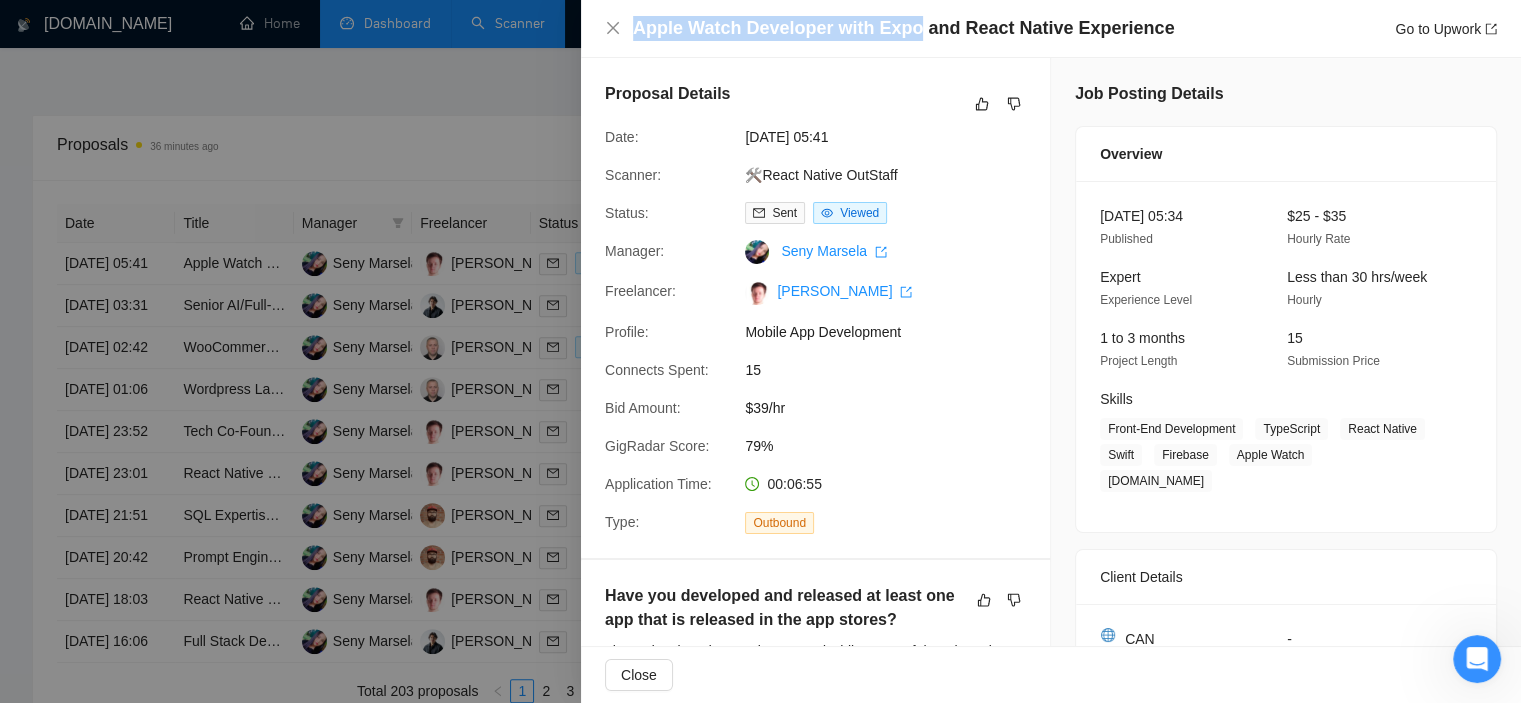 drag, startPoint x: 636, startPoint y: 24, endPoint x: 906, endPoint y: 39, distance: 270.41635 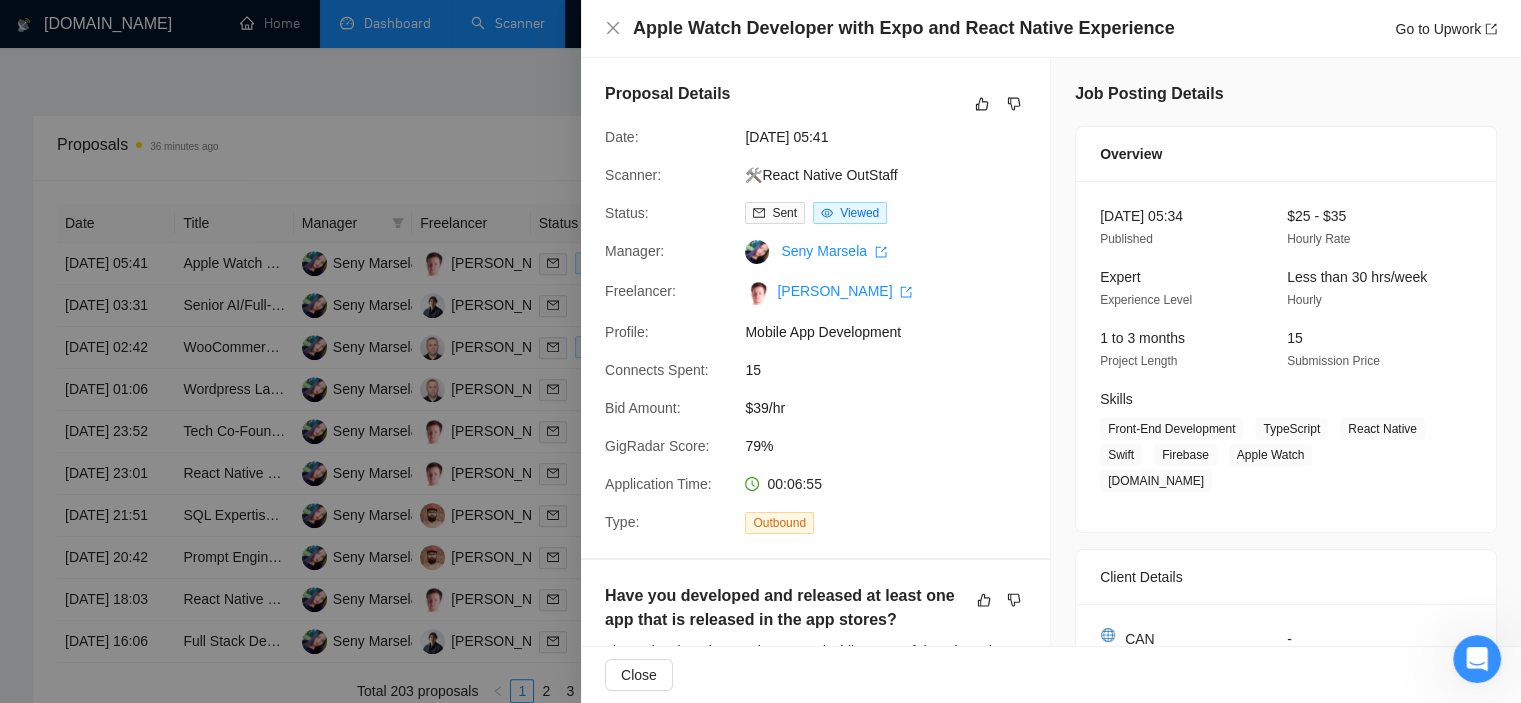 click at bounding box center (760, 351) 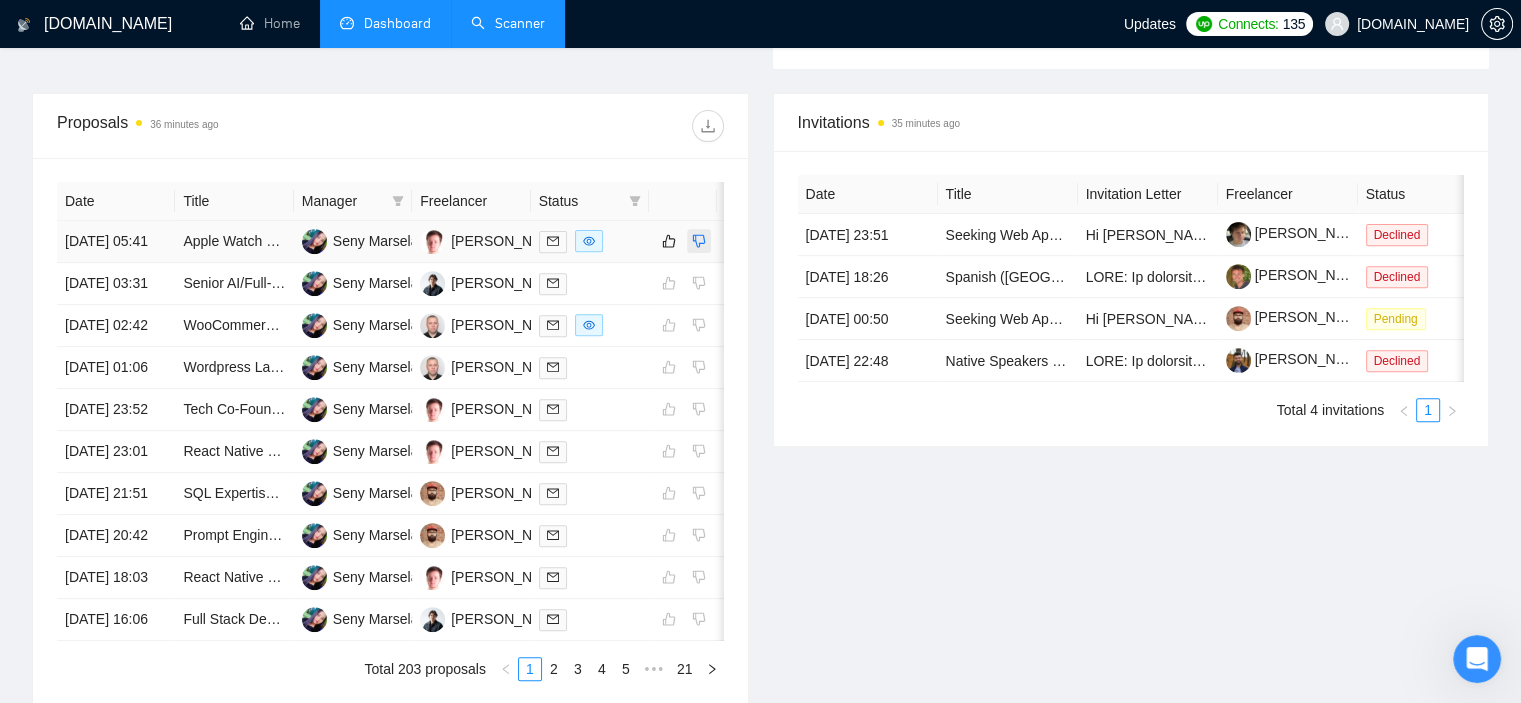 click 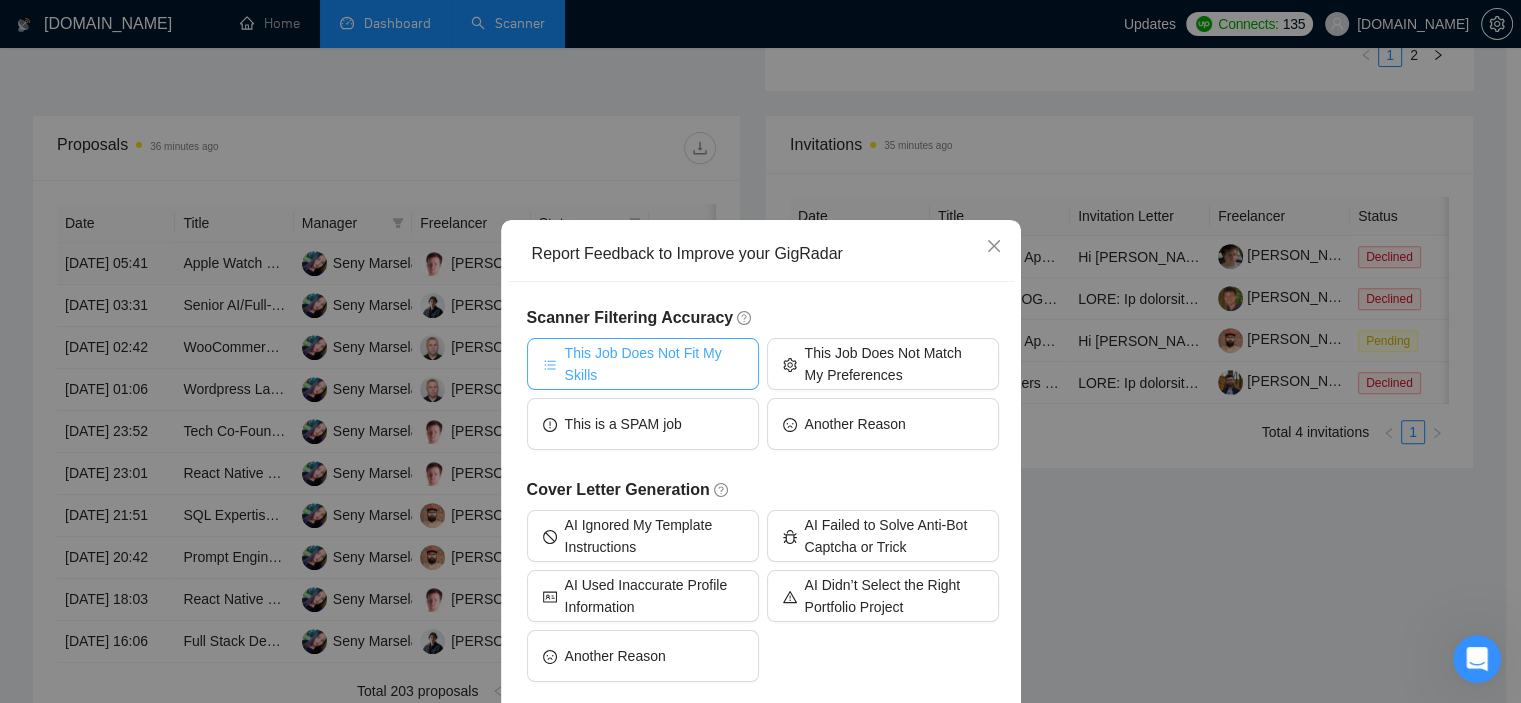 click on "This Job Does Not Fit My Skills" at bounding box center (654, 364) 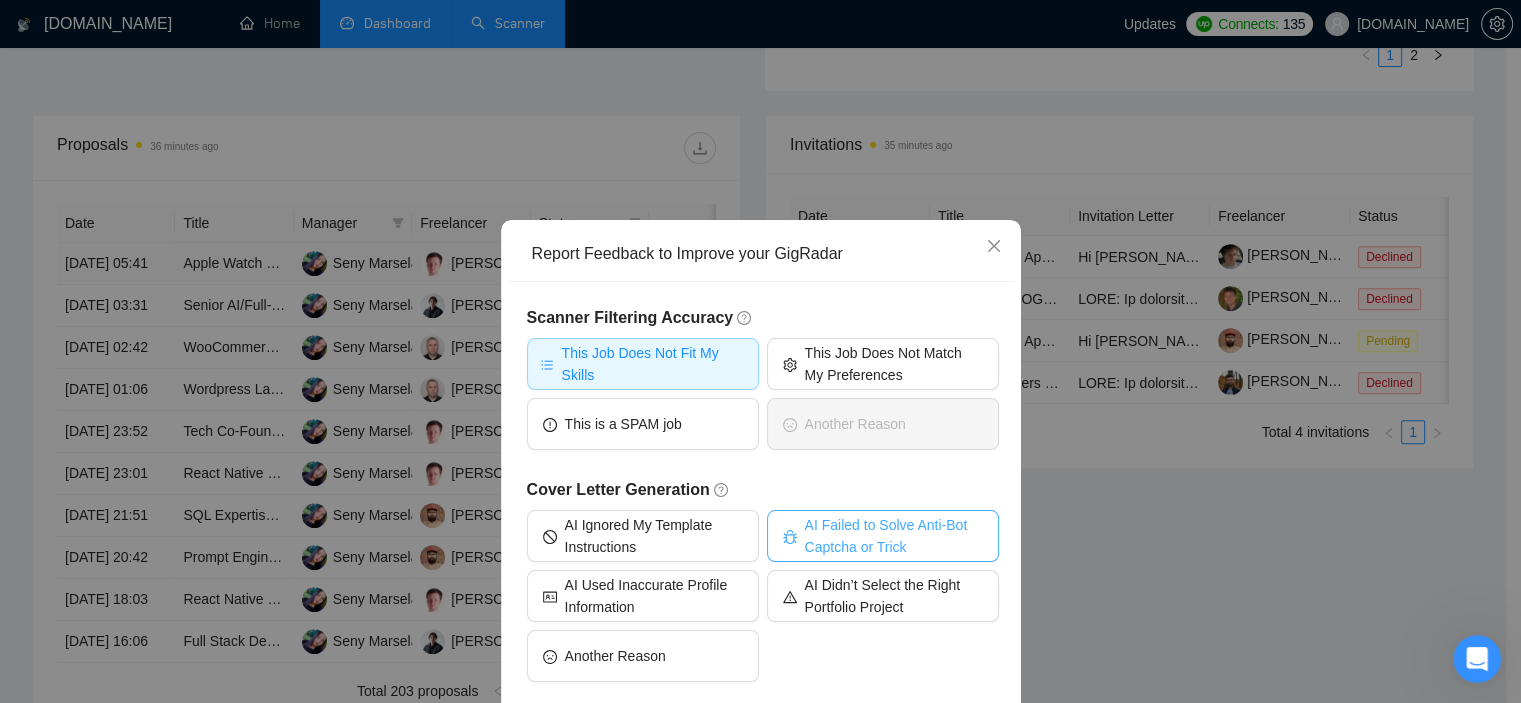 scroll, scrollTop: 94, scrollLeft: 0, axis: vertical 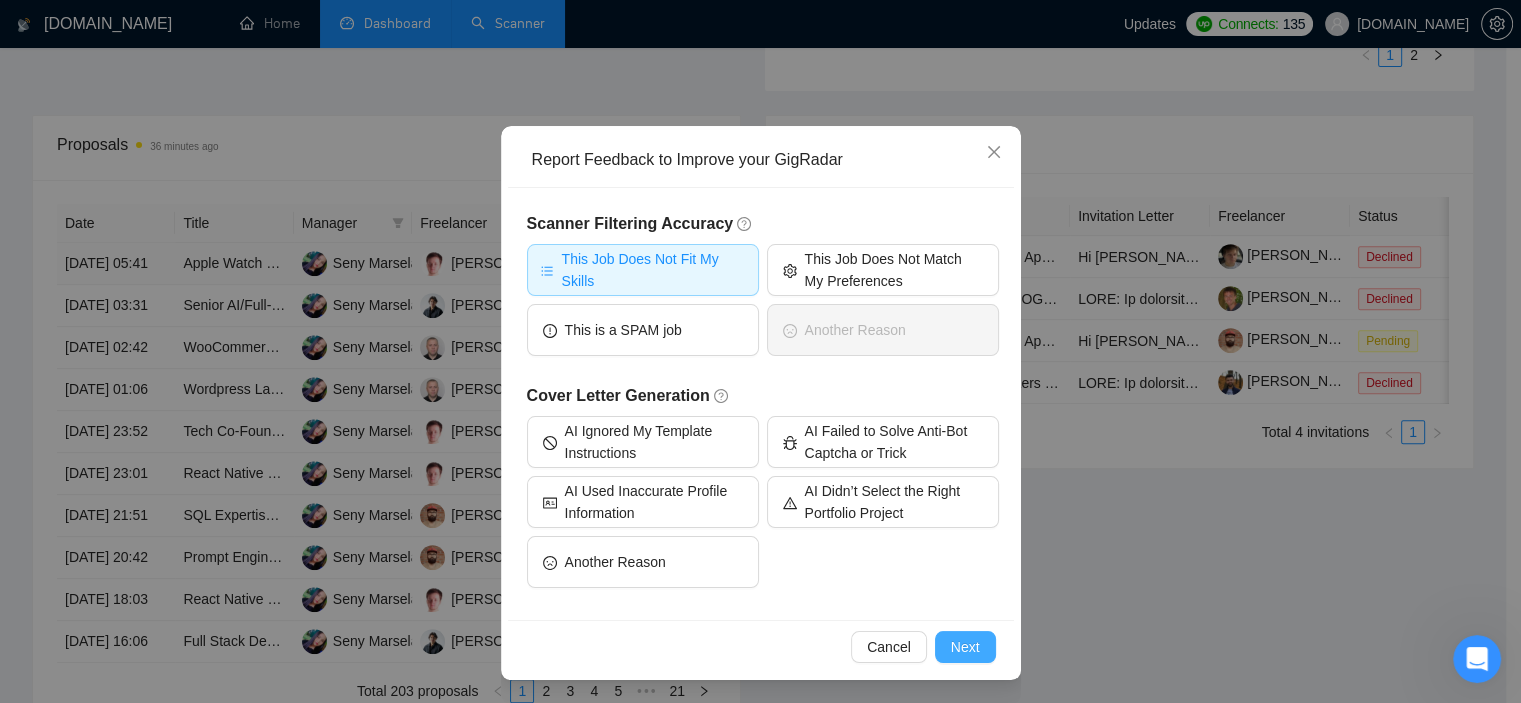 click on "Next" at bounding box center (965, 647) 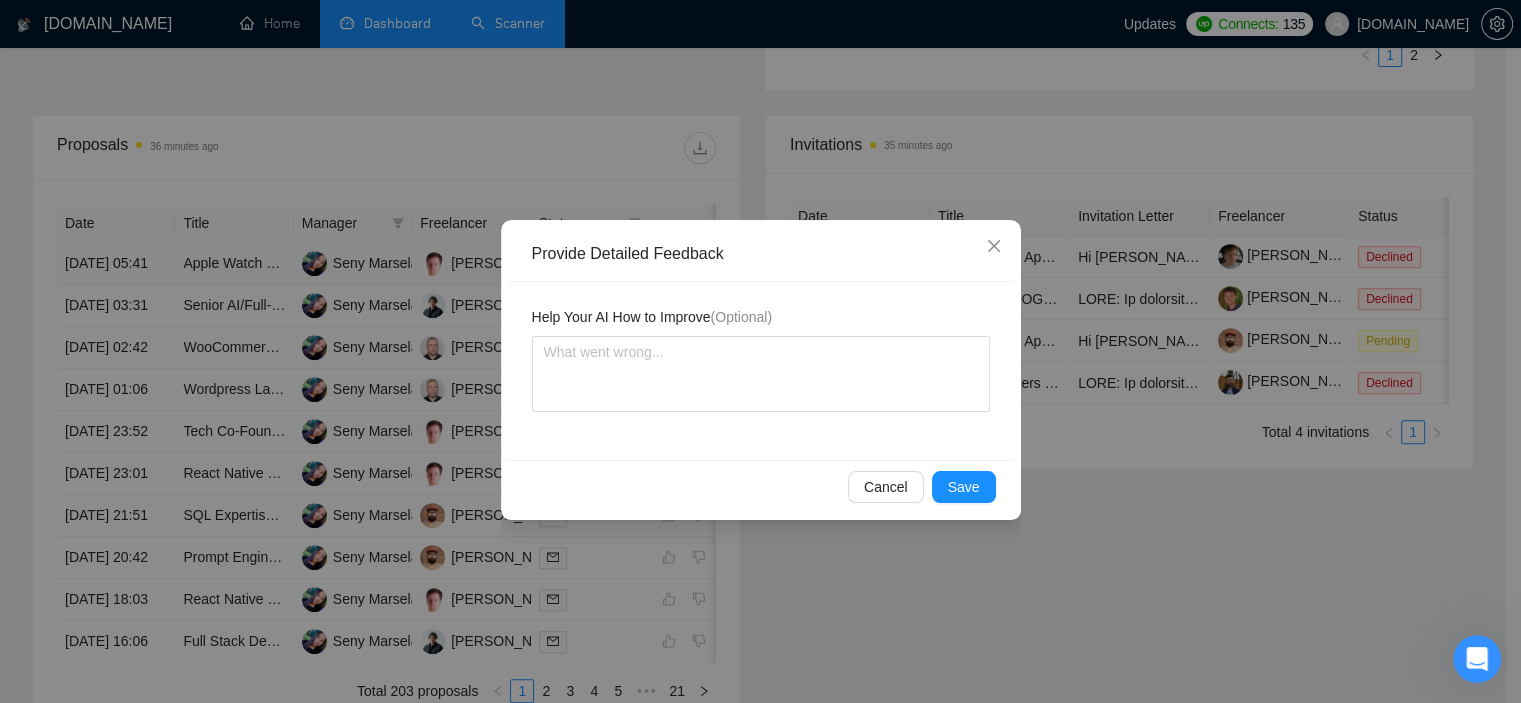 scroll, scrollTop: 0, scrollLeft: 0, axis: both 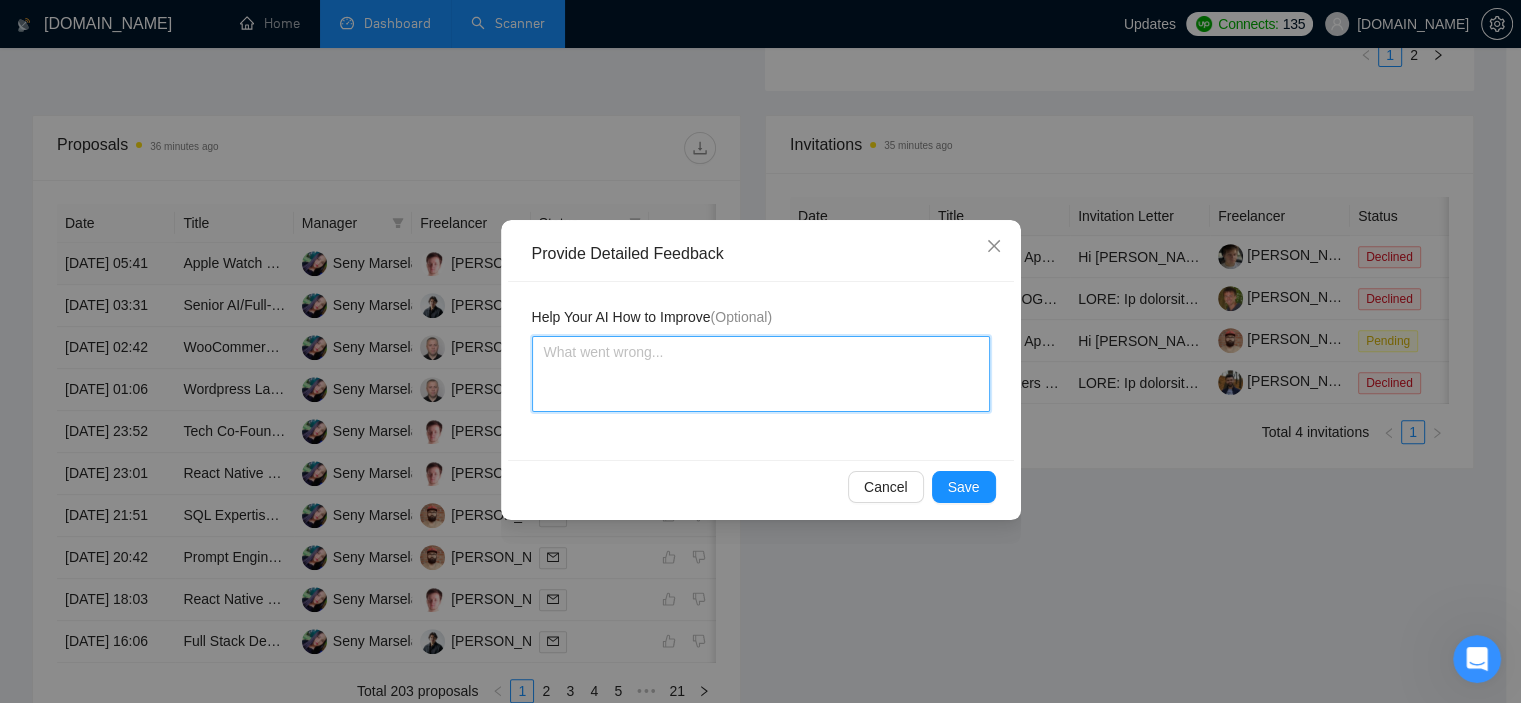click at bounding box center [761, 374] 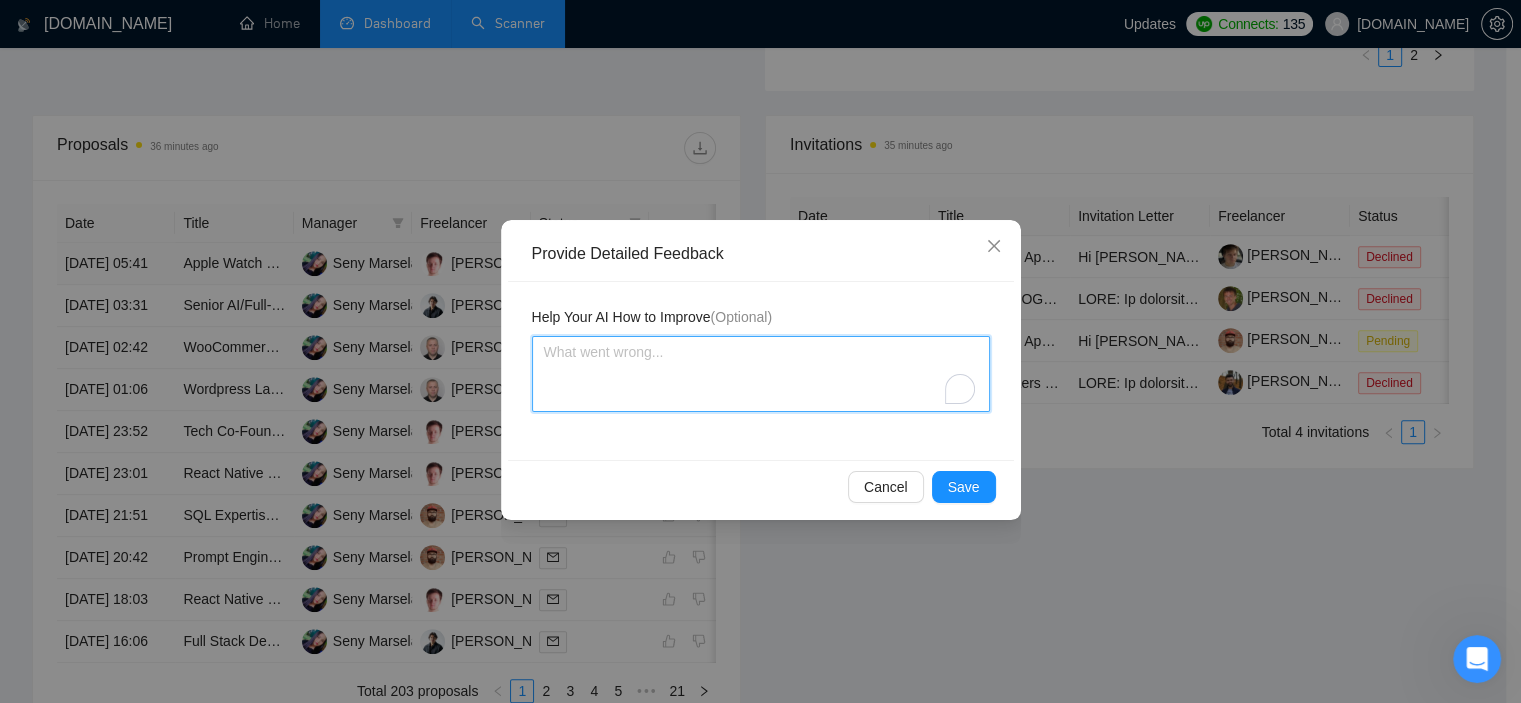 type 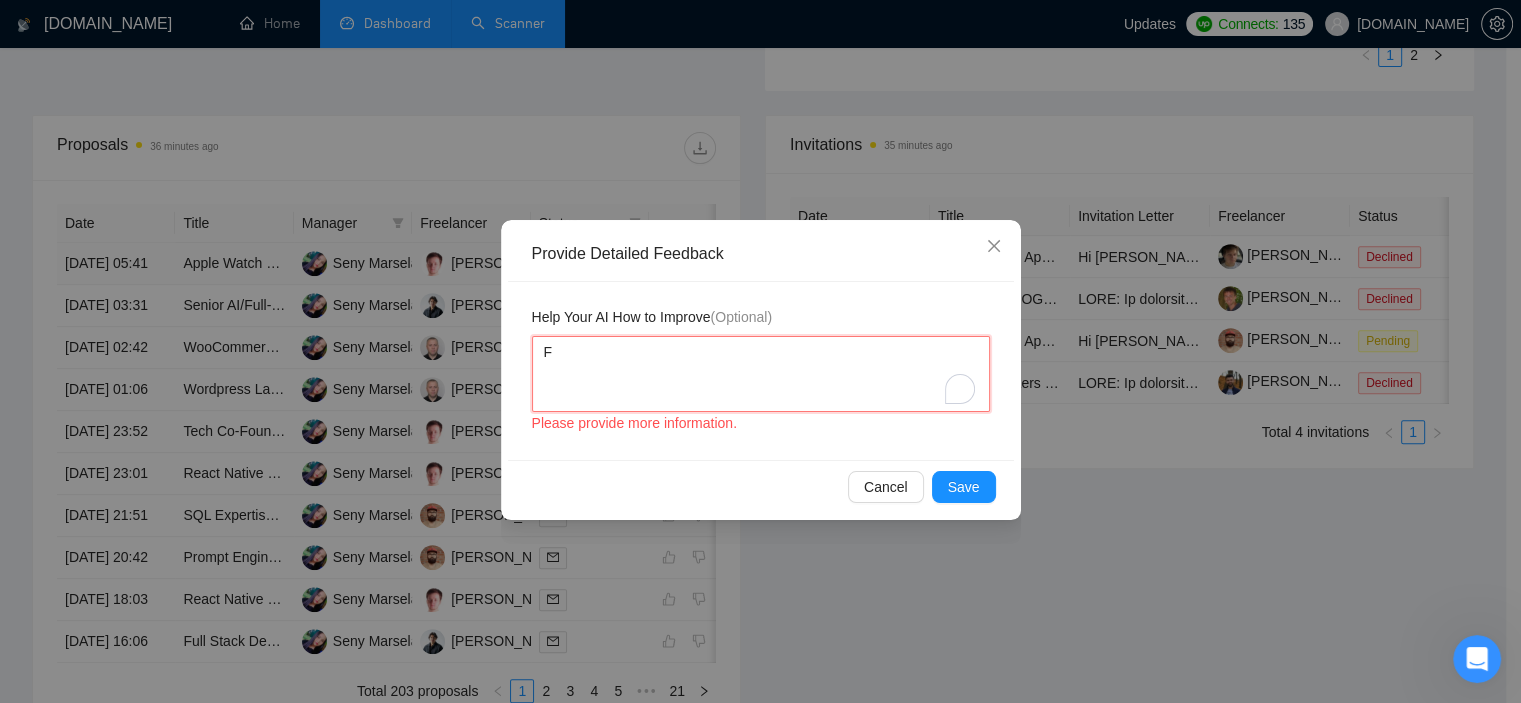 type 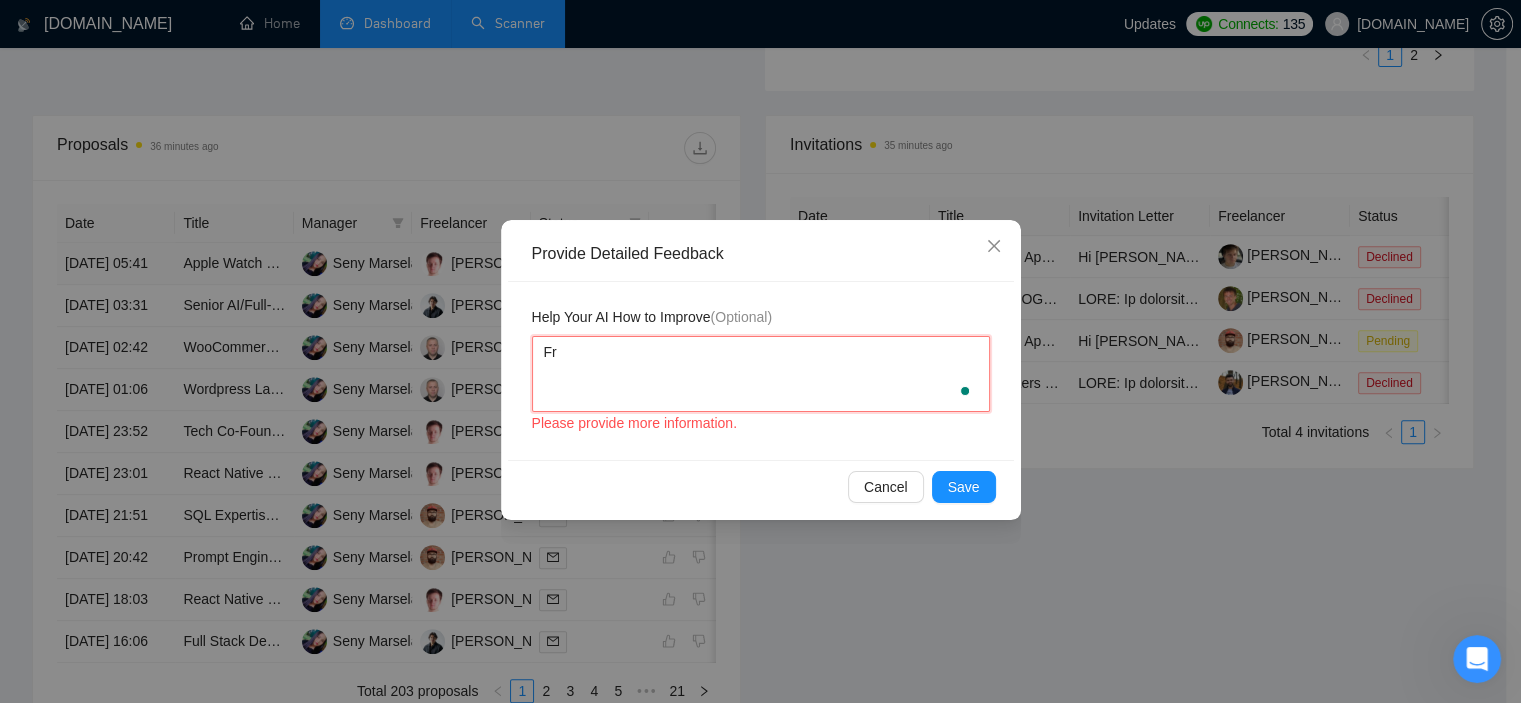 type 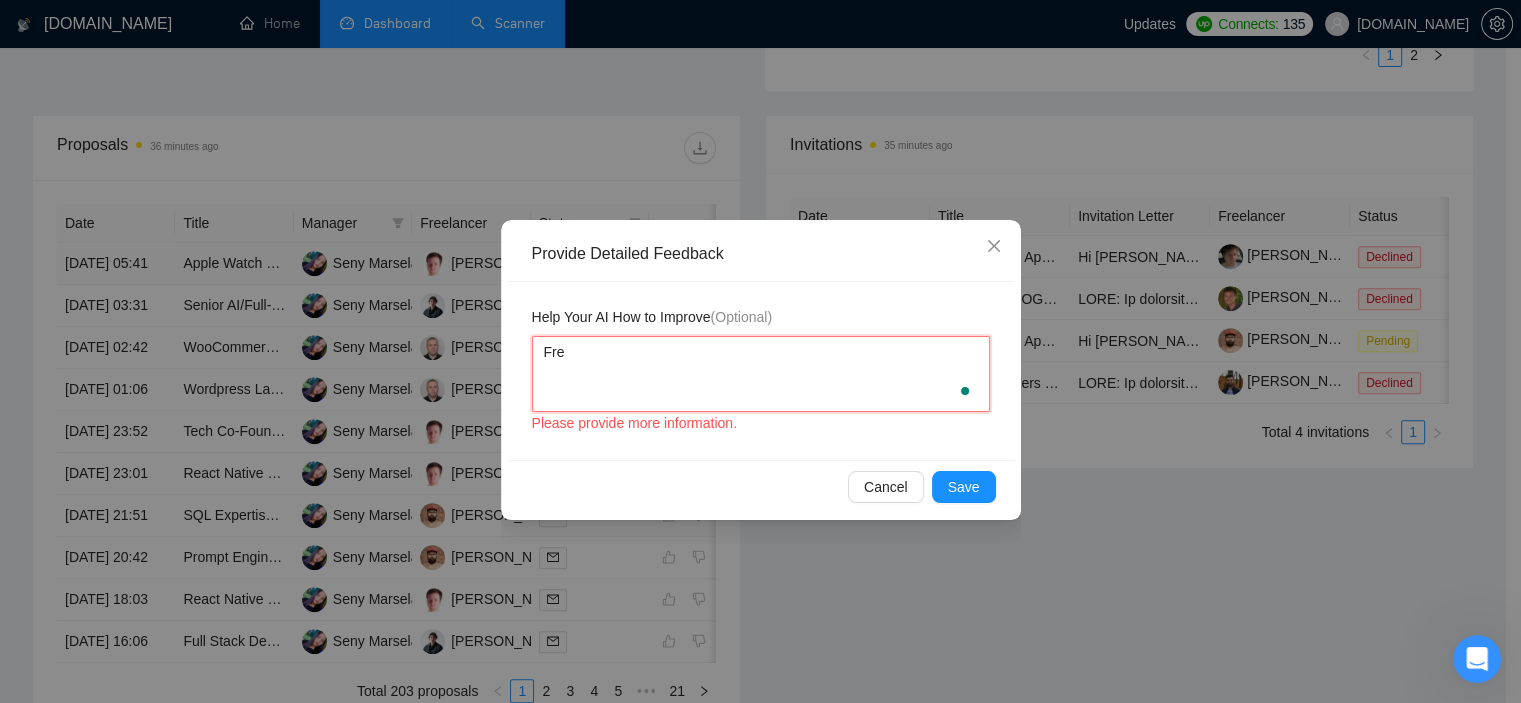 type 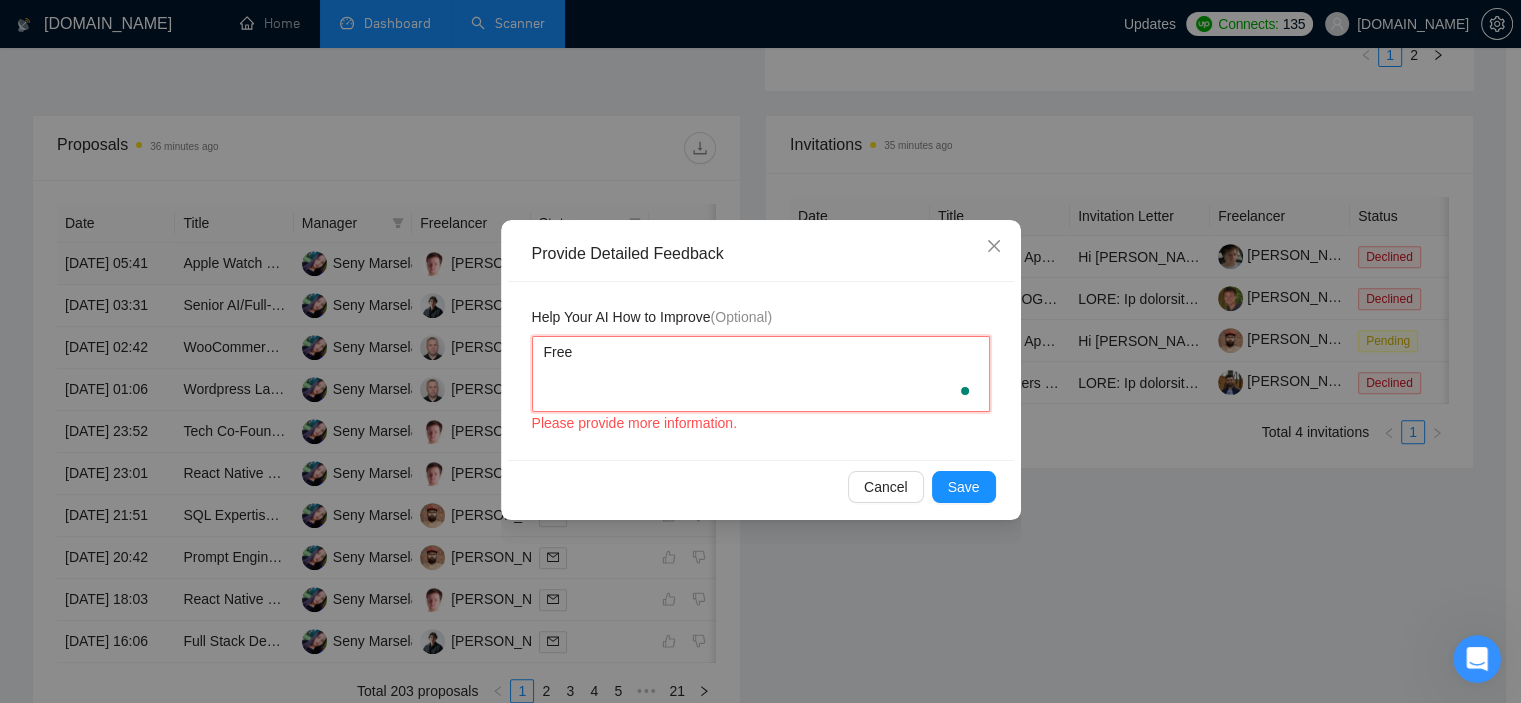 type 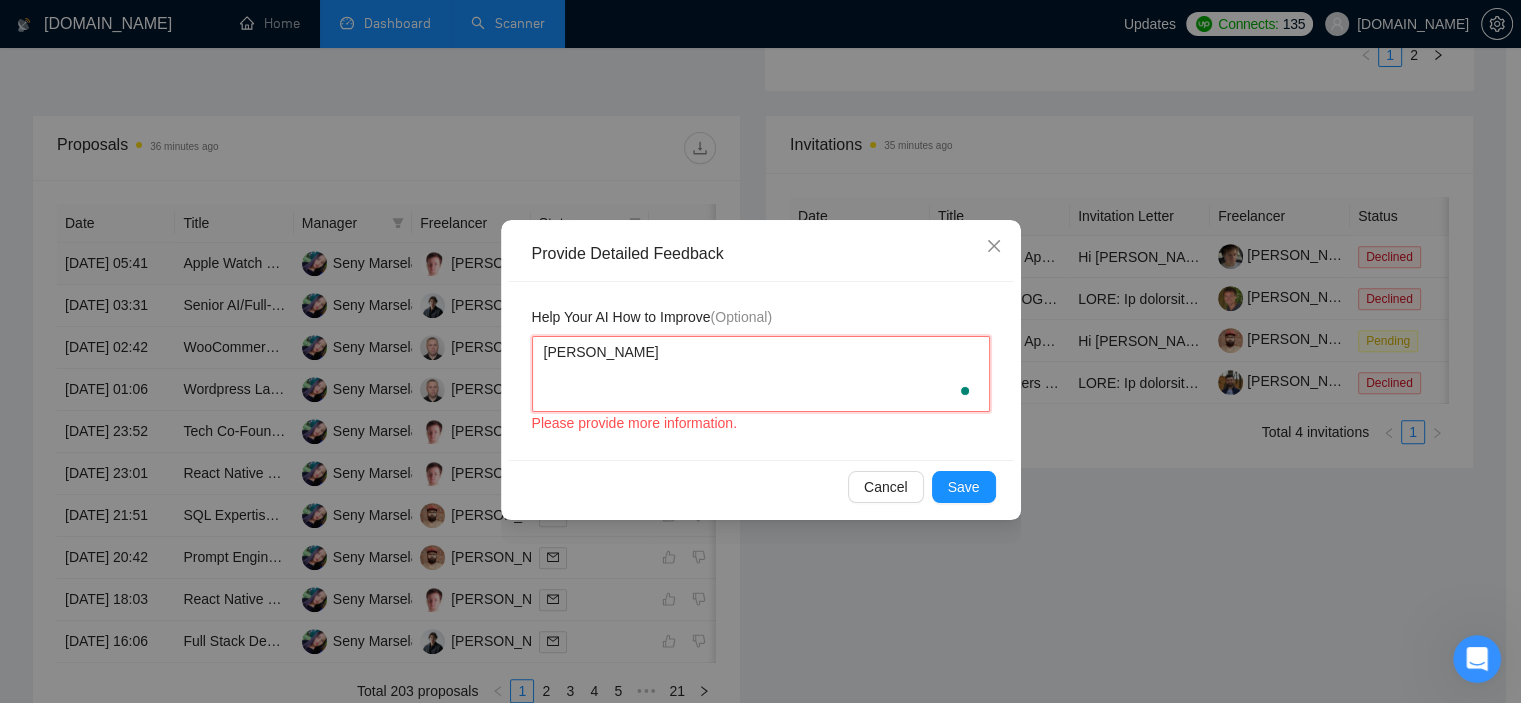 type 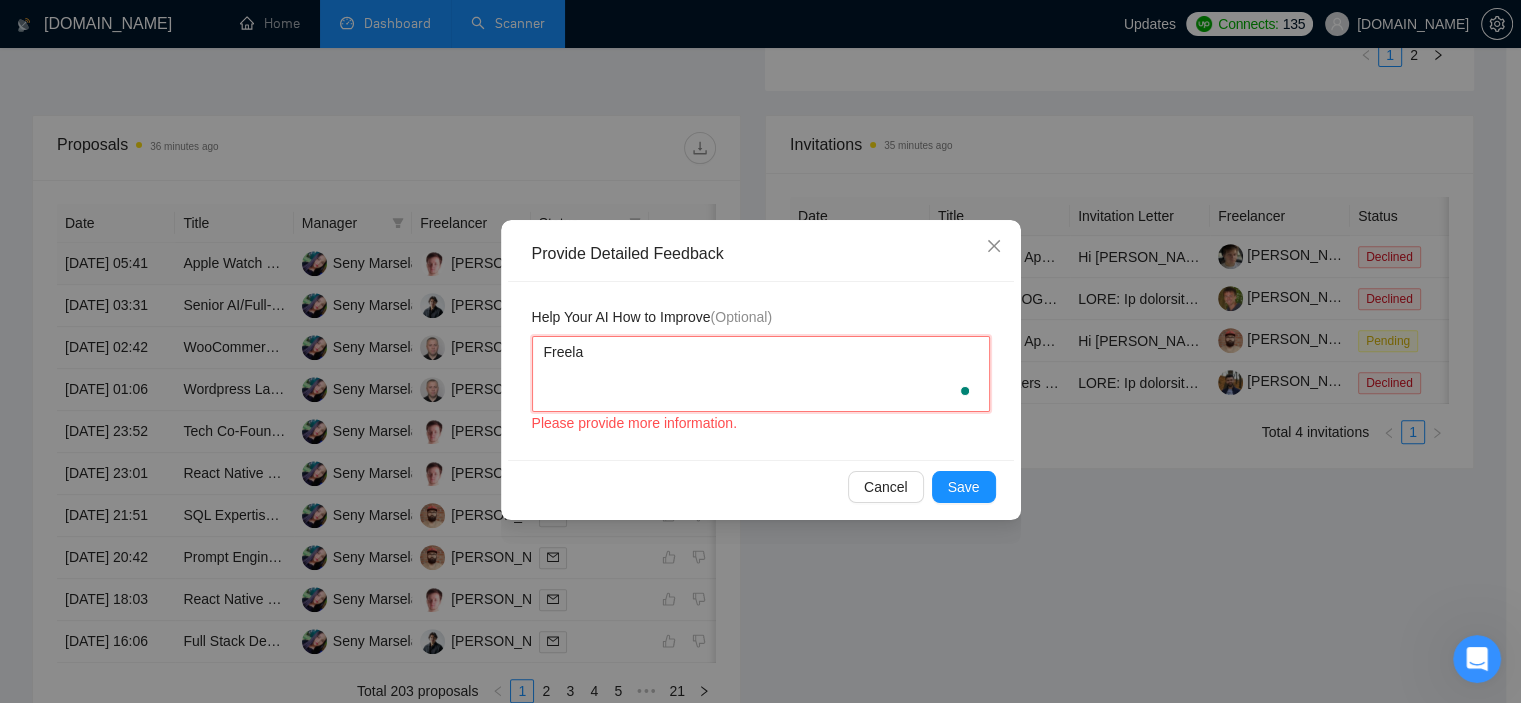 type 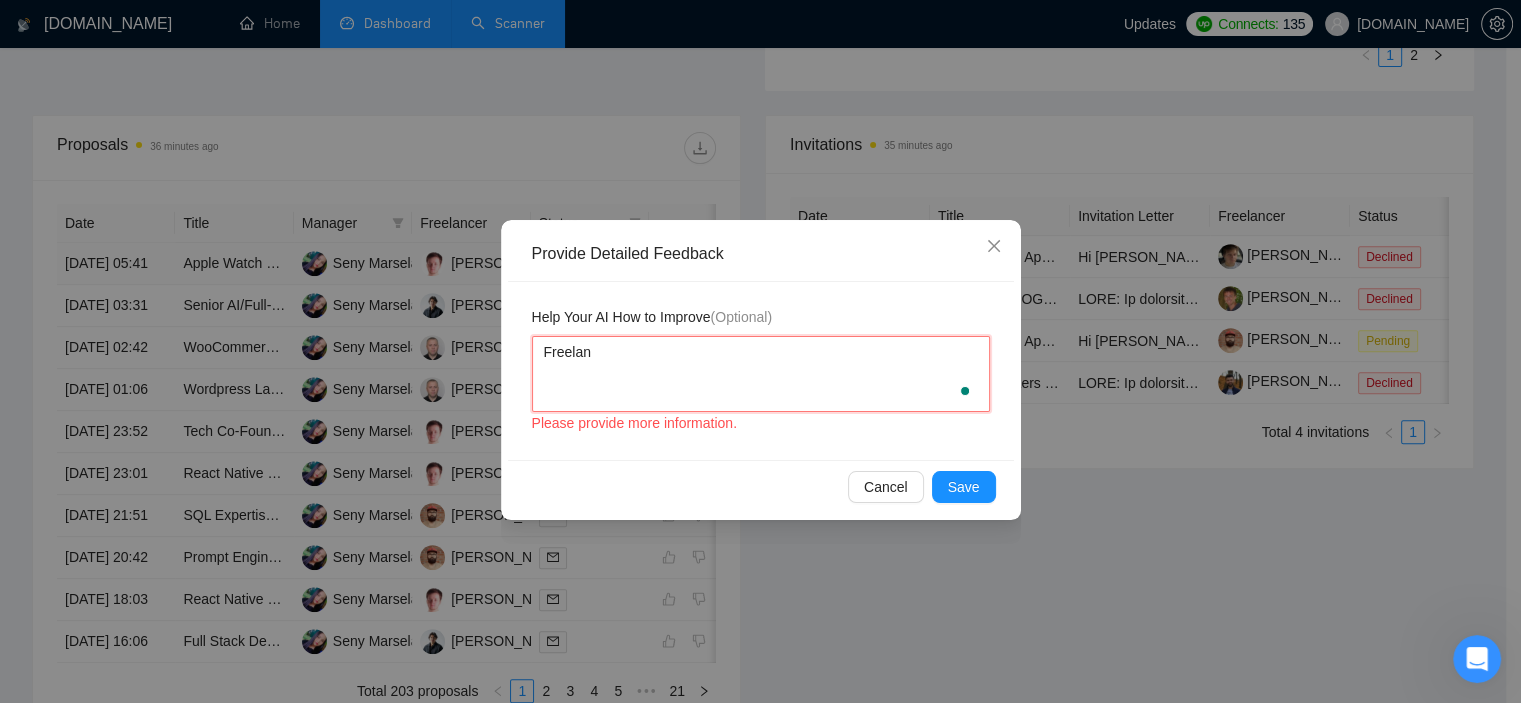 type 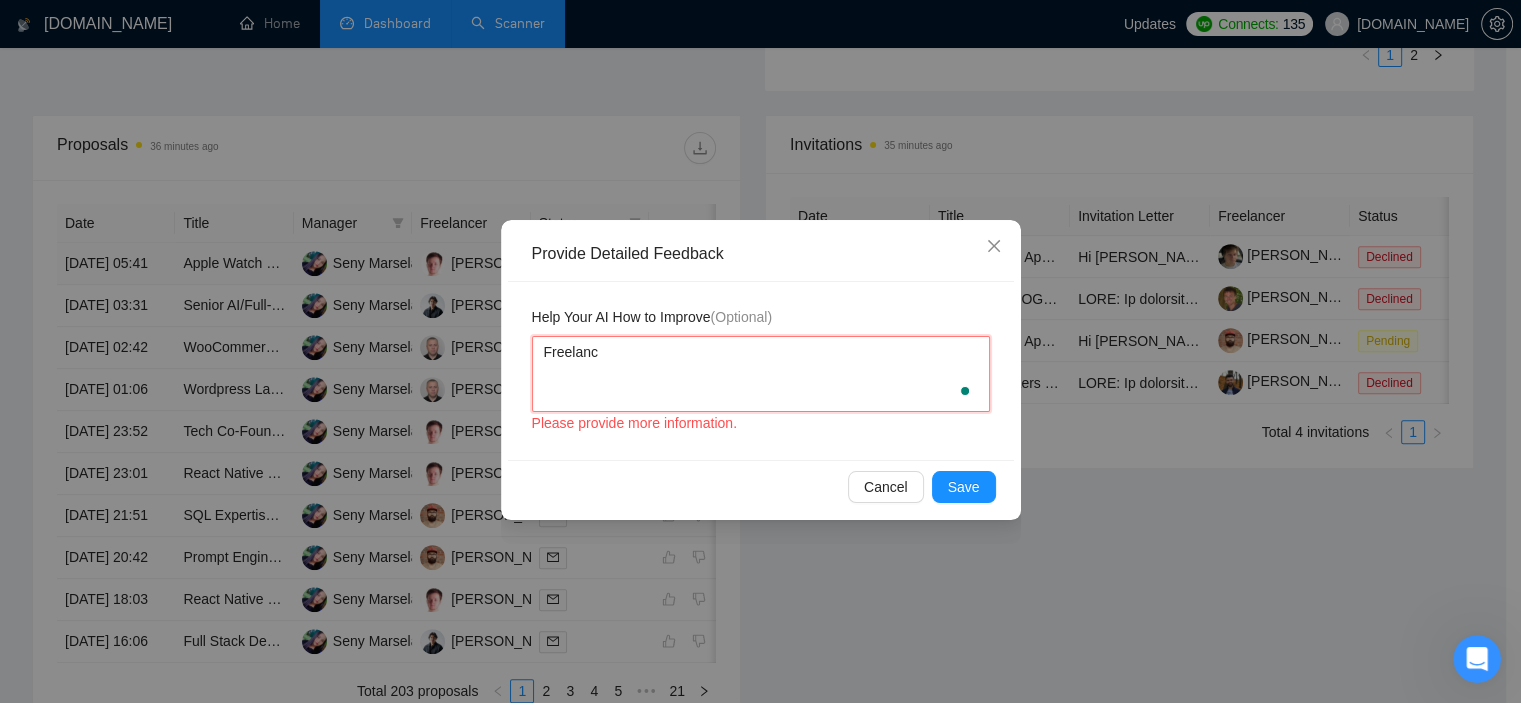 type 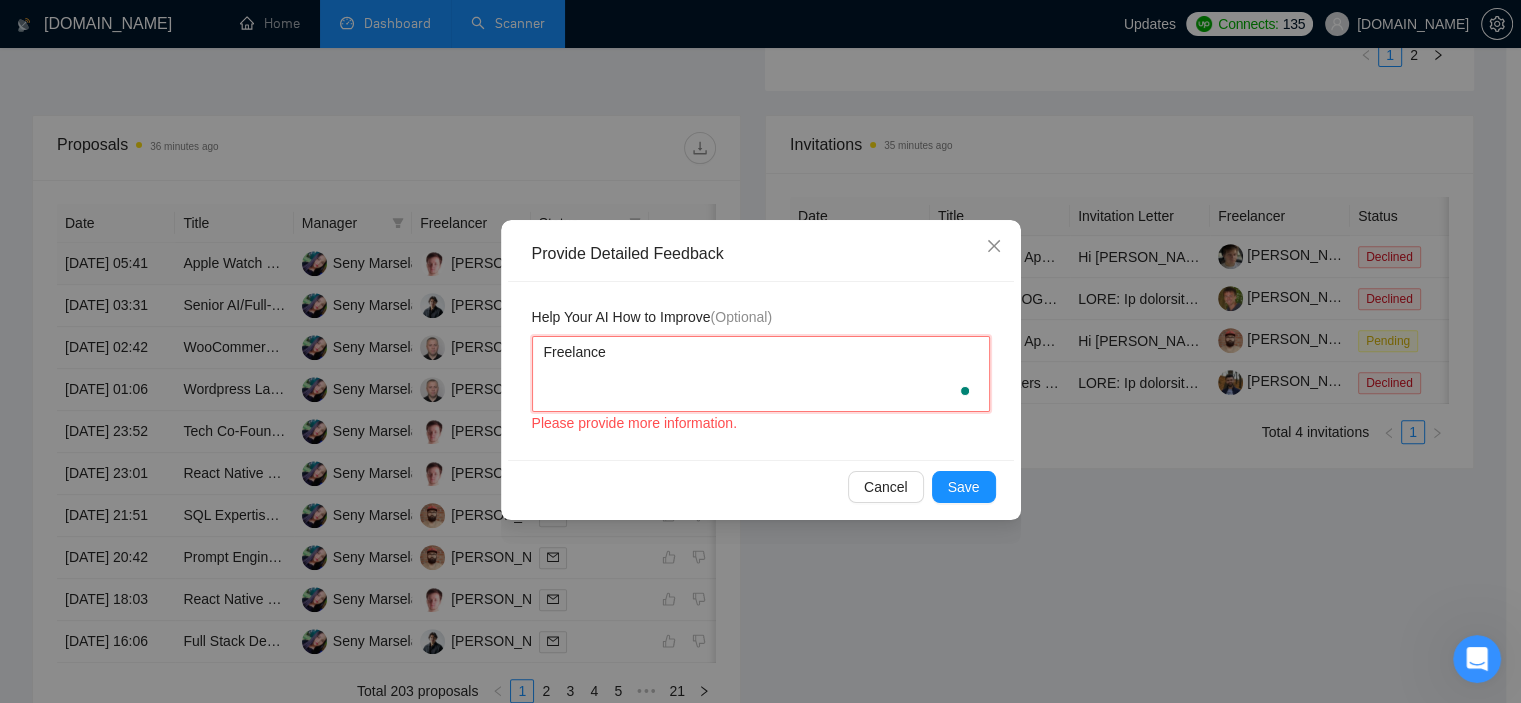 type 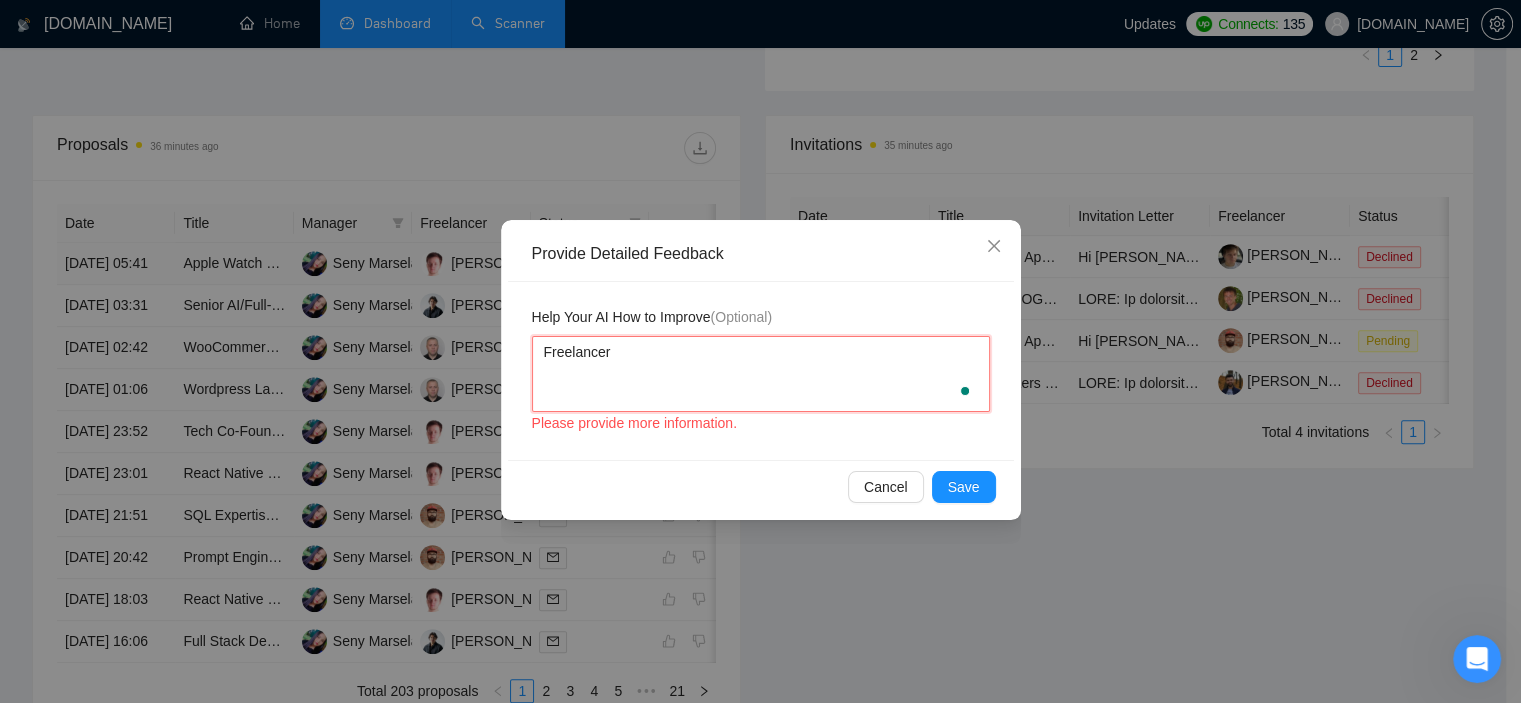 type 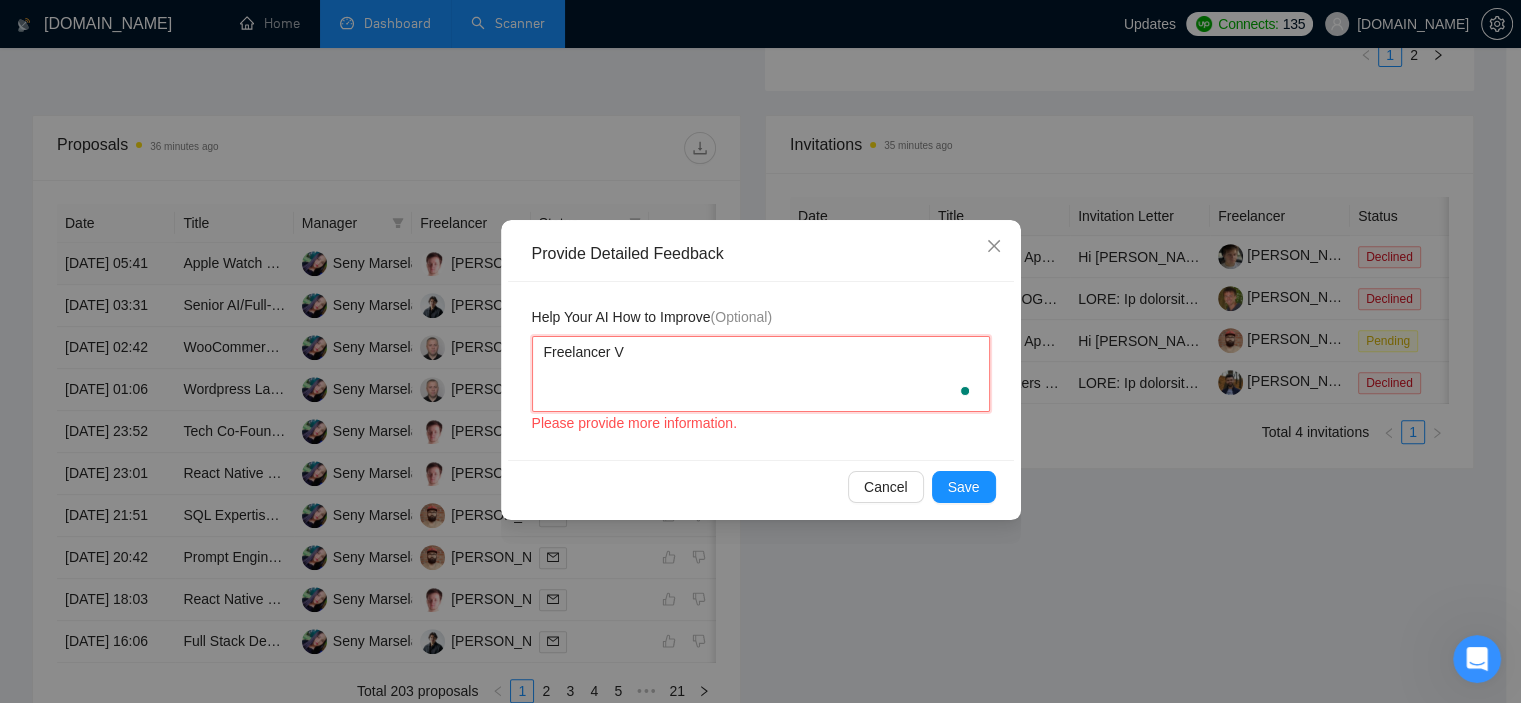 type 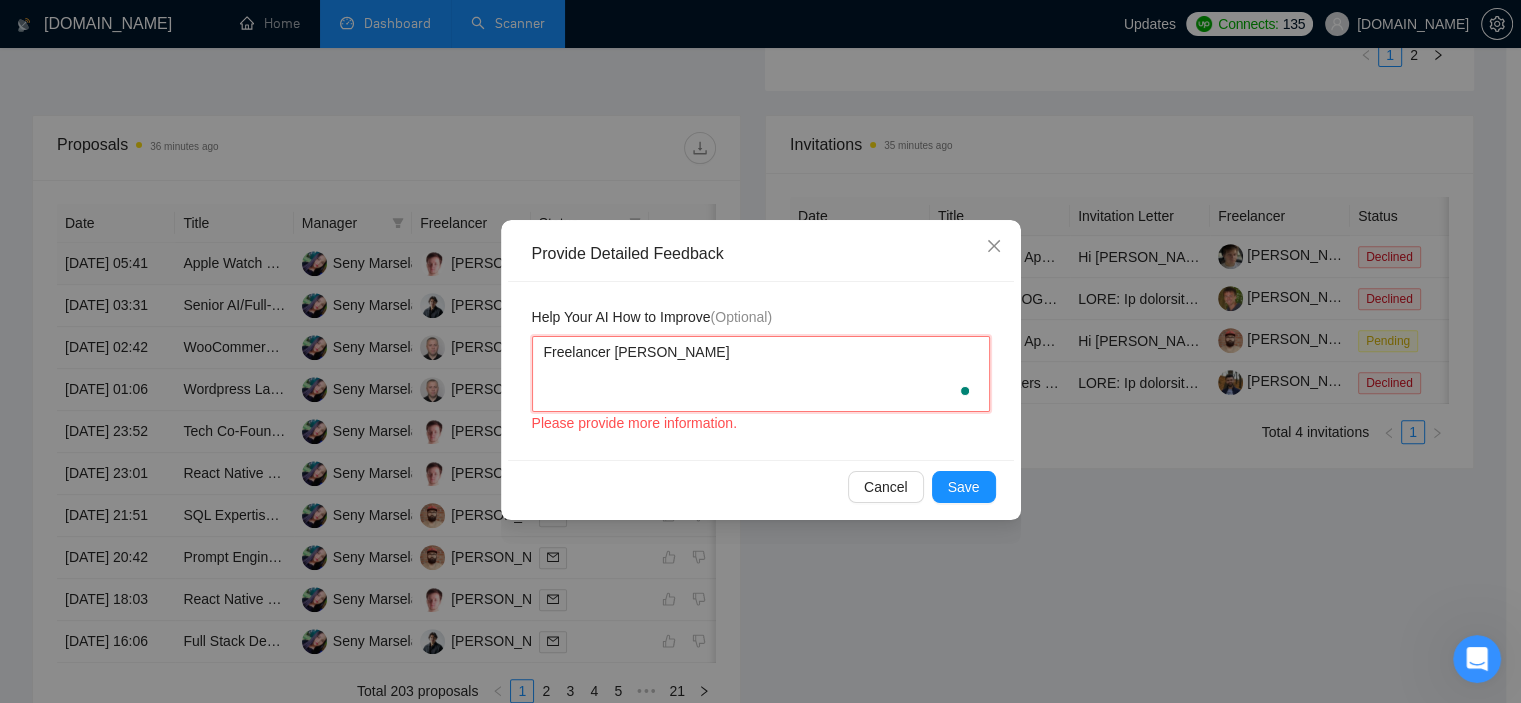 type 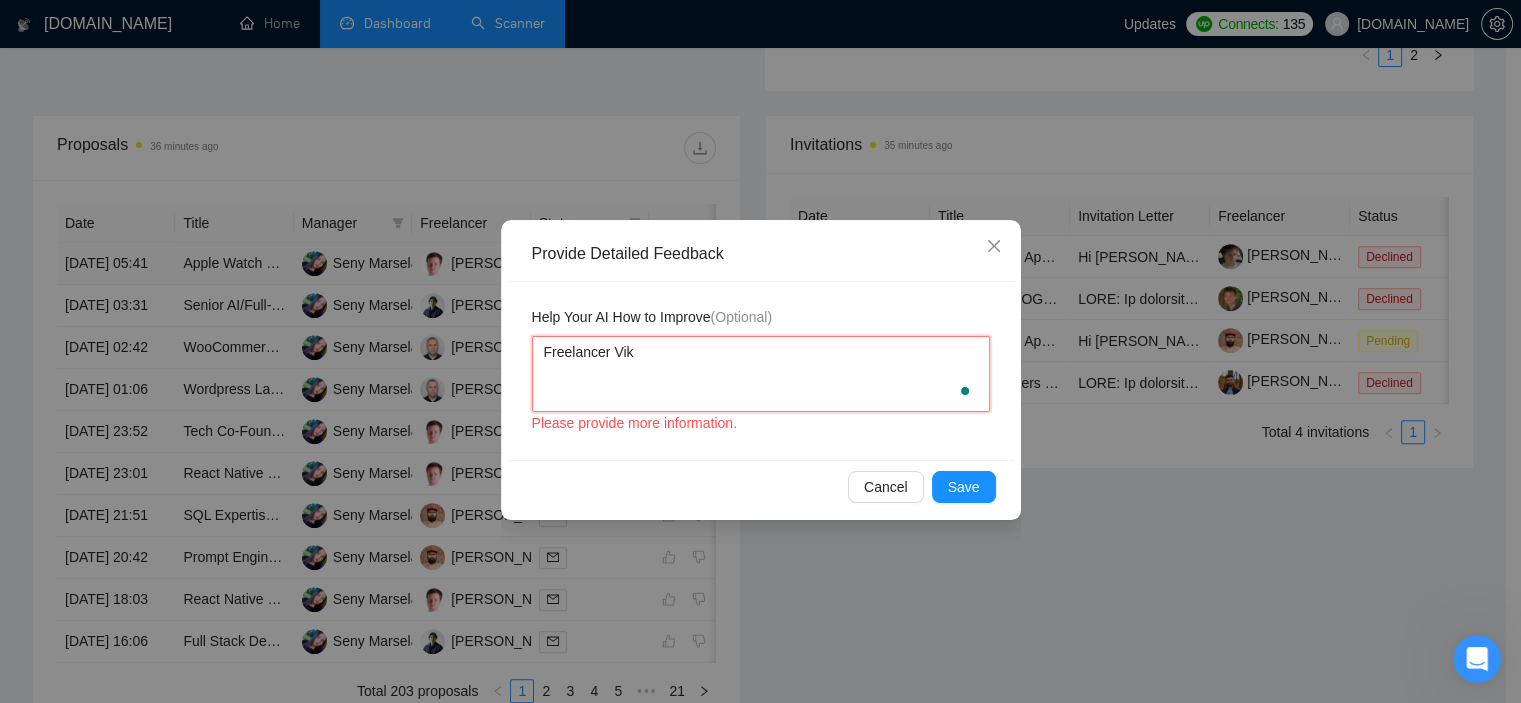 type 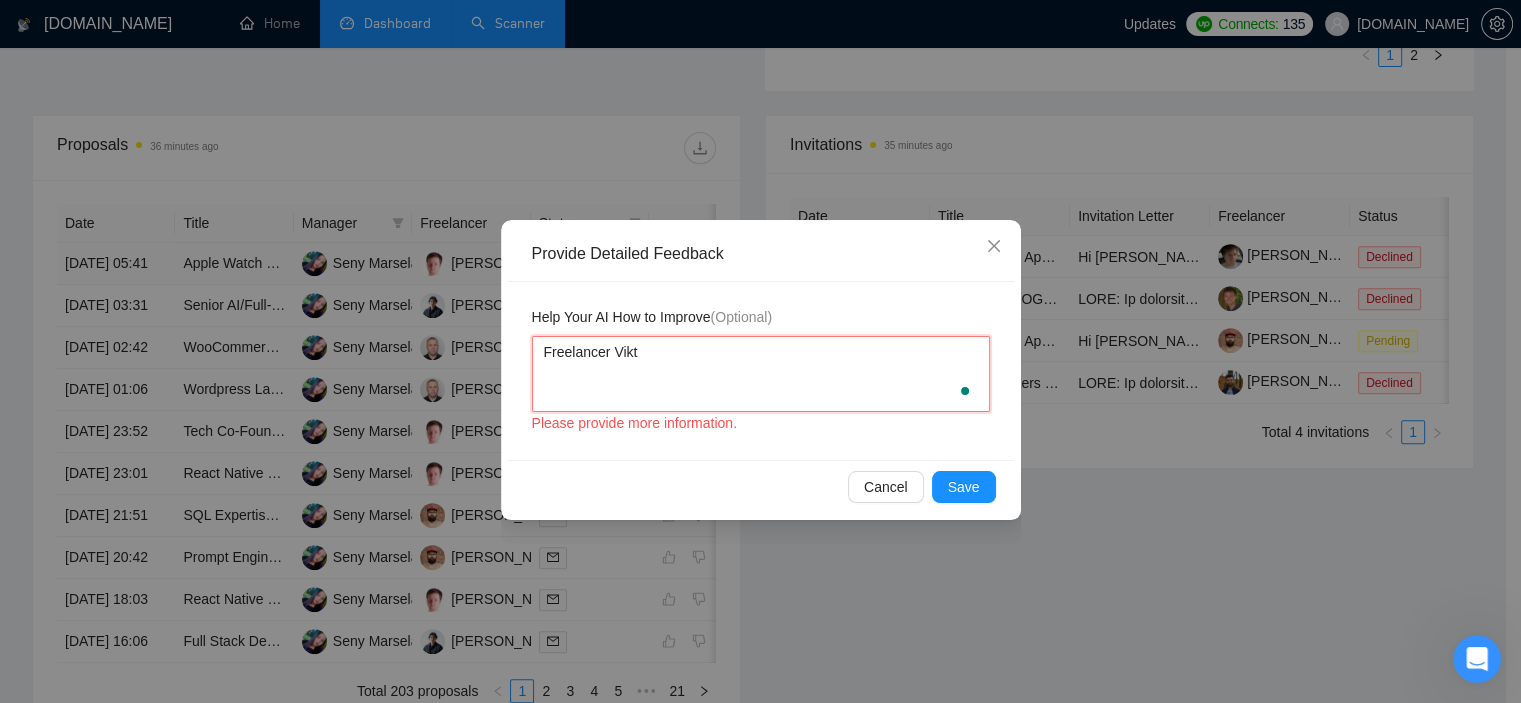 type 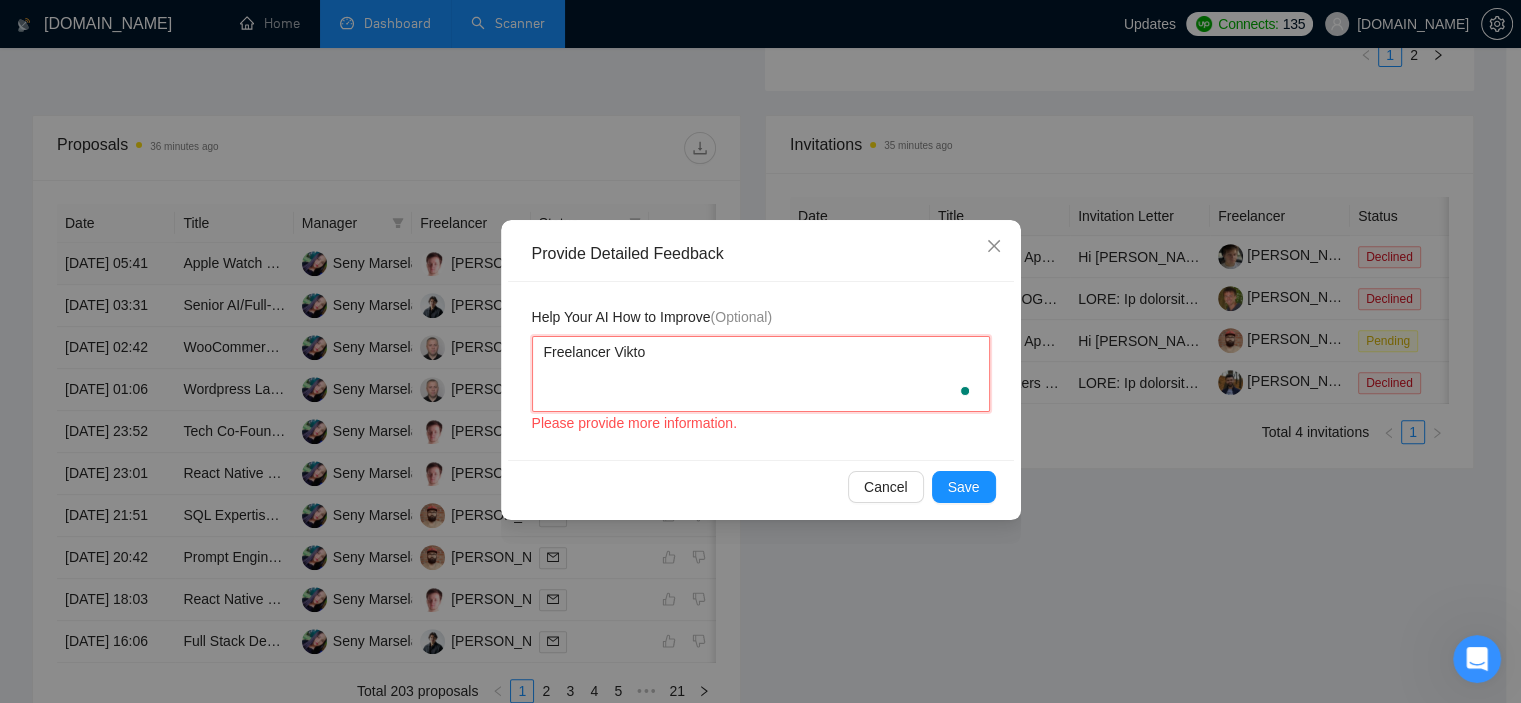 type 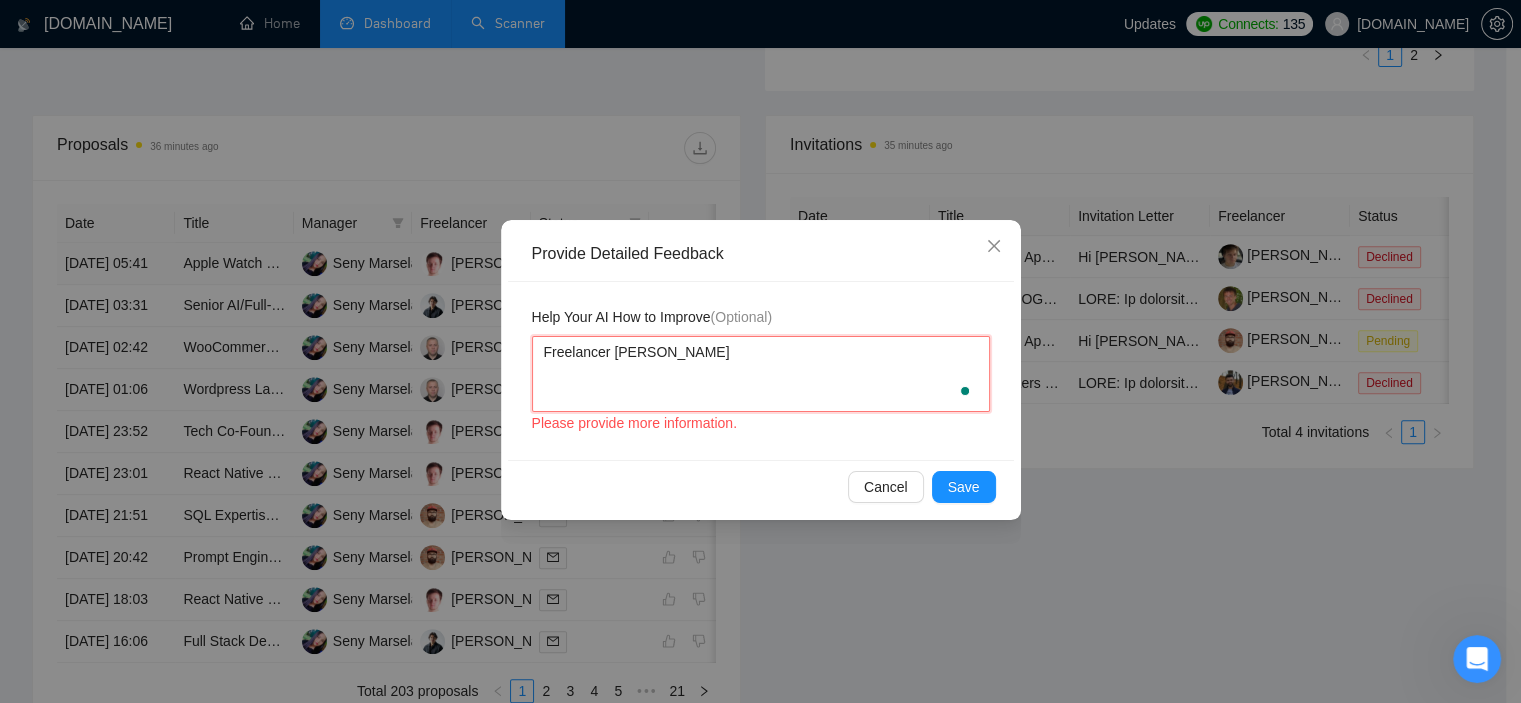 type 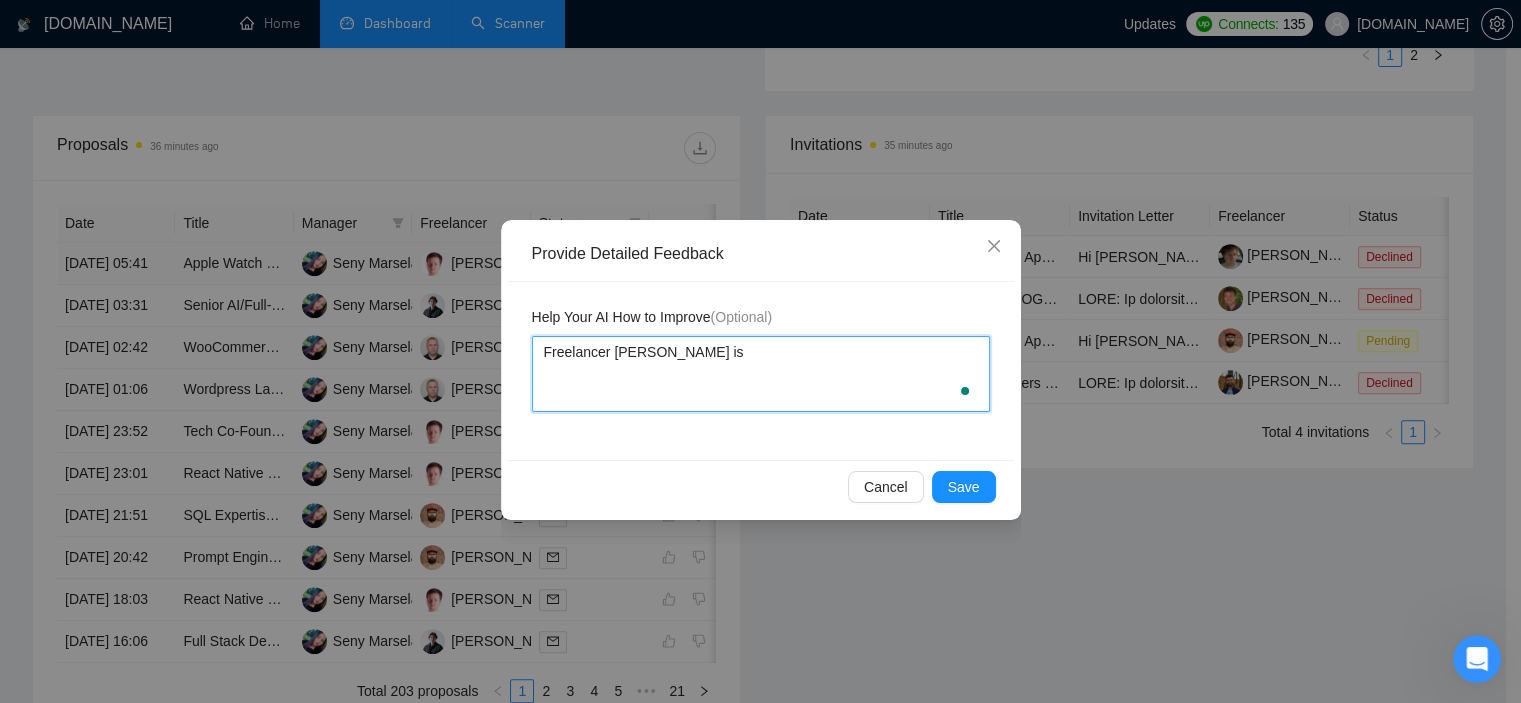 type 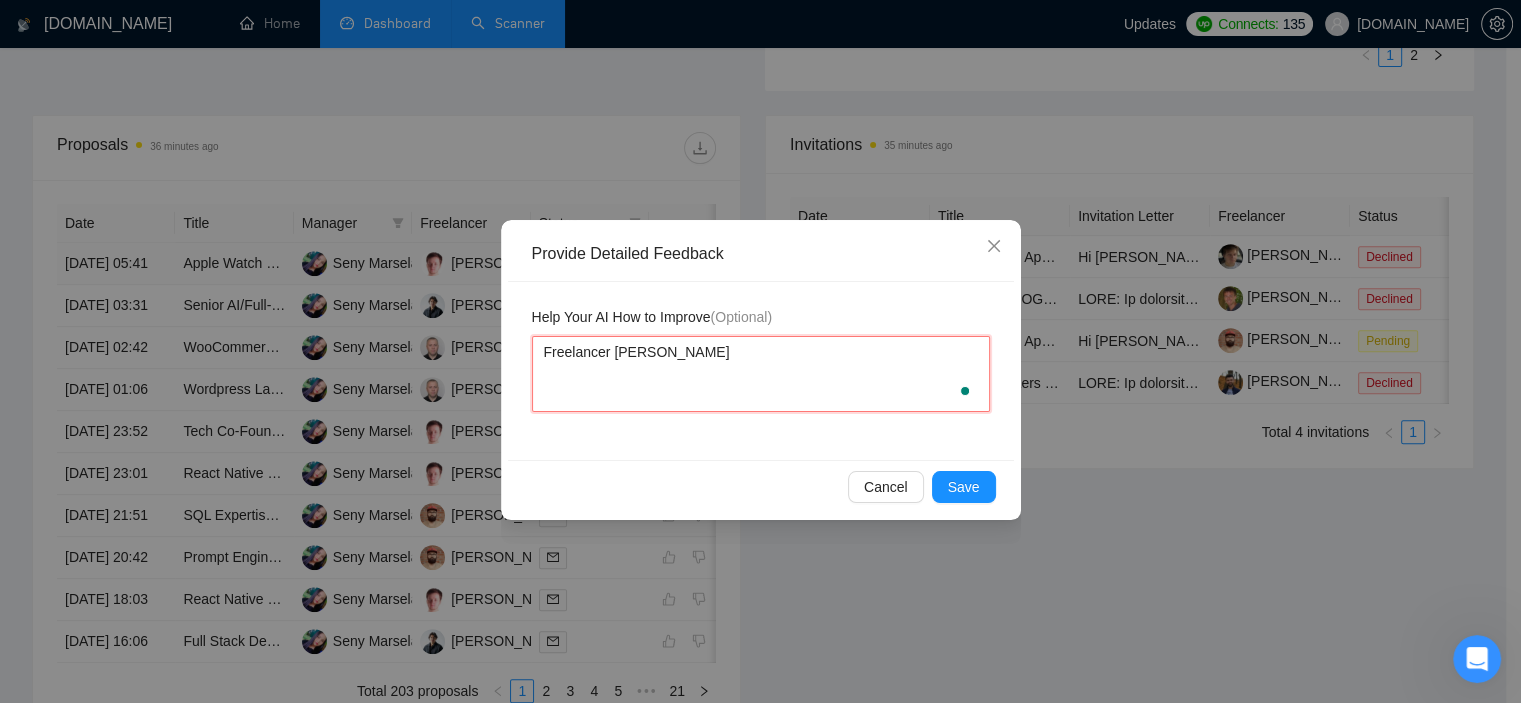 type 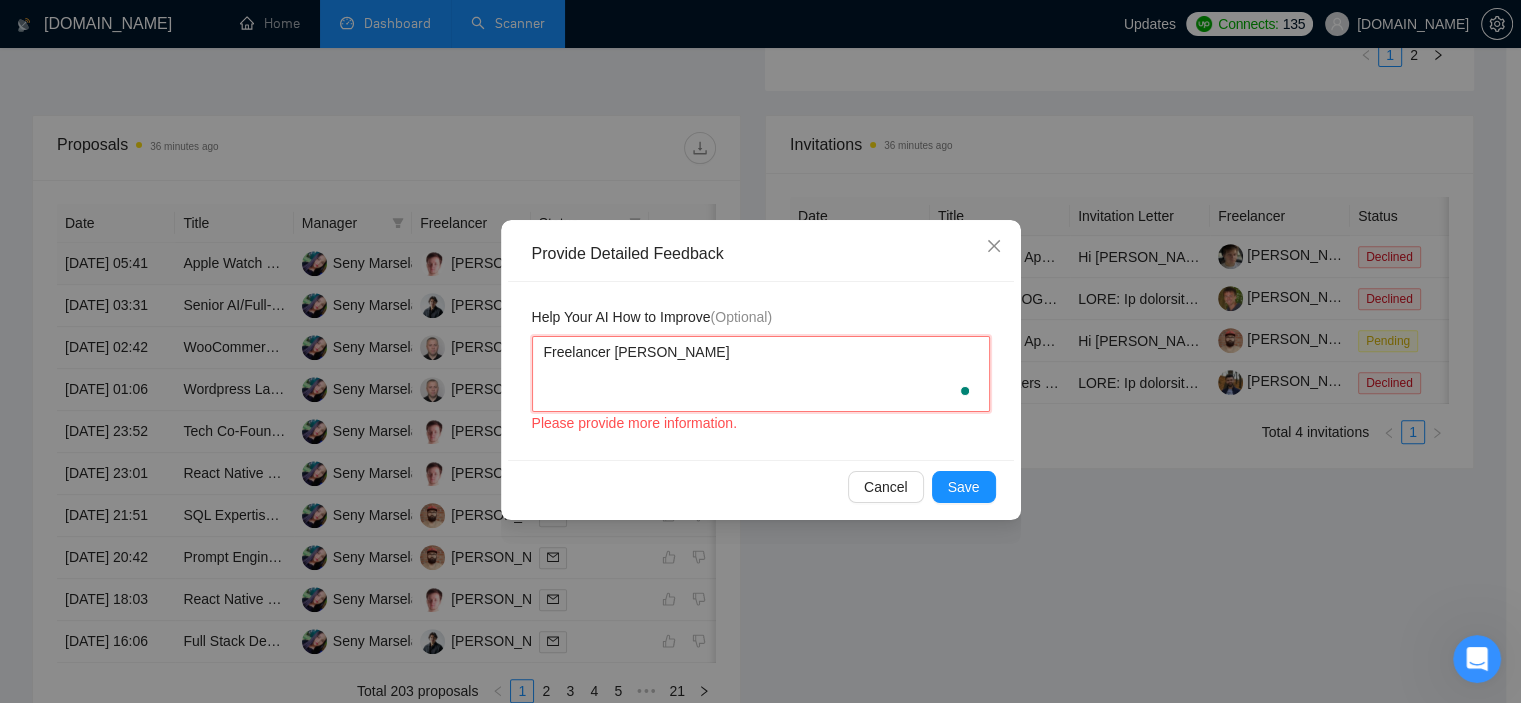 type 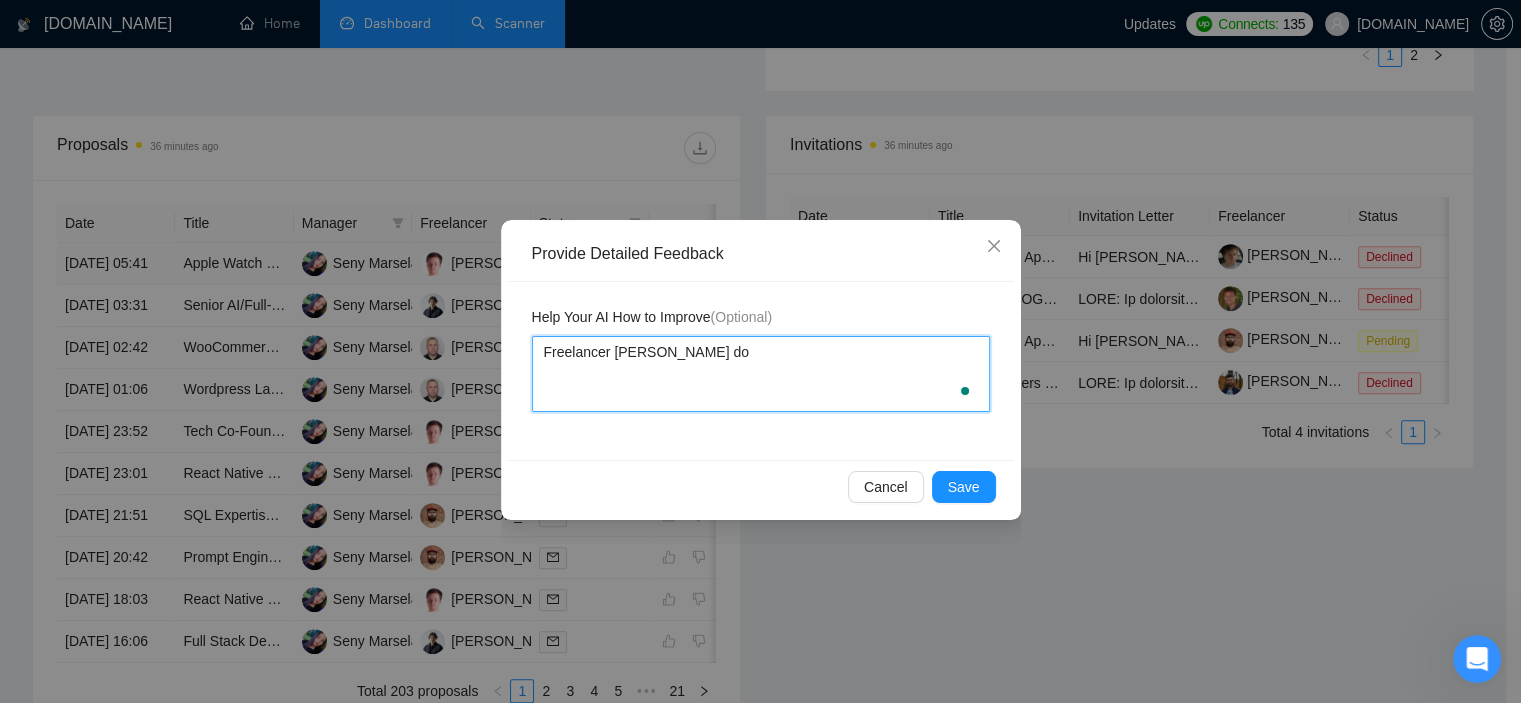 type 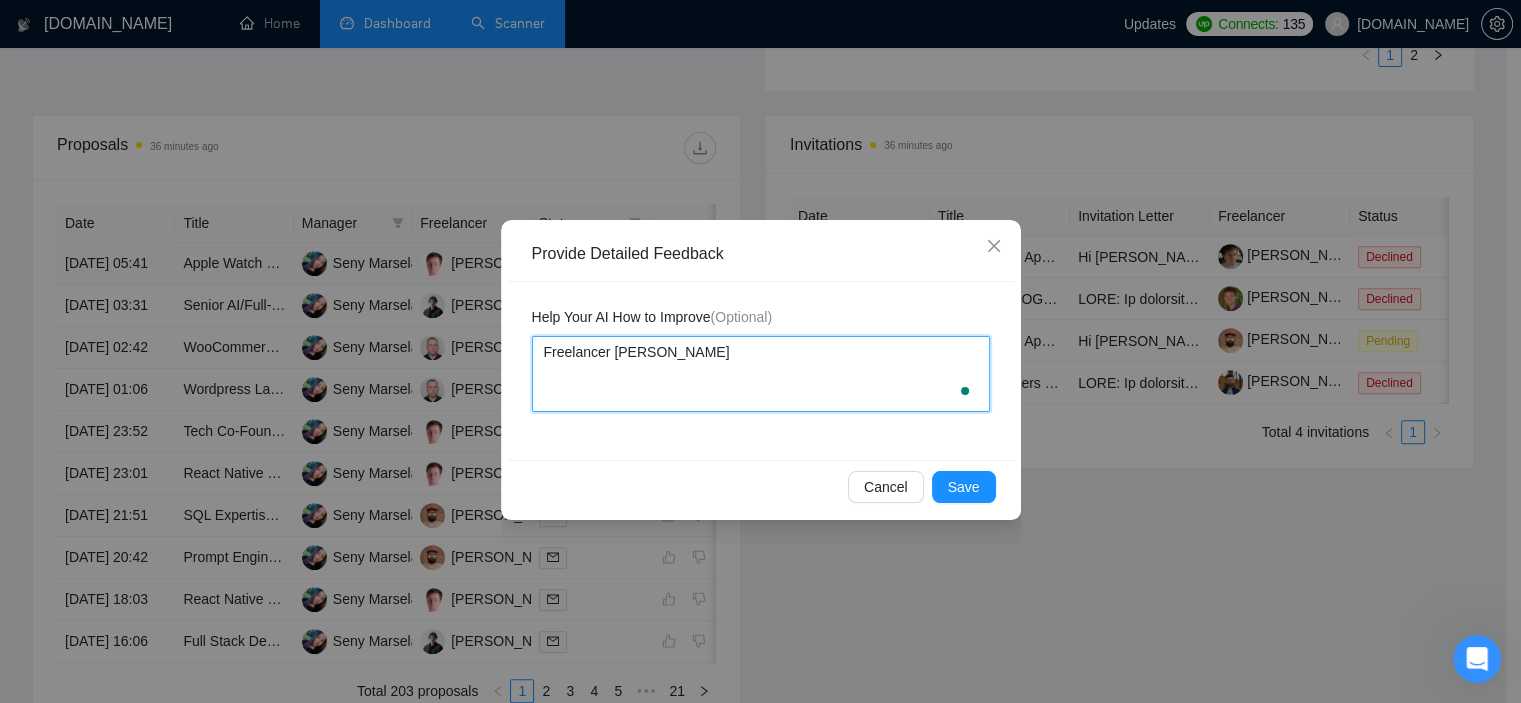 type 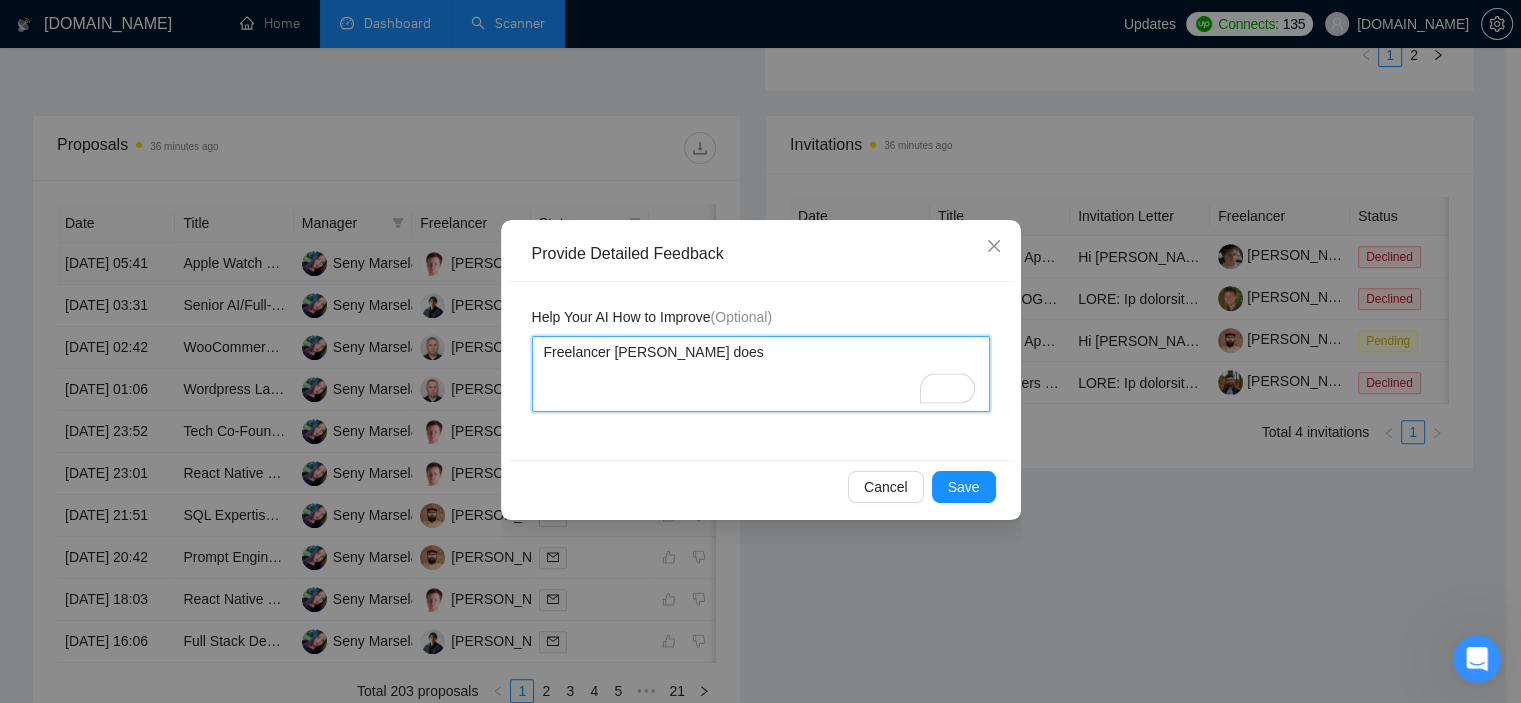 type 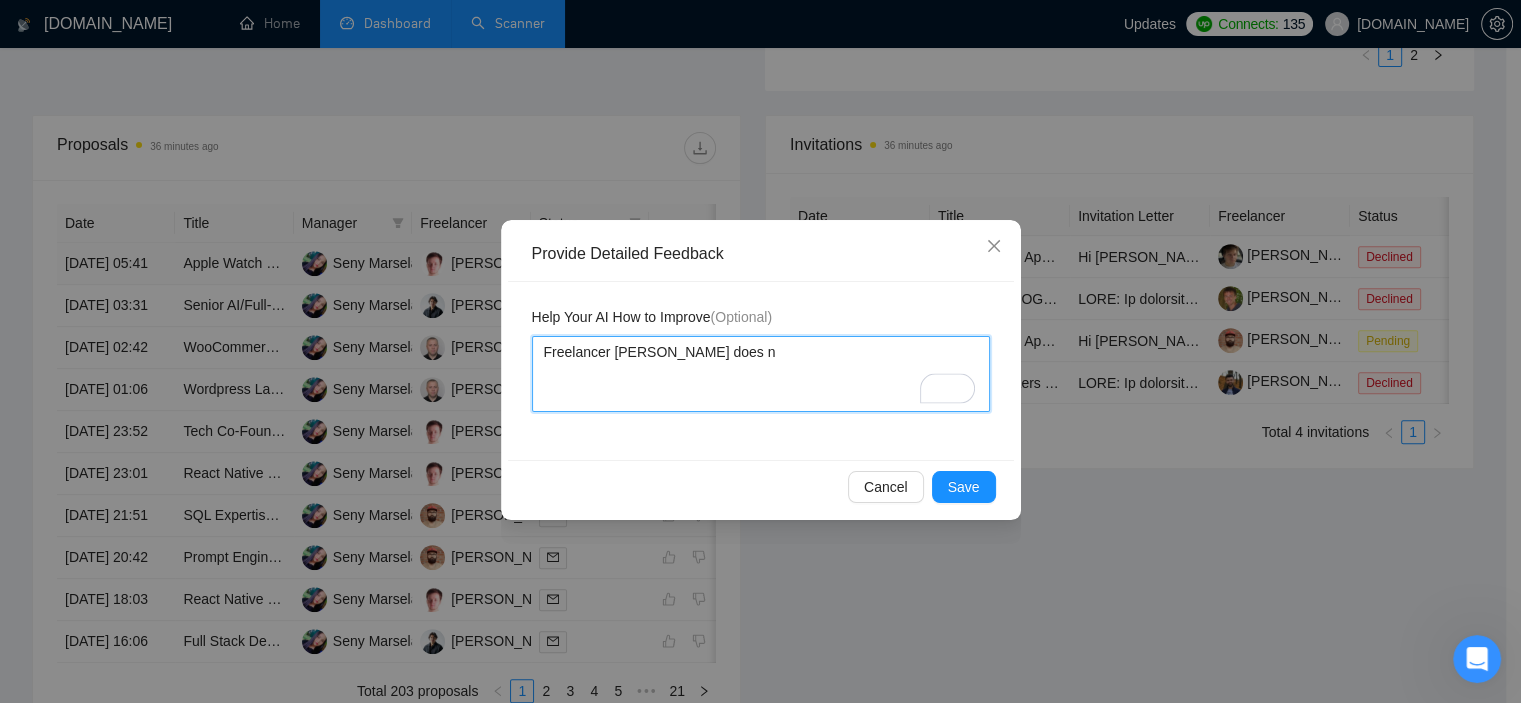 type 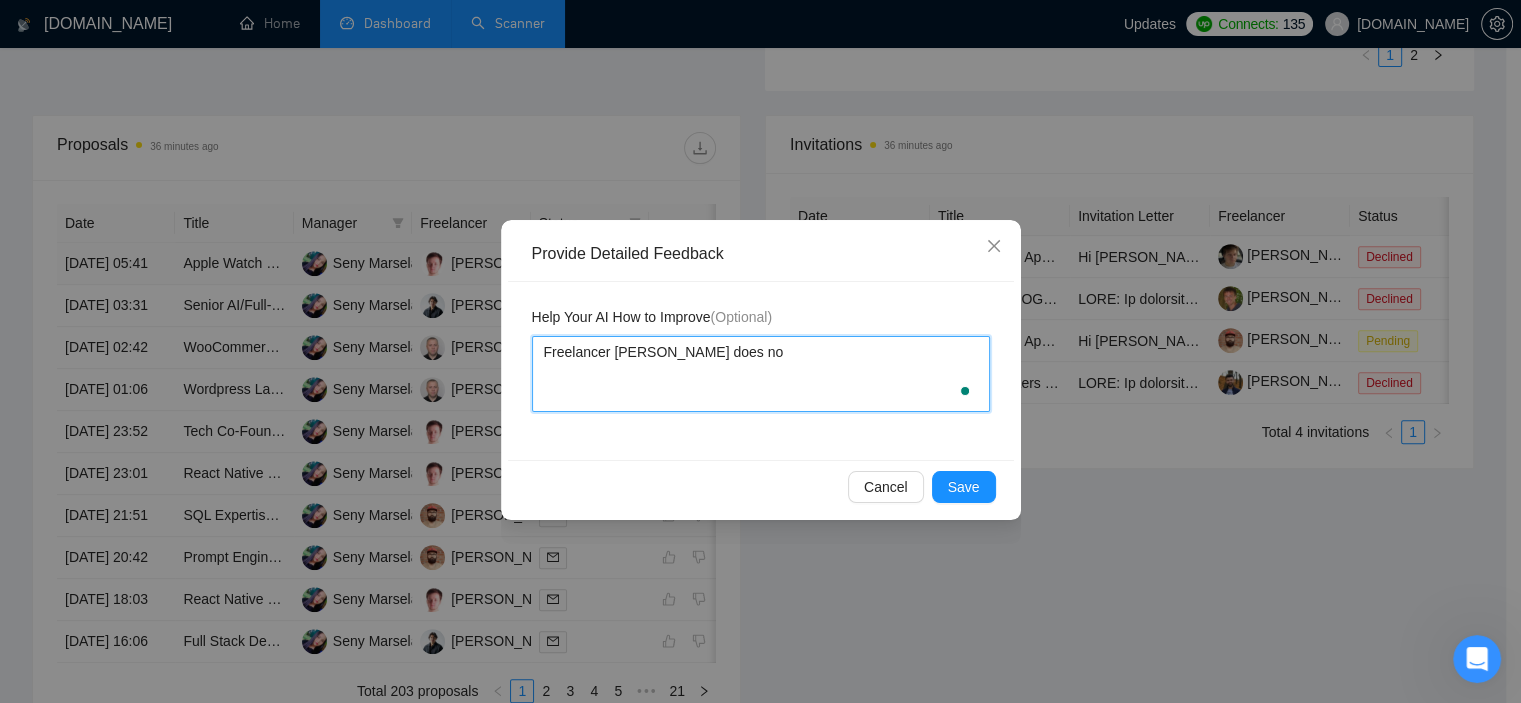 type 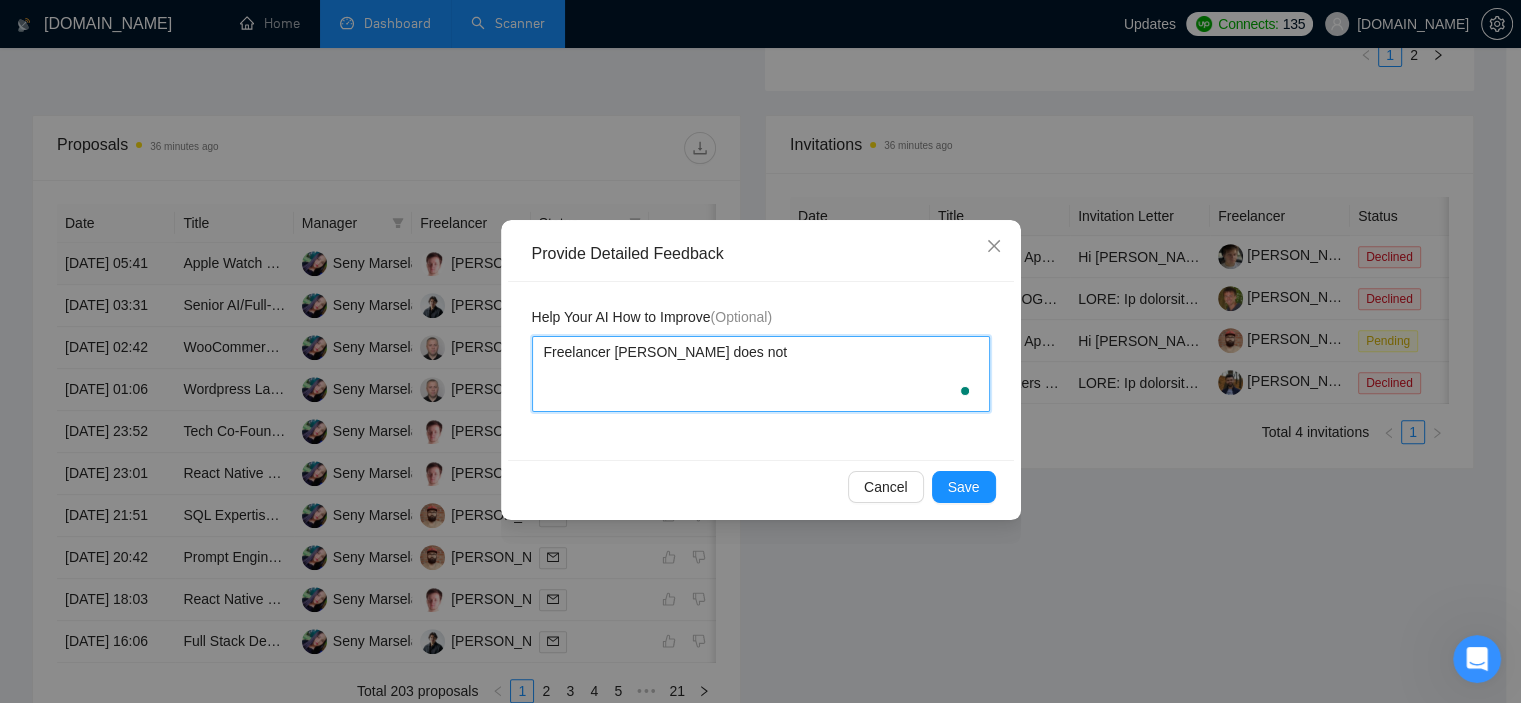 type 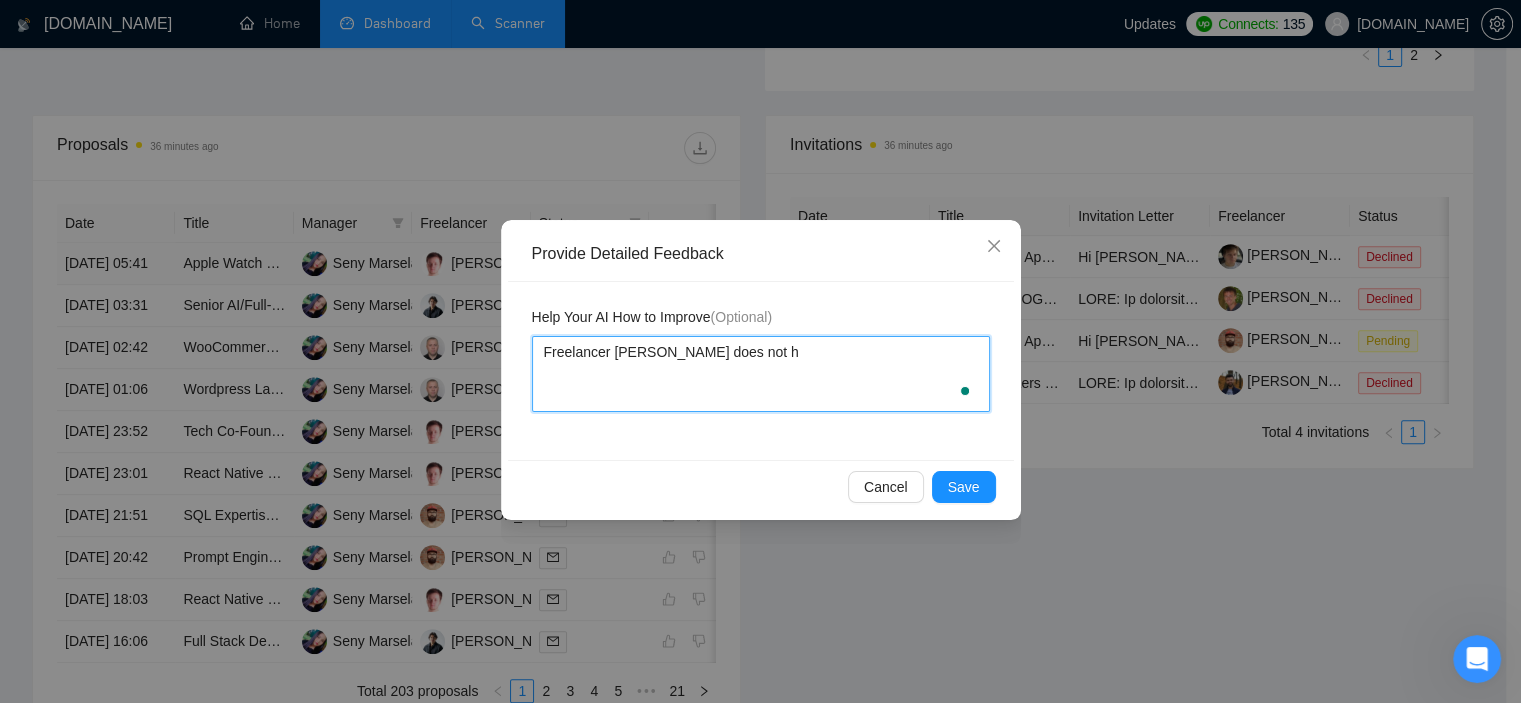 type 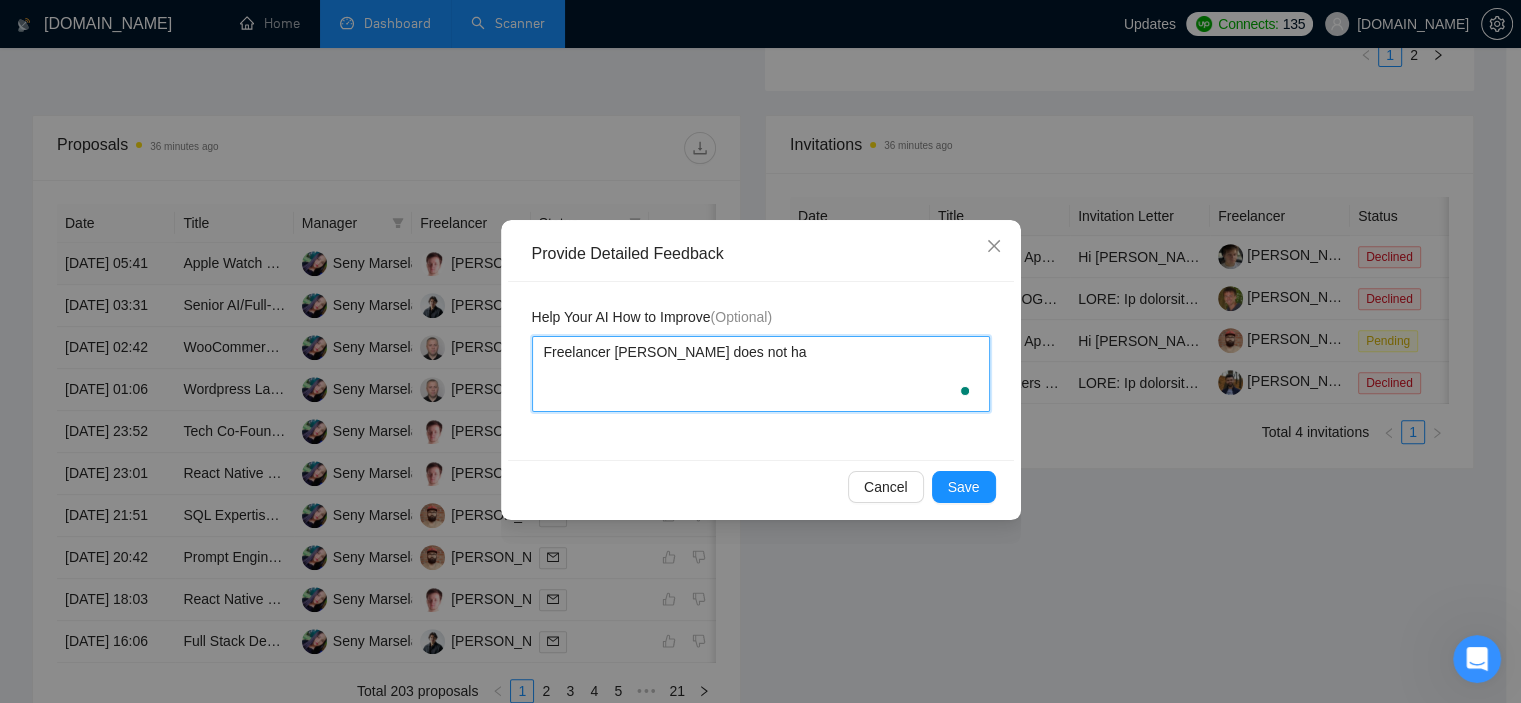 type 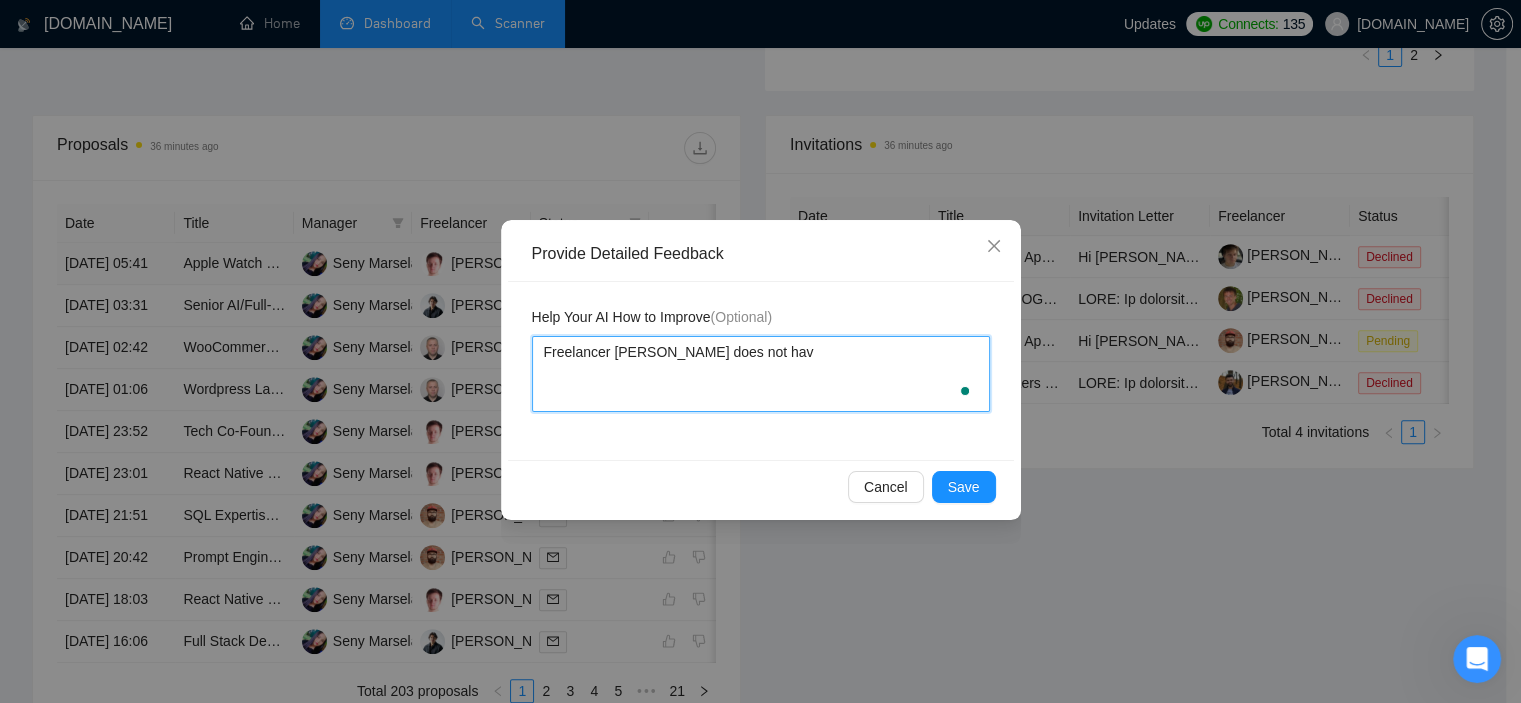 type 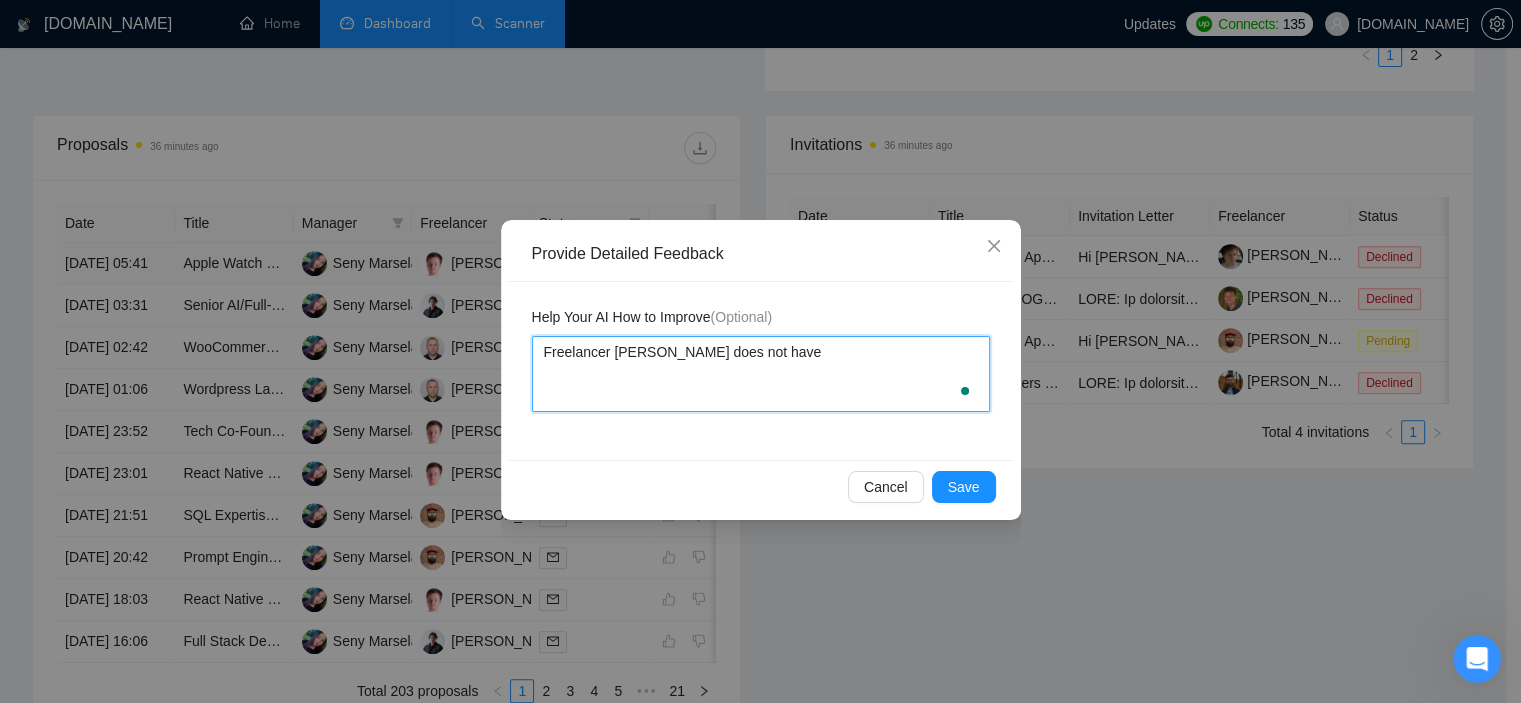 type 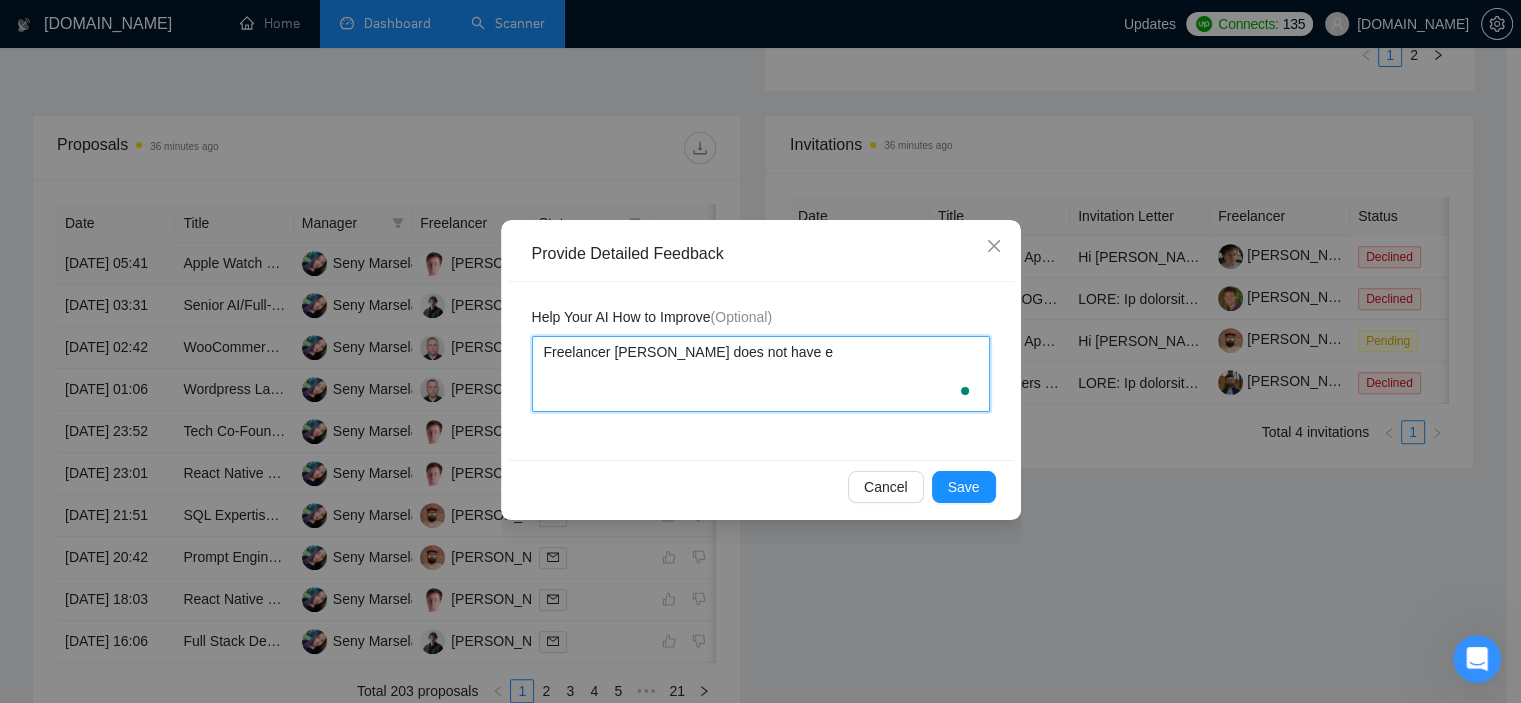 type 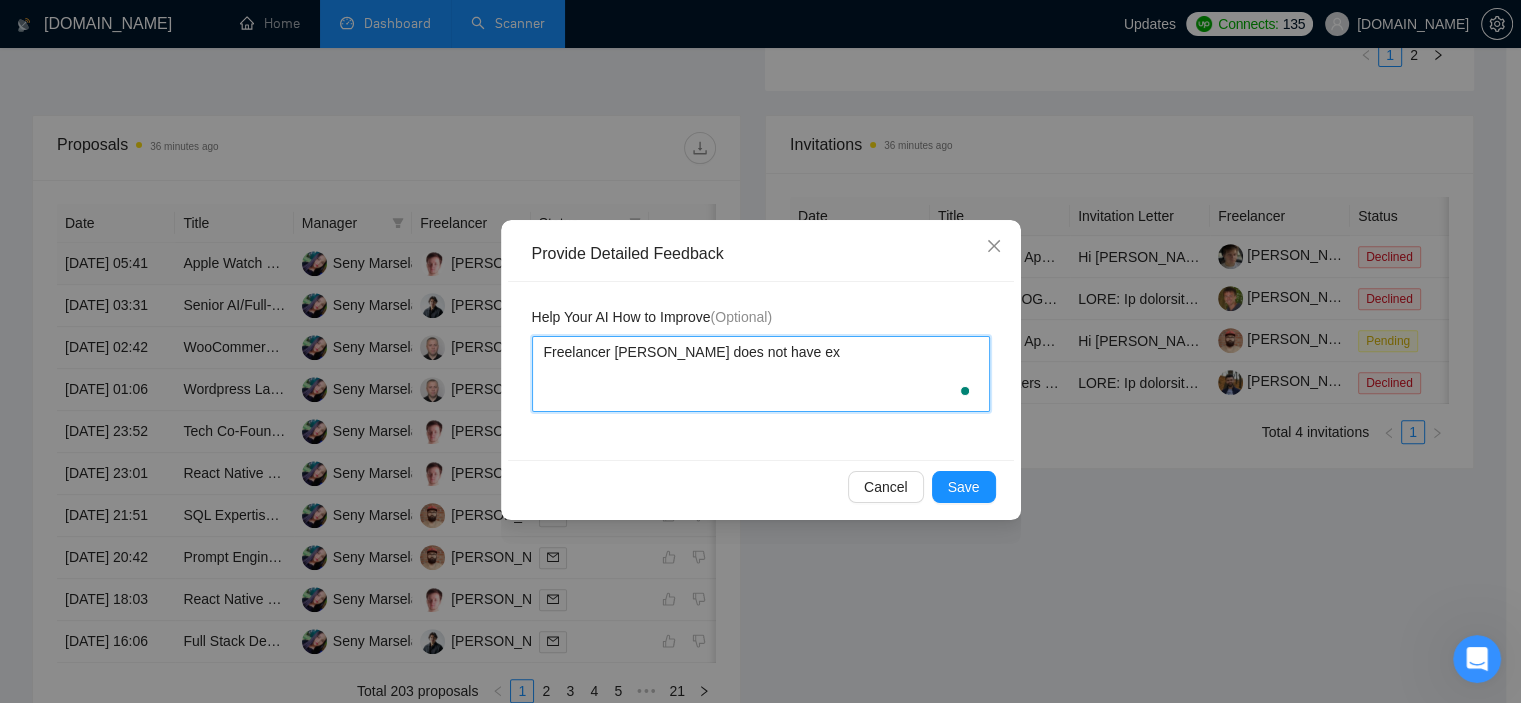 type 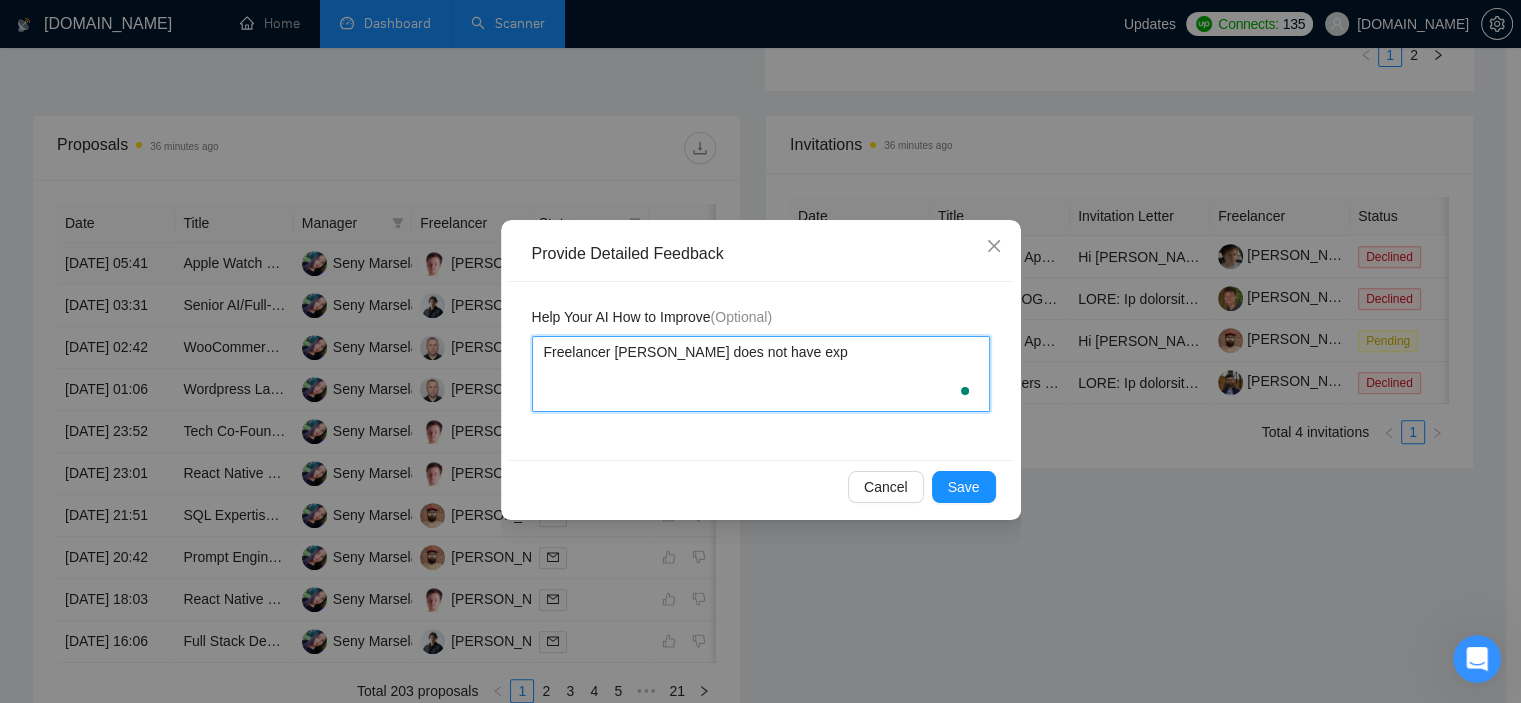type 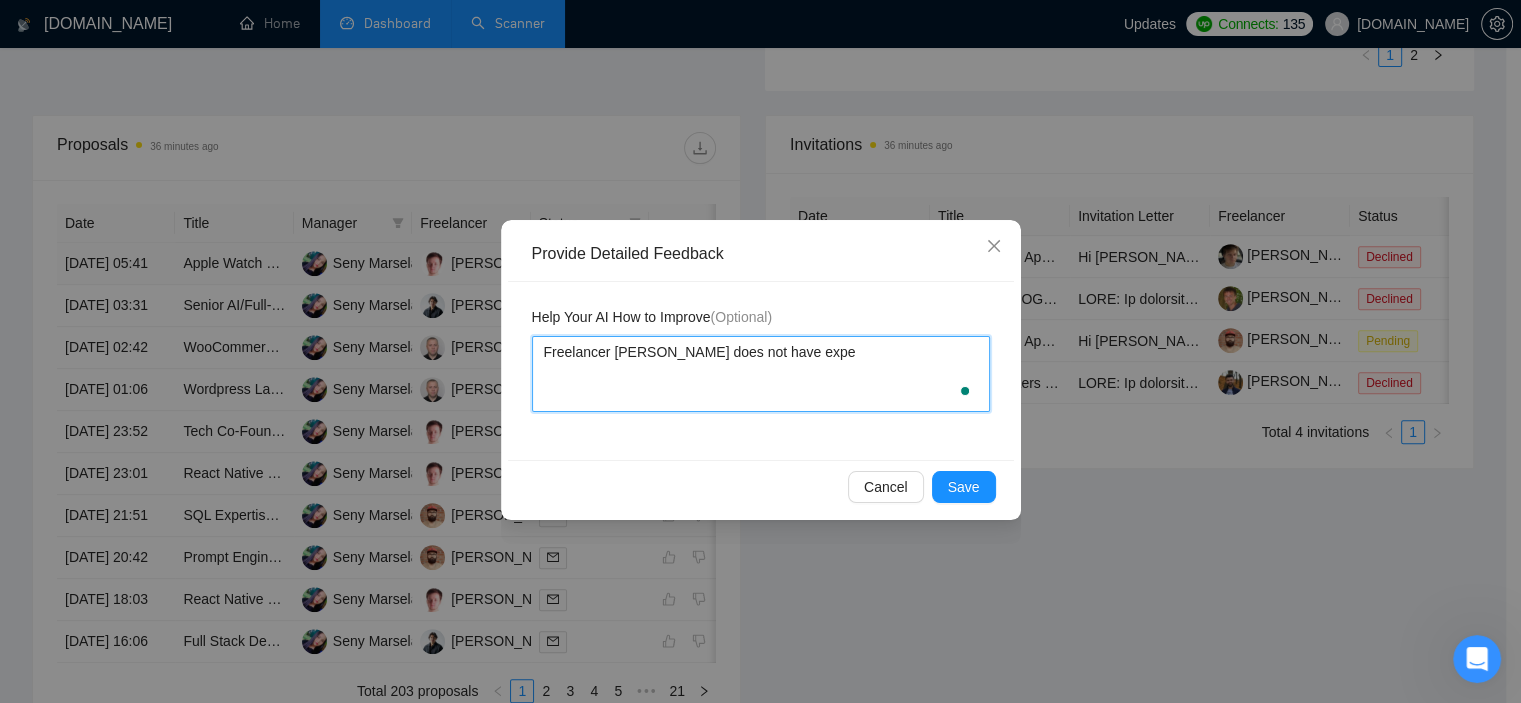 type 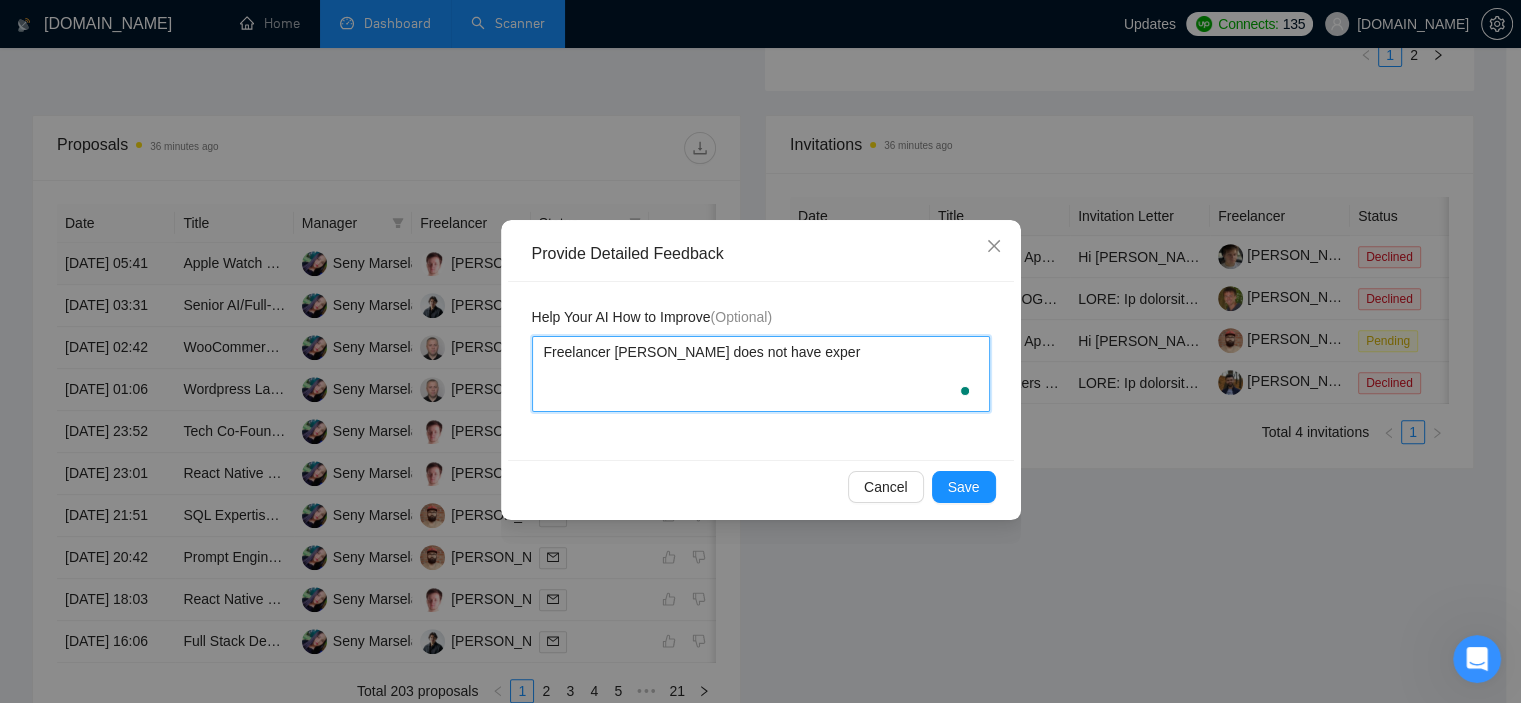 type 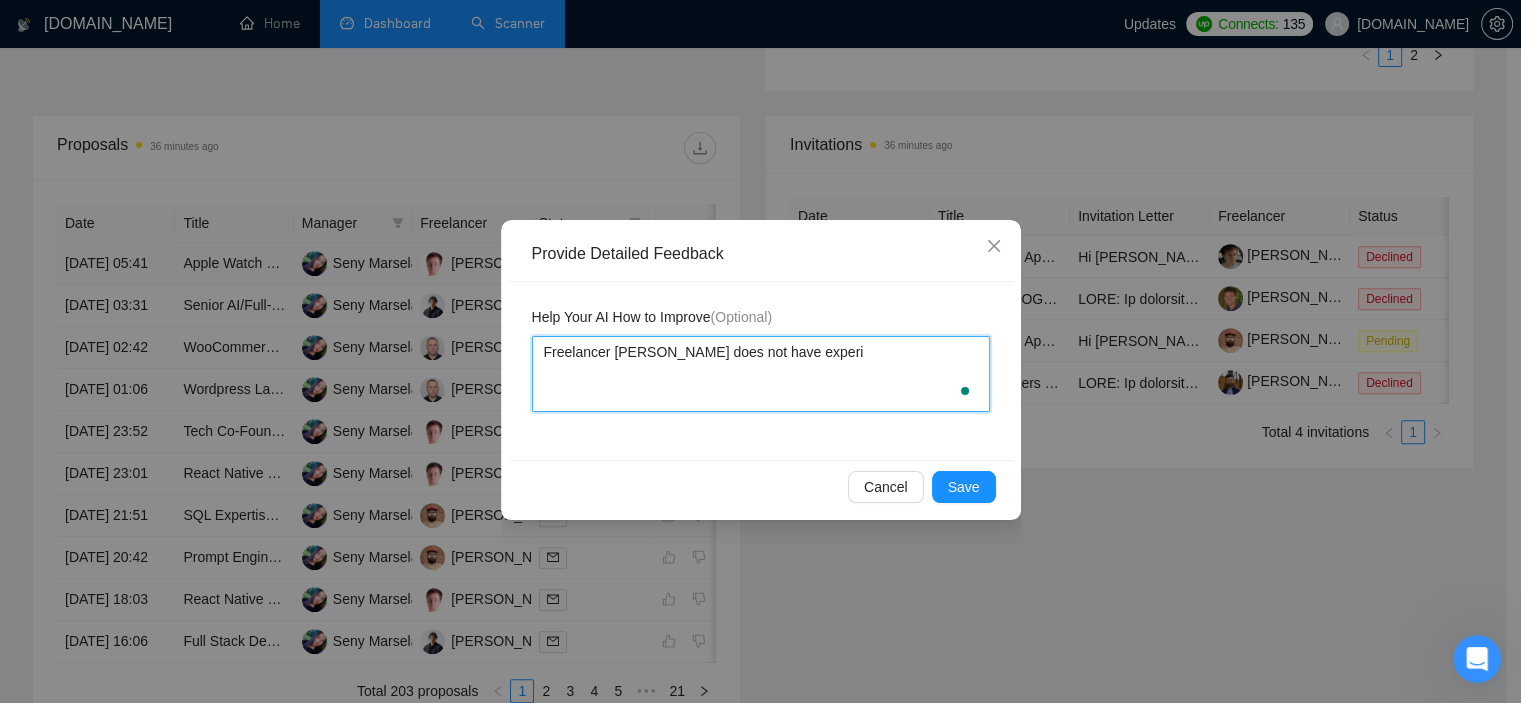 type 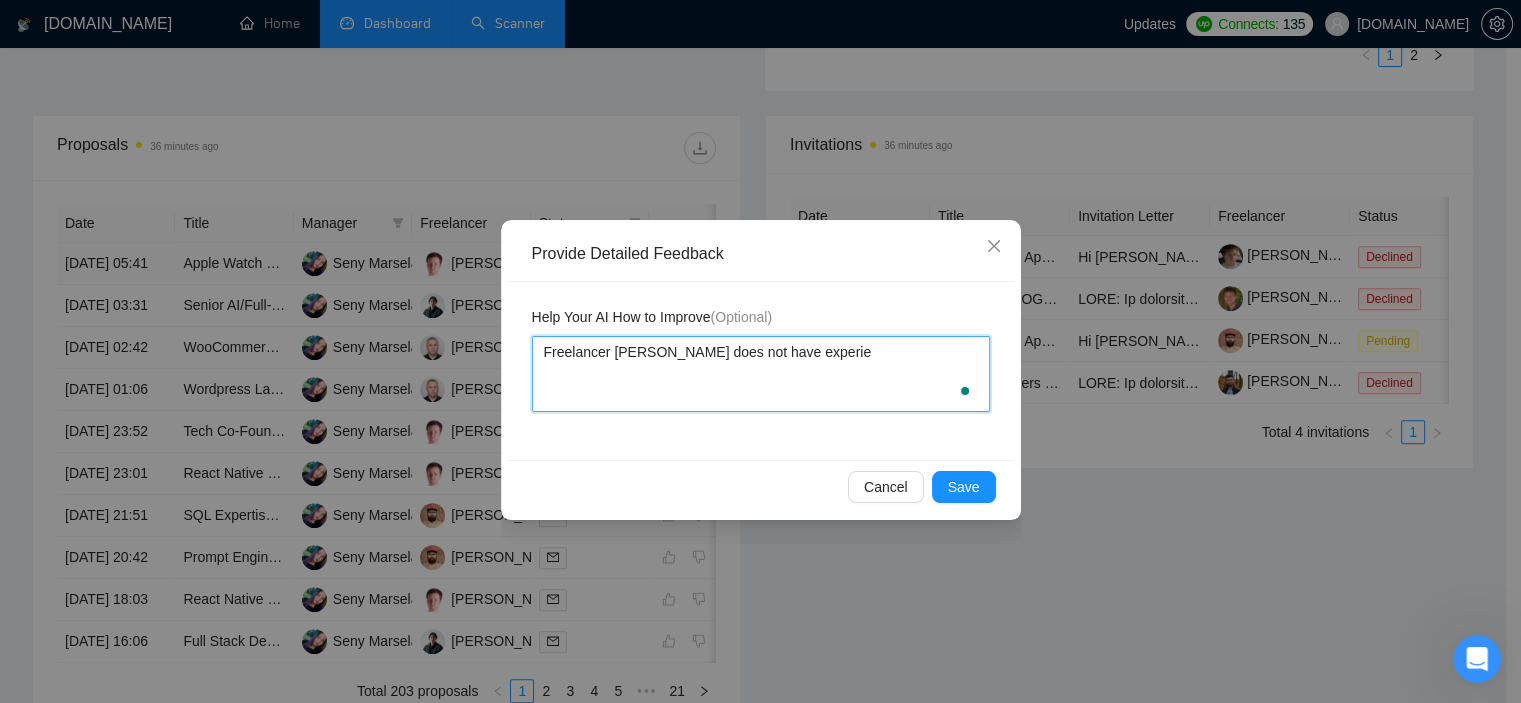 type 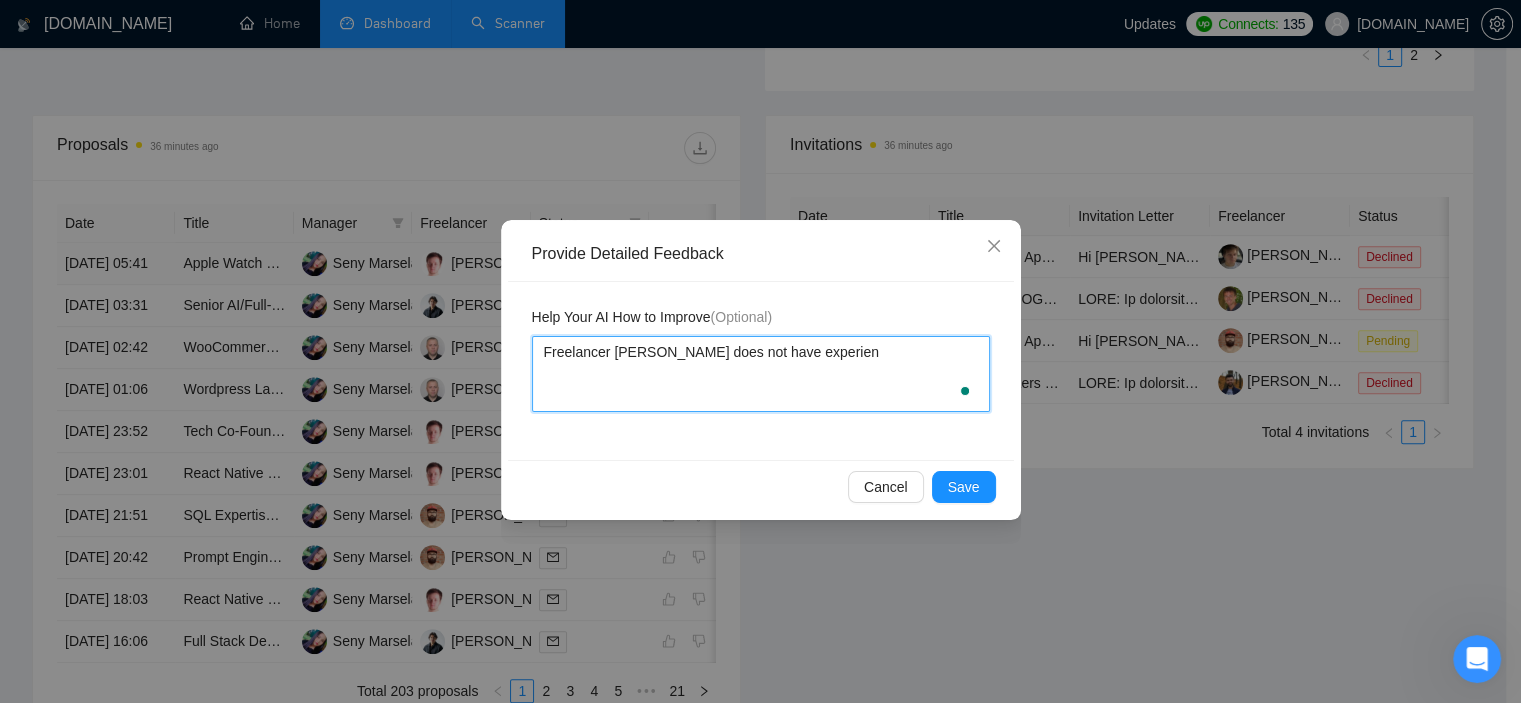 type 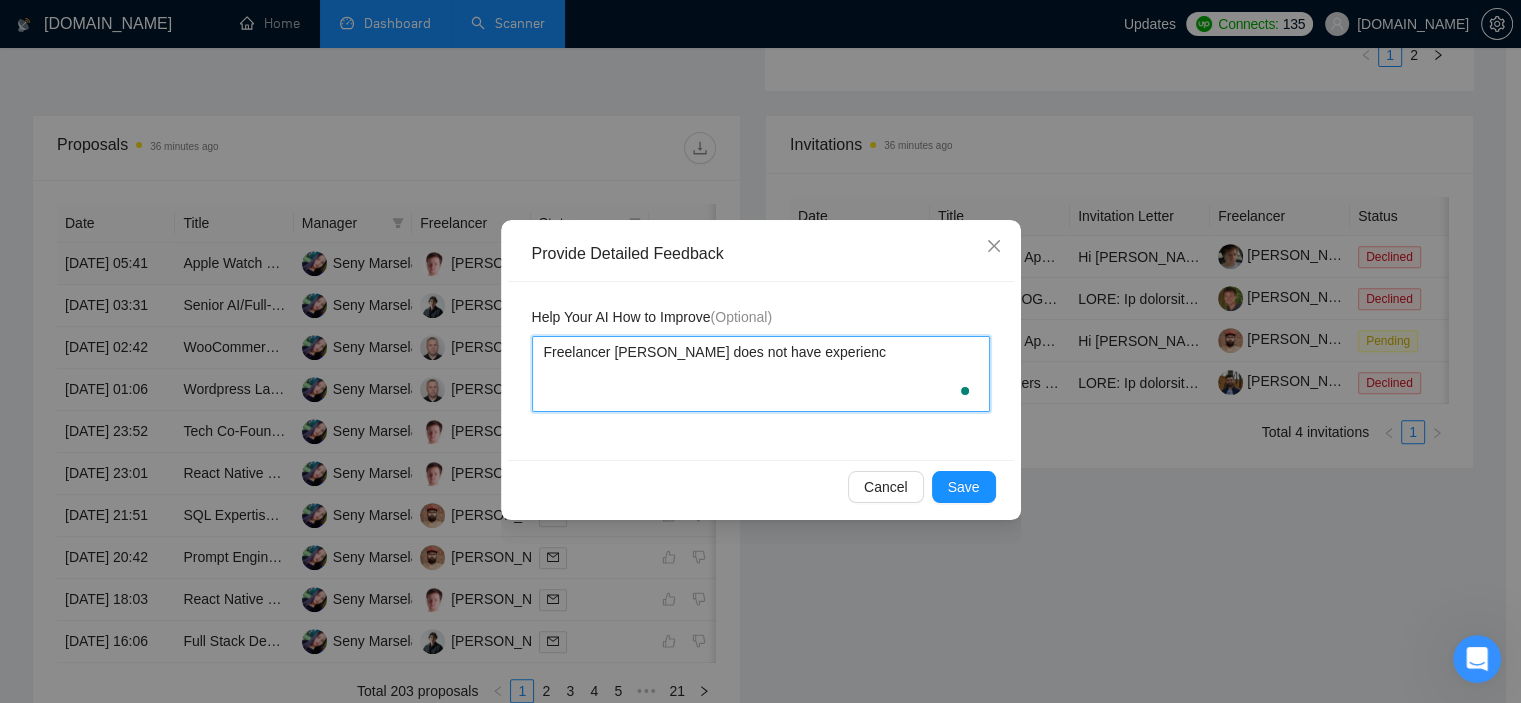 type 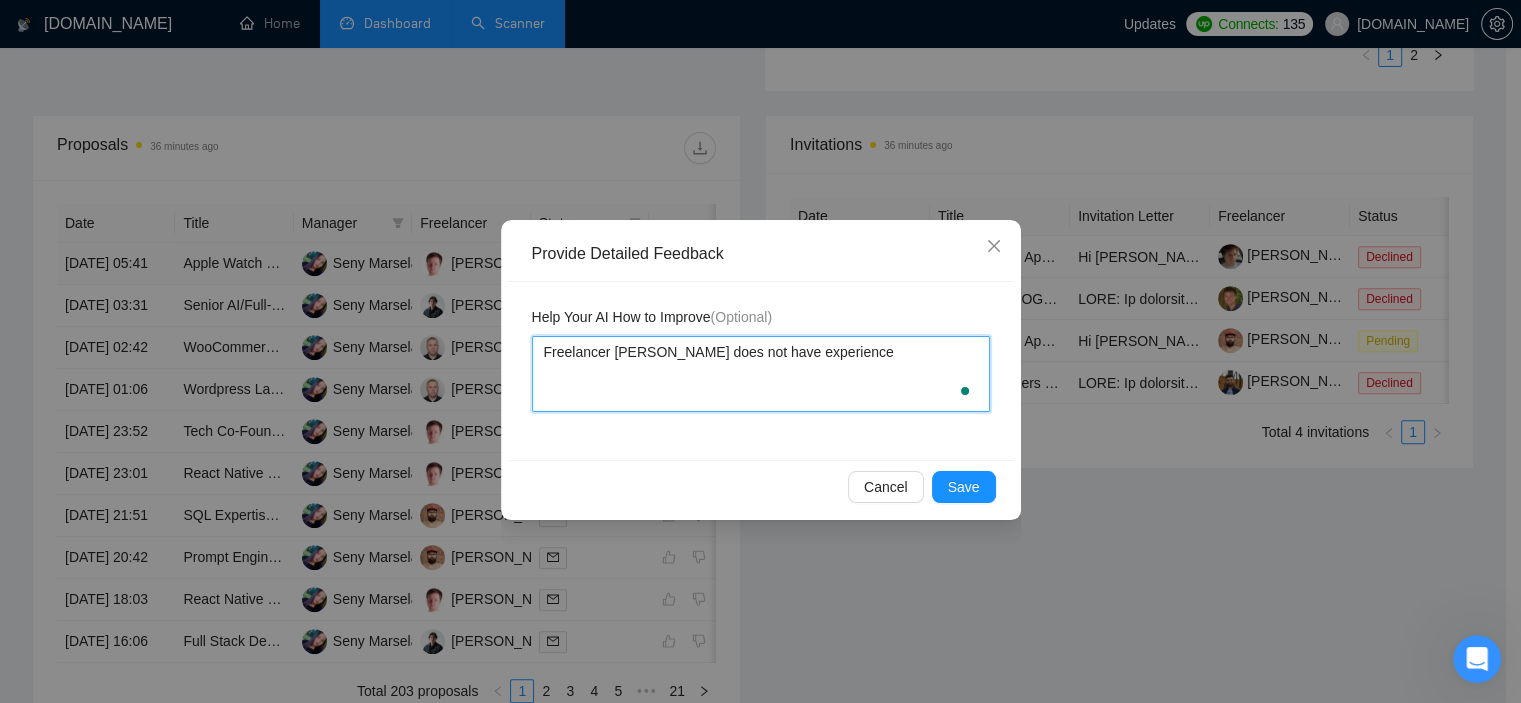 type 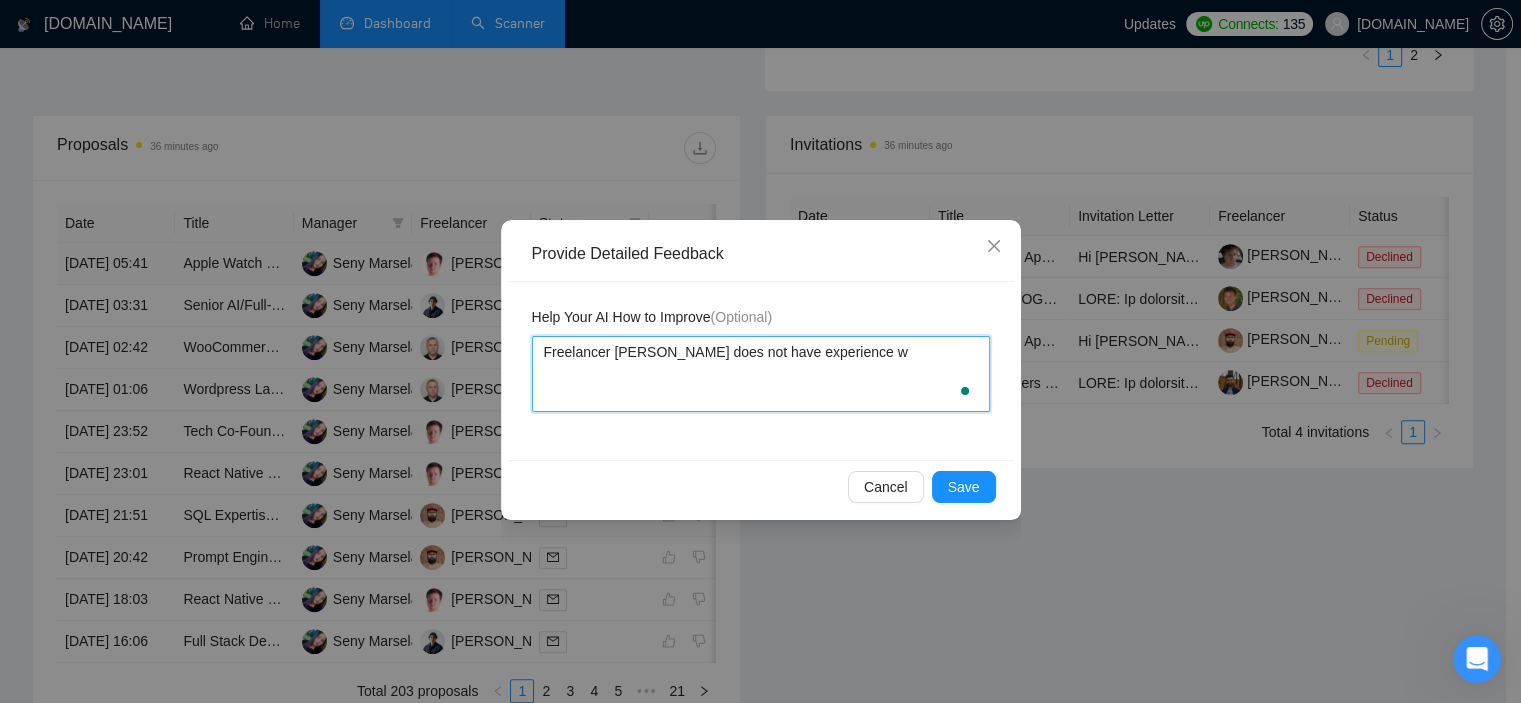 type 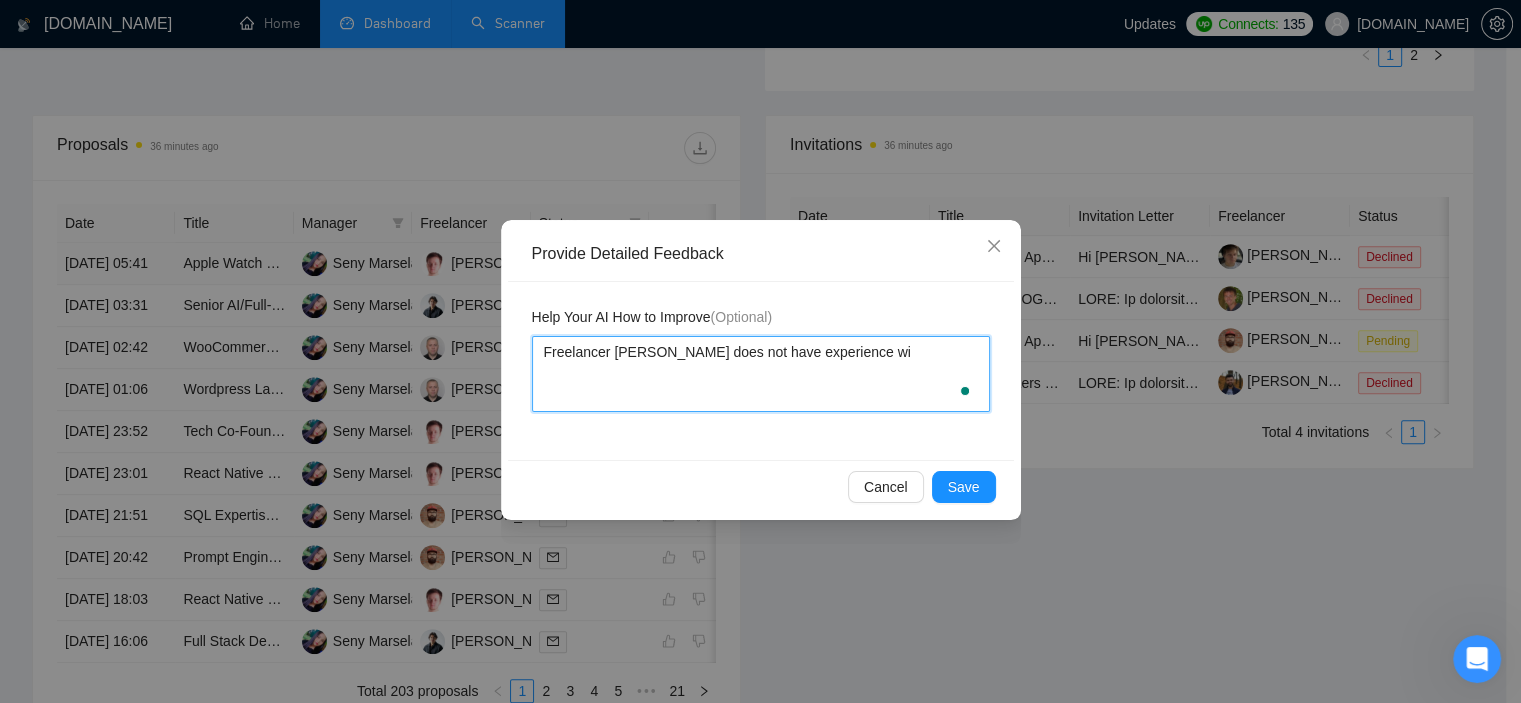 type 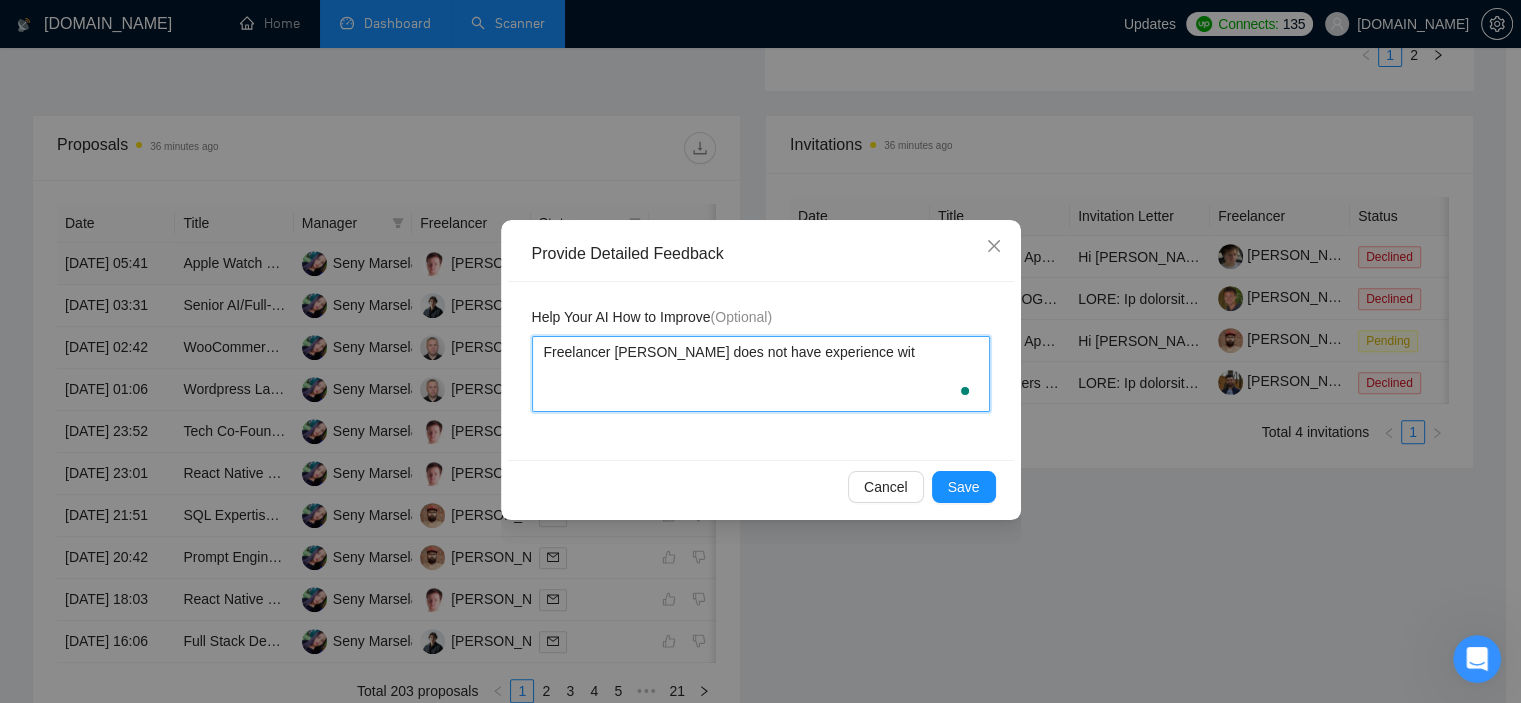 type 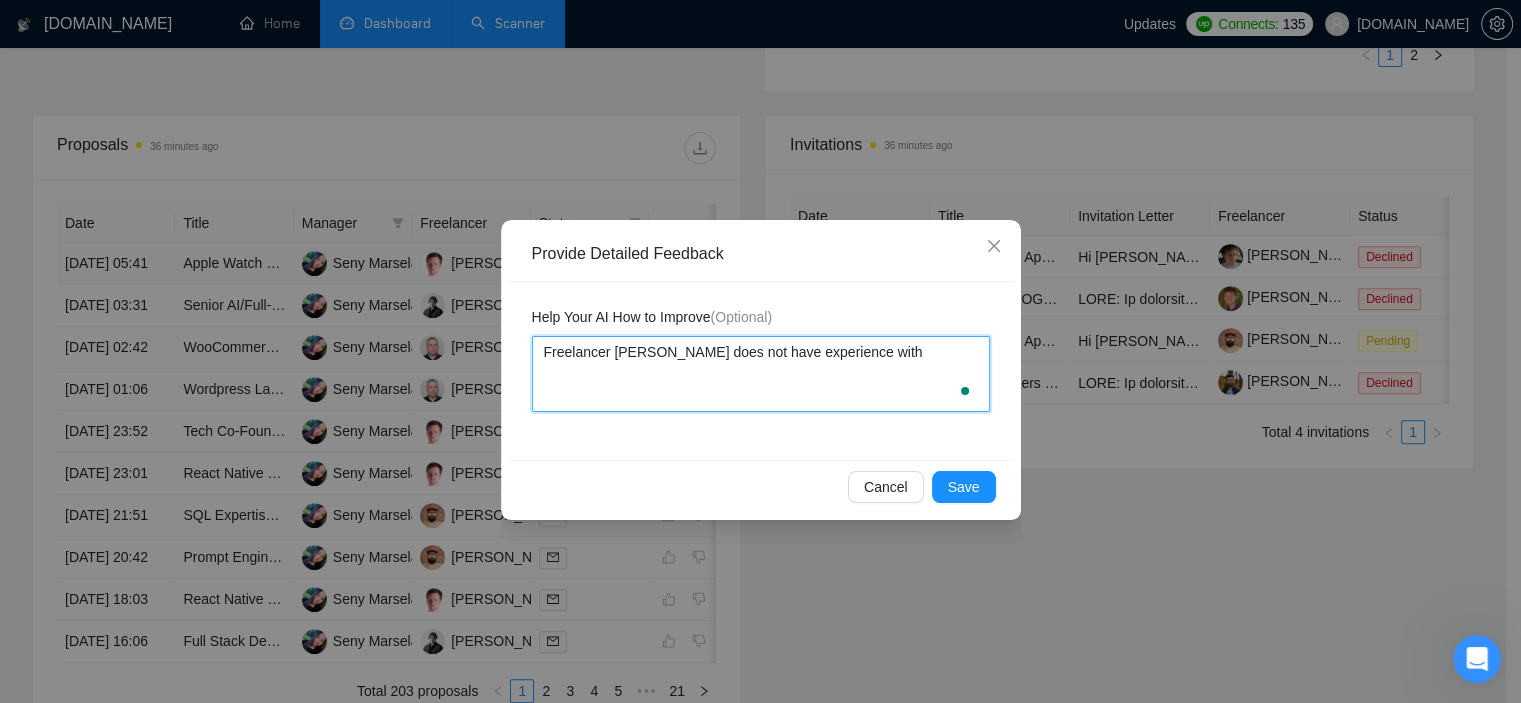 type 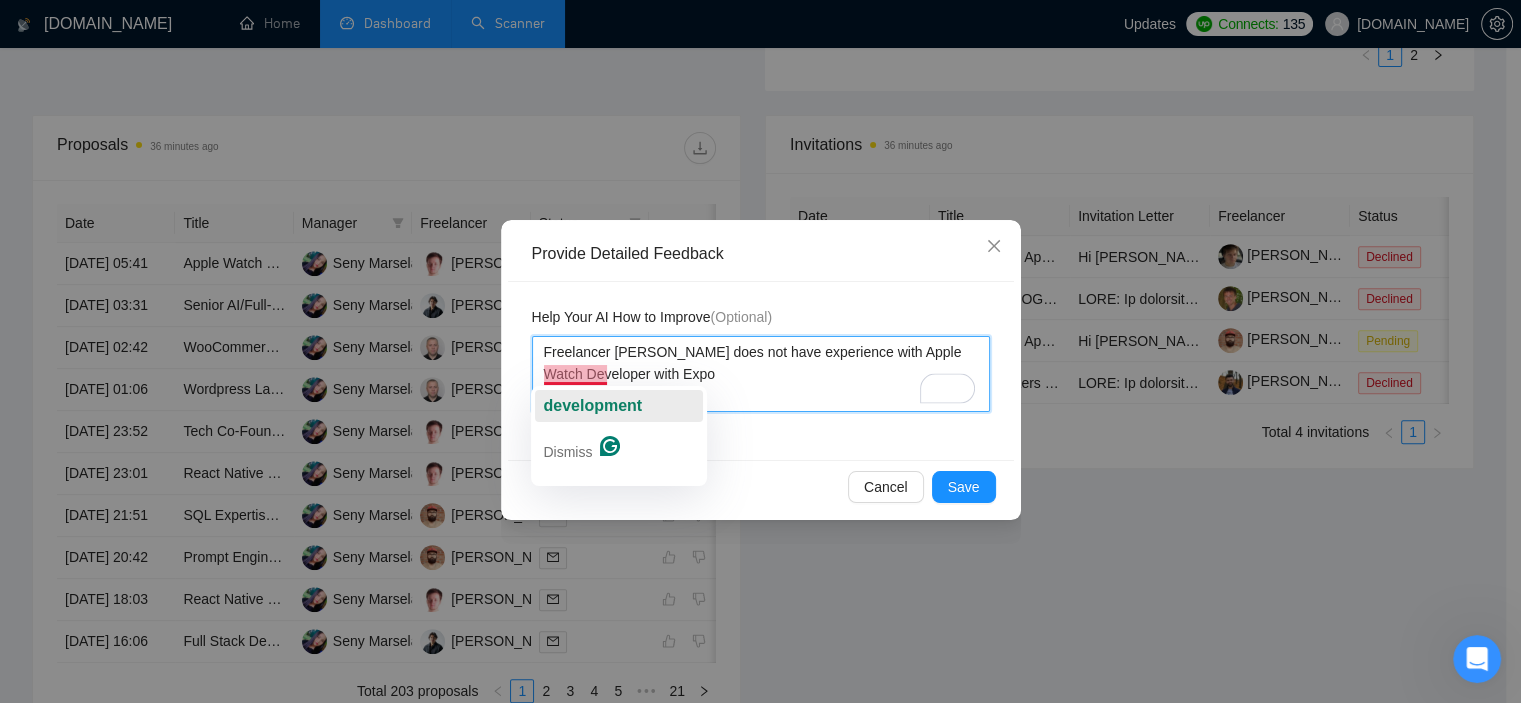 click on "development" 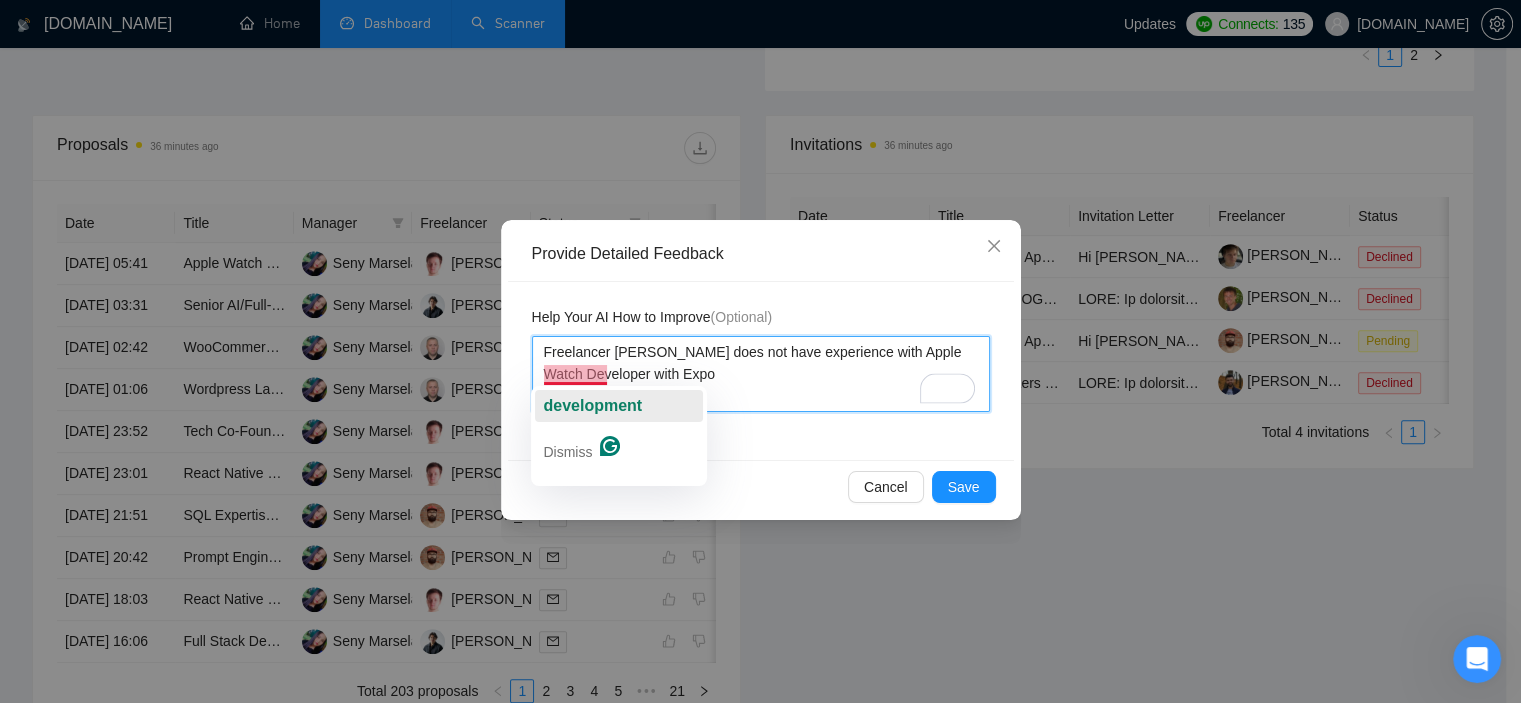 type 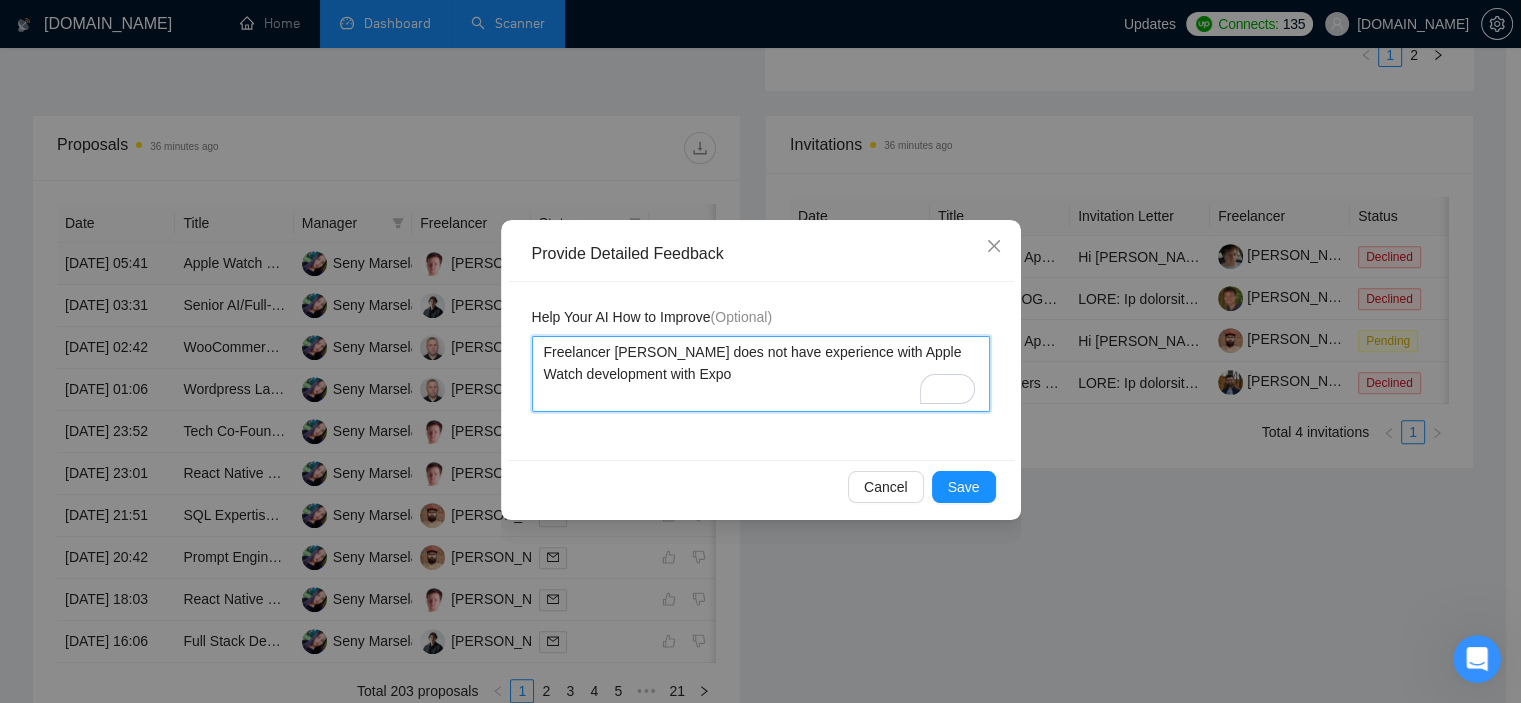 click on "Freelancer [PERSON_NAME] does not have experience with Apple Watch development with Expo" at bounding box center [761, 374] 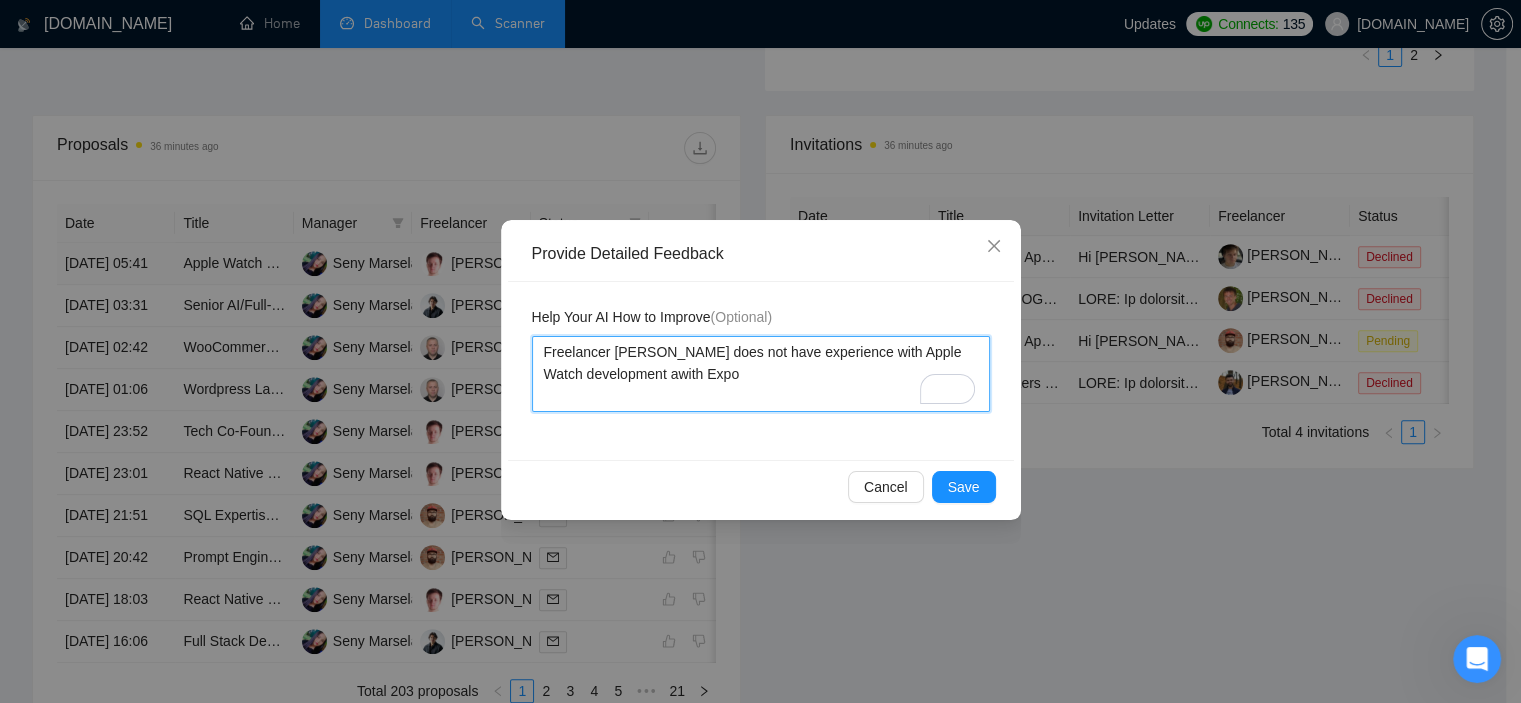 type 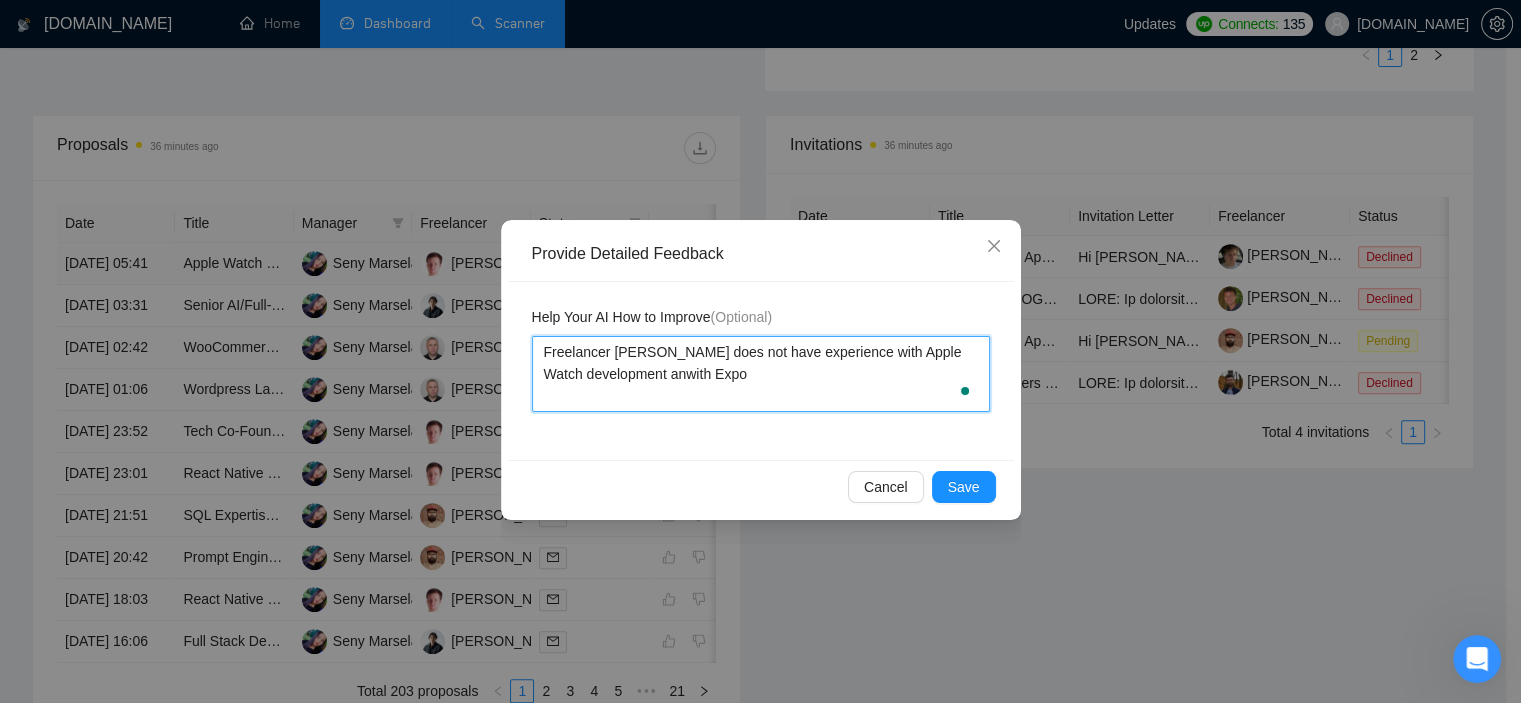 type 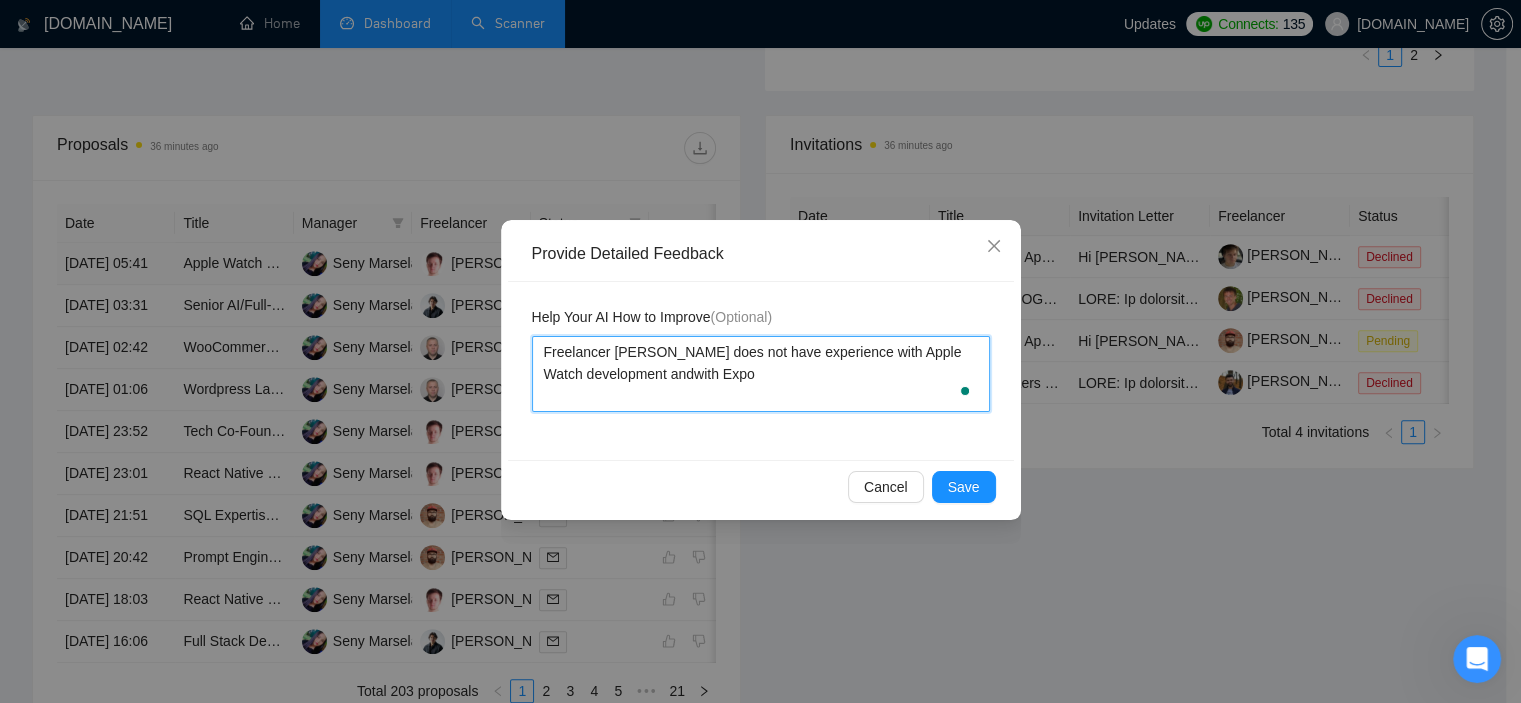 type 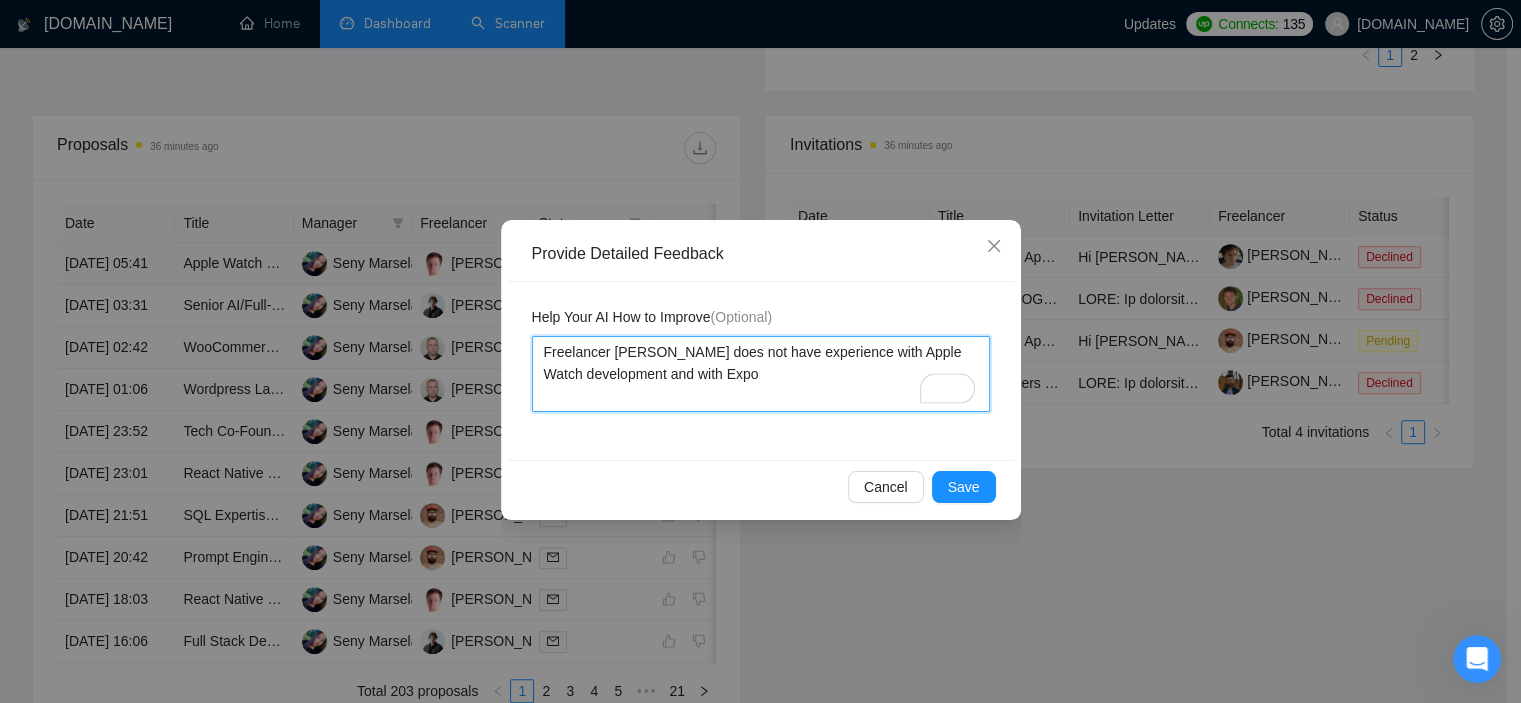 click on "[DOMAIN_NAME] Home Dashboard Scanner Updates  Connects: 135 [DOMAIN_NAME] Team Dashboard [DATE] [DATE] Last 30 Days [DATE] [DATE] This Week Last Week This Month Last Month Opportunities a minute ago 265   Relevance 100% Proposals 36 minutes ago 202   Reply Rate 4.46% Invitations 36 minutes ago 0   Acceptance Rate -- Profile Views 36 minutes ago 6   Only exclusive agency members Proposal Sending Stats 36 minutes ago By manager By Freelancer Name Proposals Replies Time   PVR   LRR   [PERSON_NAME] 202 9 00:25:47 15.35% 4.46% Total 202 9 00:25:47 15.35 % 4.46 % 1 Scanner Breakdown 36 minutes ago Scanner Name Bids   Re   PVR   LRR   CPR   Score   🚀Typescript, Javascript, React OutStaff 12 1 8.33% 8.33% $37.20 80.00% 🛠React Native OutStaff 14 0 7.14% 0.00% $0.00 0.00% 🚀Kostiantyn Python 98% 19 3 31.58% 15.79% $25.17 80.00% 🚀AI Hourly 31 0 6.45% 0.00% $0.00 0.00% 🚀[PERSON_NAME] Python 3 0 0.00% 0.00% $0.00 0.00% Total 203 9 15.27 % 4.43 % $ 48.60 70.40 % 1 2 New Proposals Date Title 1" at bounding box center [760, -366] 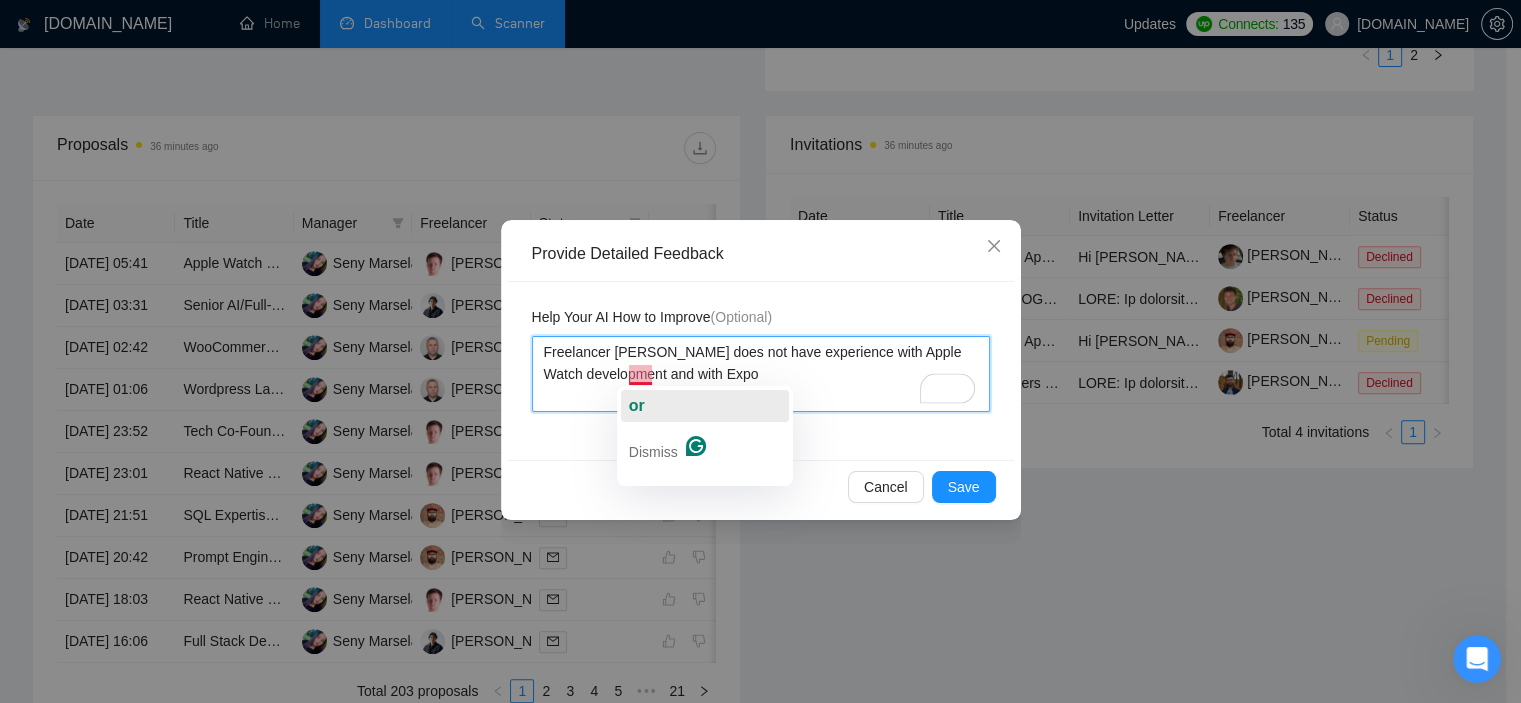 click on "or" 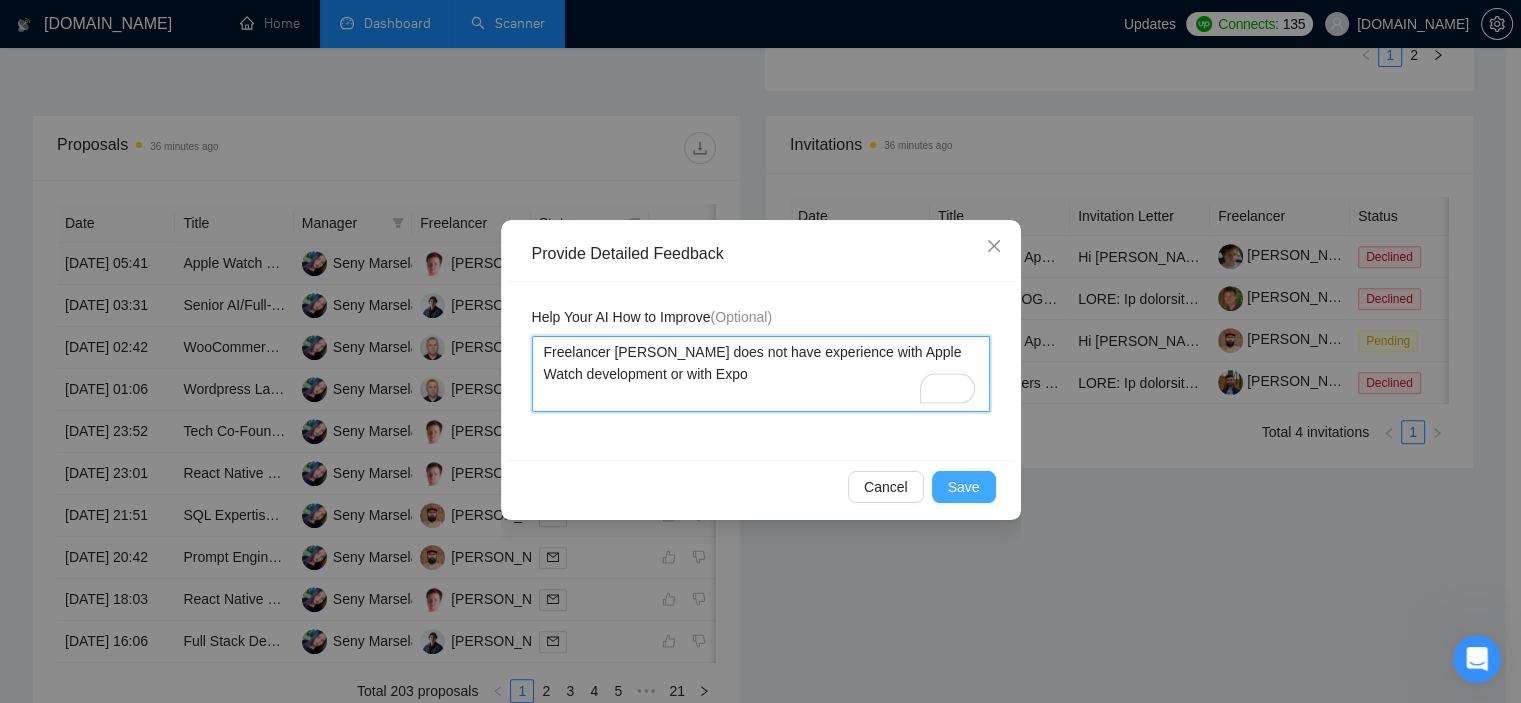 type on "Freelancer [PERSON_NAME] does not have experience with Apple Watch development or with Expo" 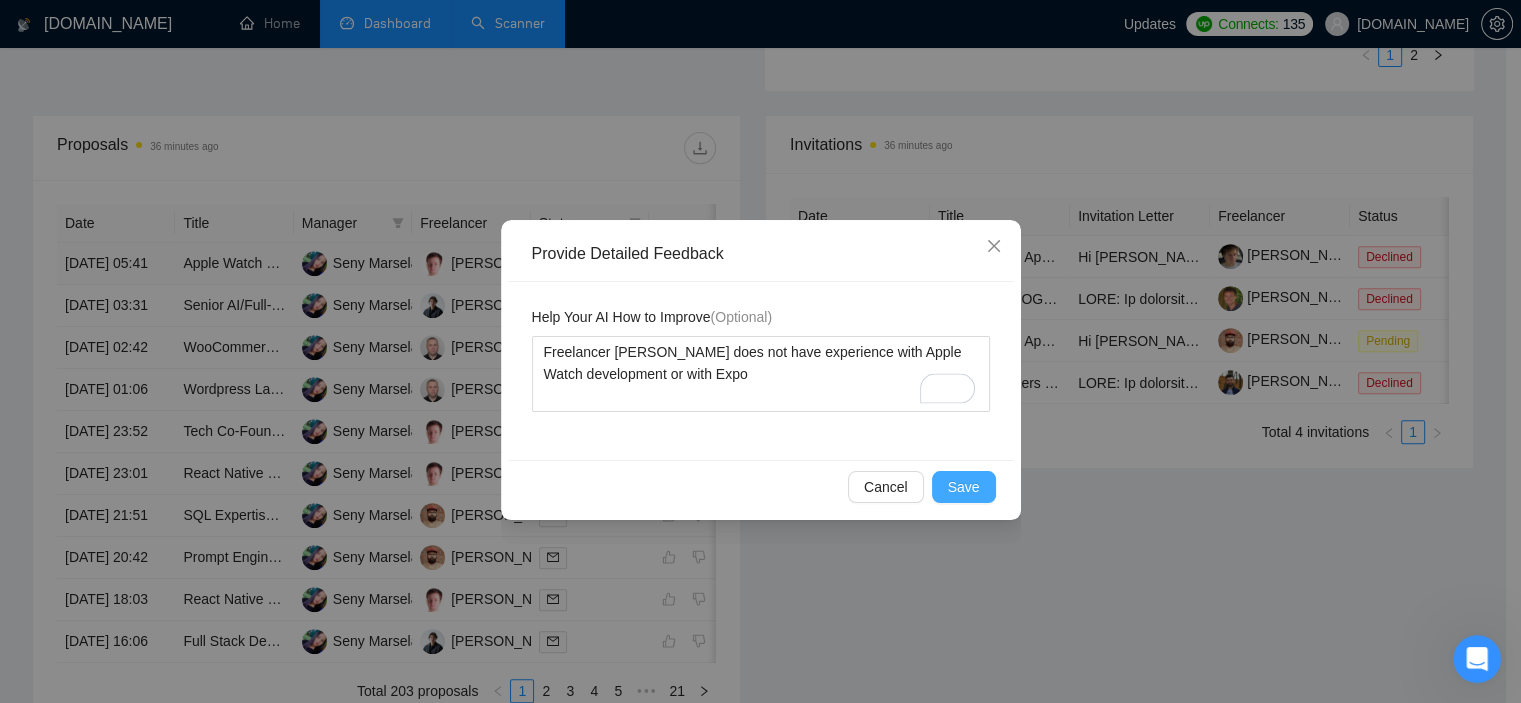 click on "Save" at bounding box center [964, 487] 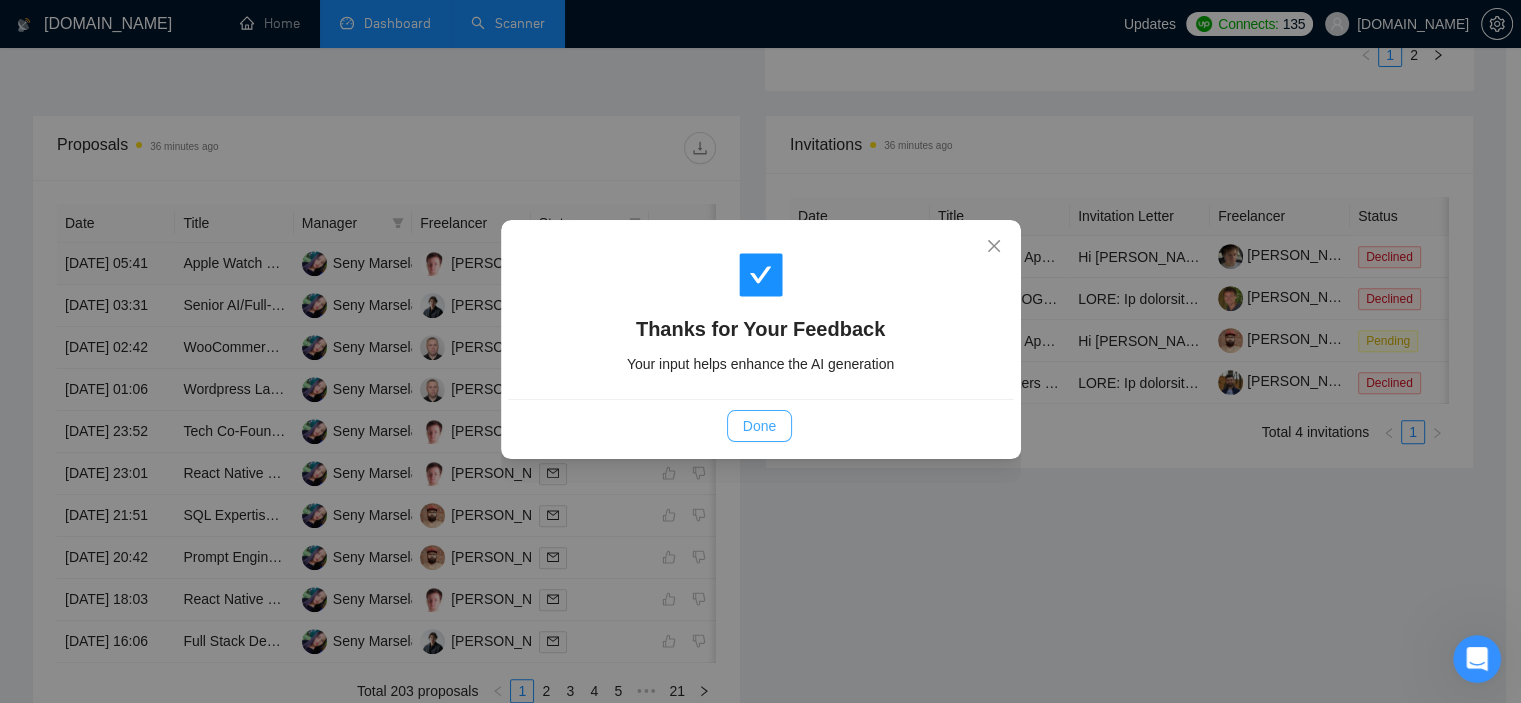 click on "Done" at bounding box center [759, 426] 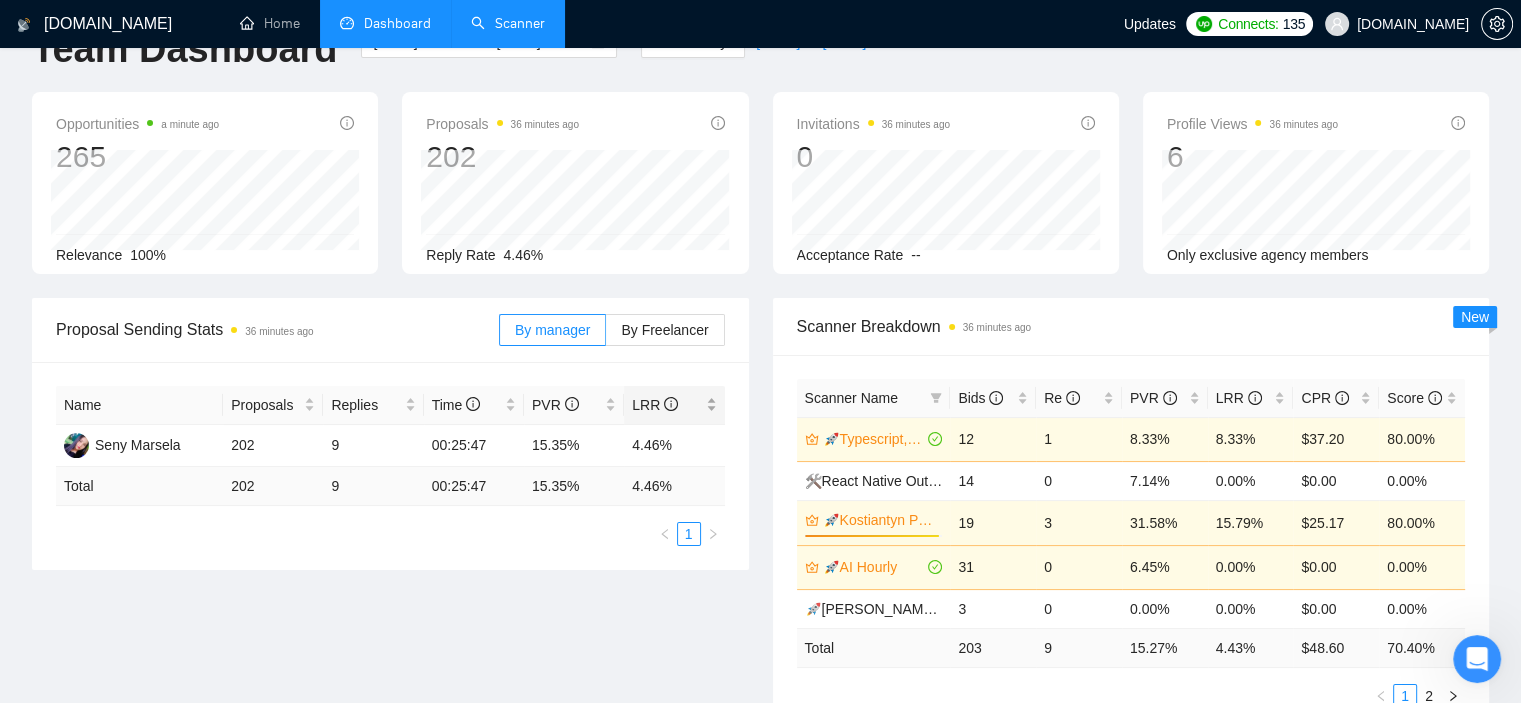 scroll, scrollTop: 100, scrollLeft: 0, axis: vertical 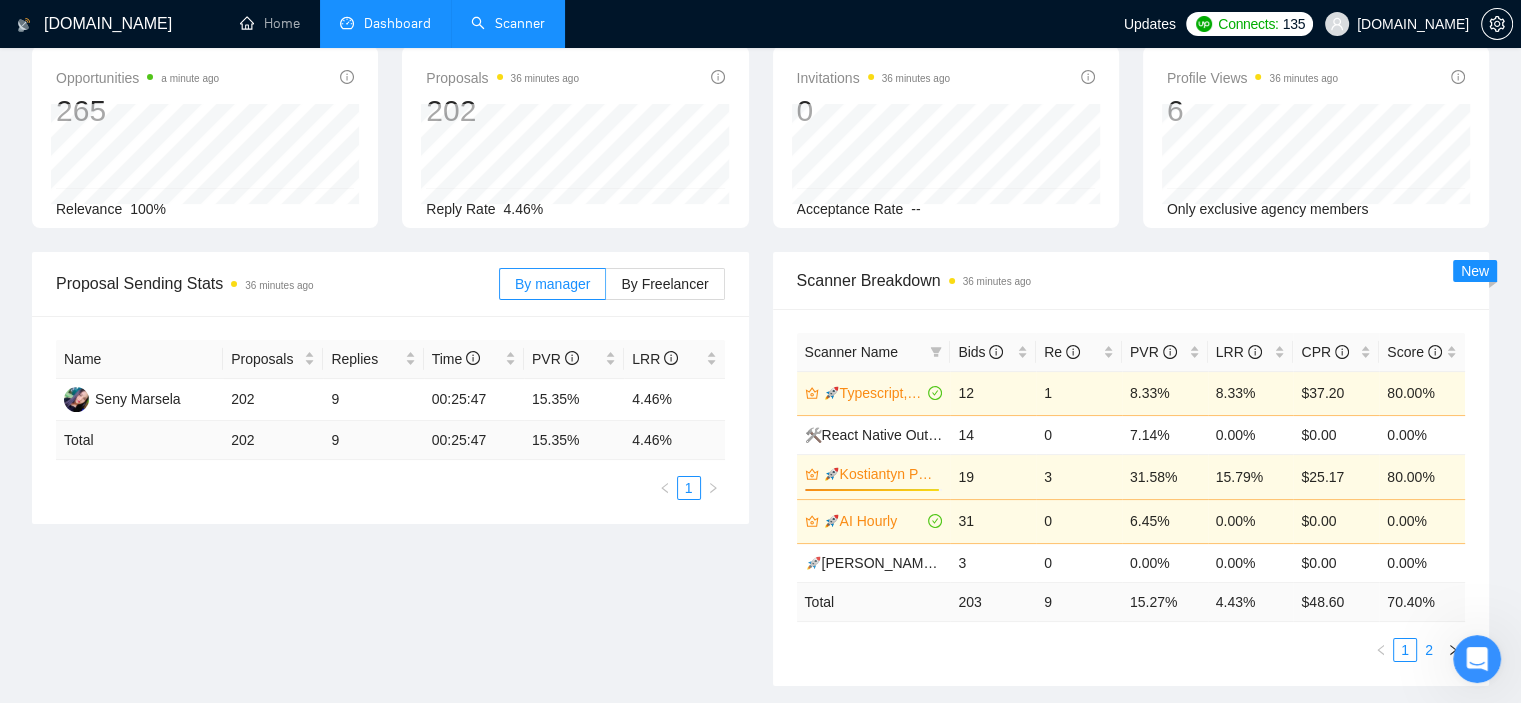 click on "2" at bounding box center (1429, 650) 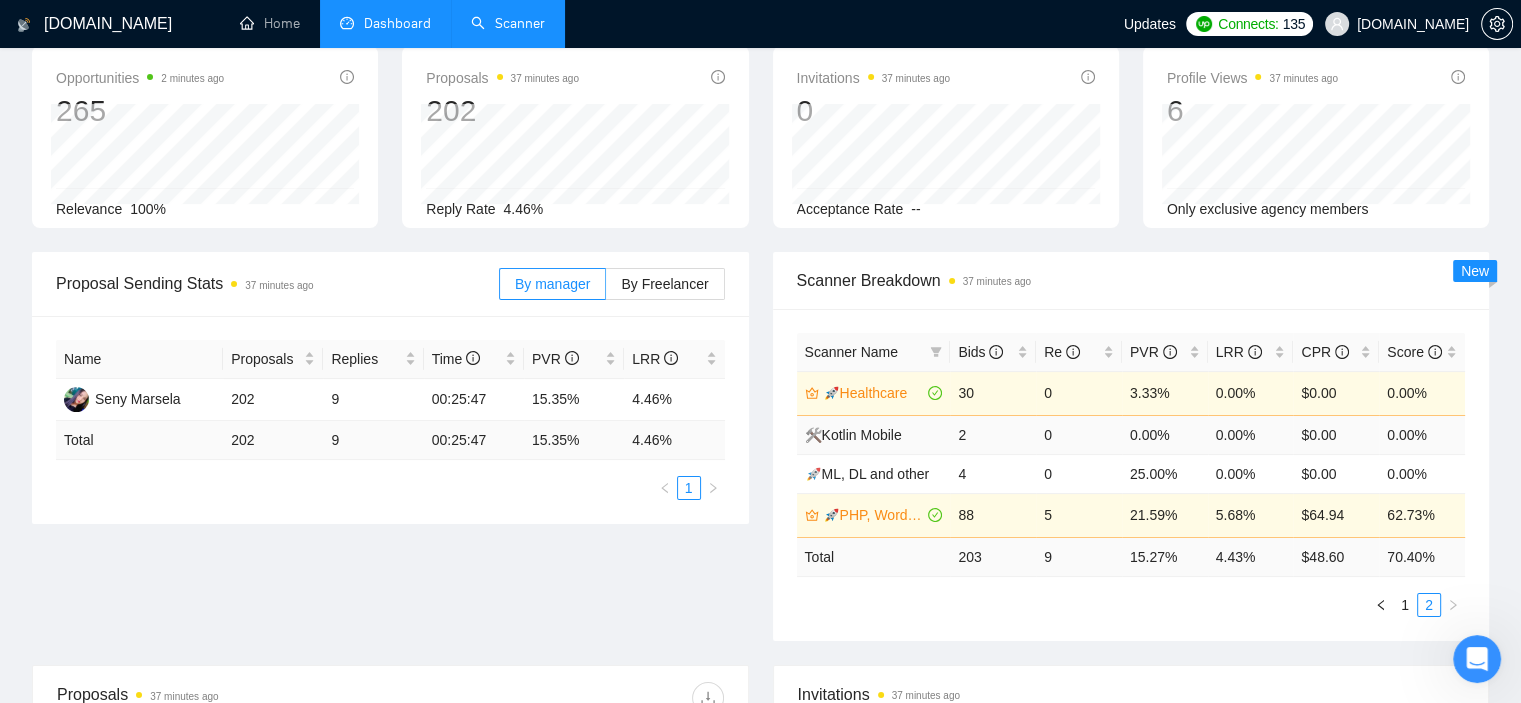 scroll, scrollTop: 0, scrollLeft: 0, axis: both 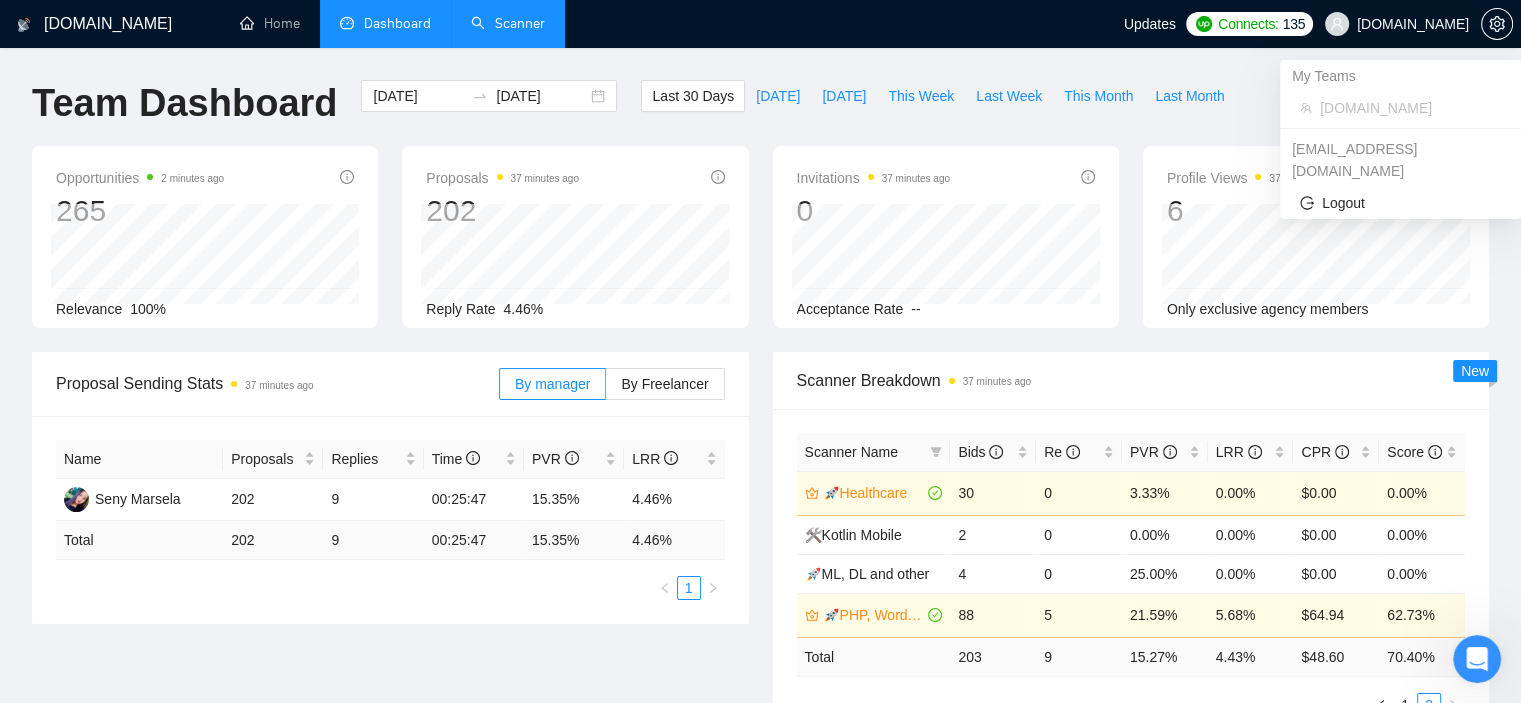 click on "[DOMAIN_NAME]" at bounding box center (1397, 24) 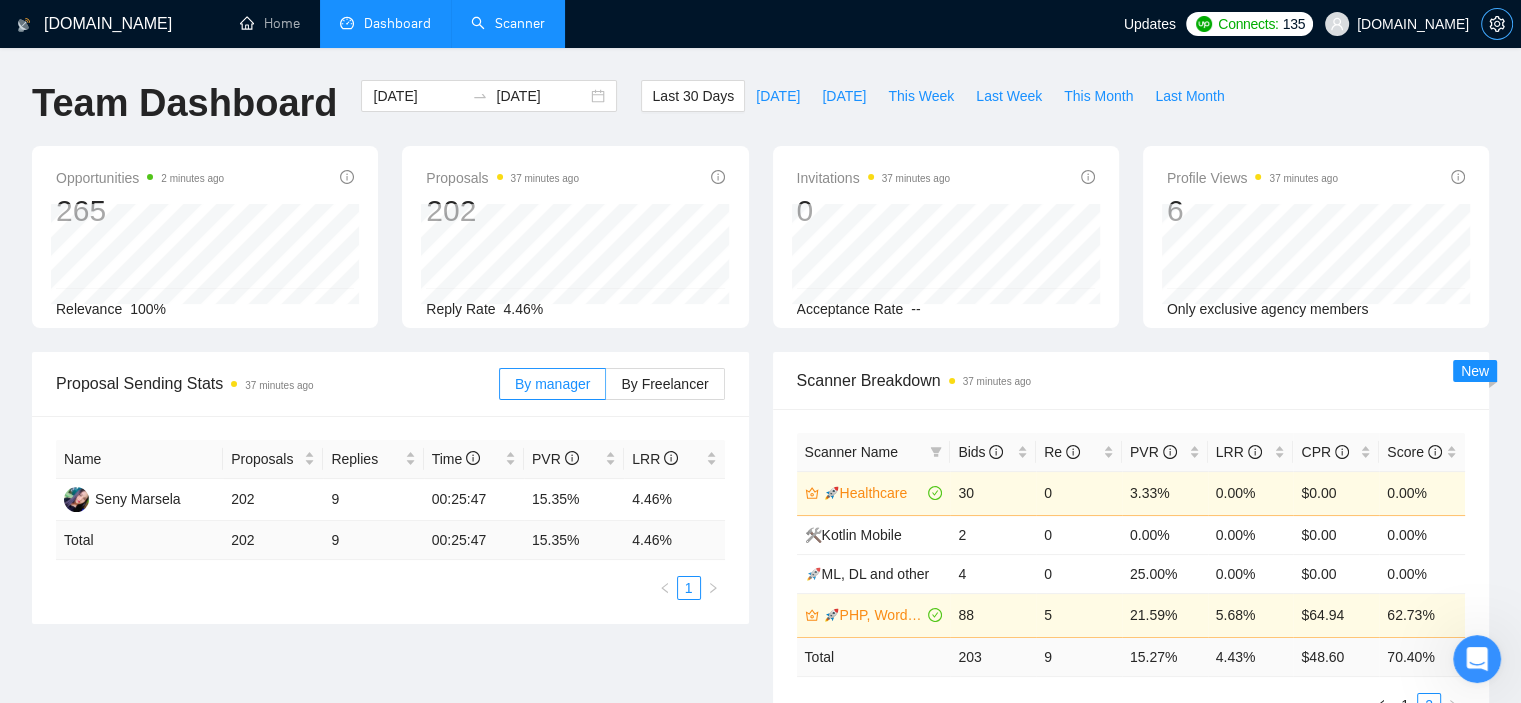 click 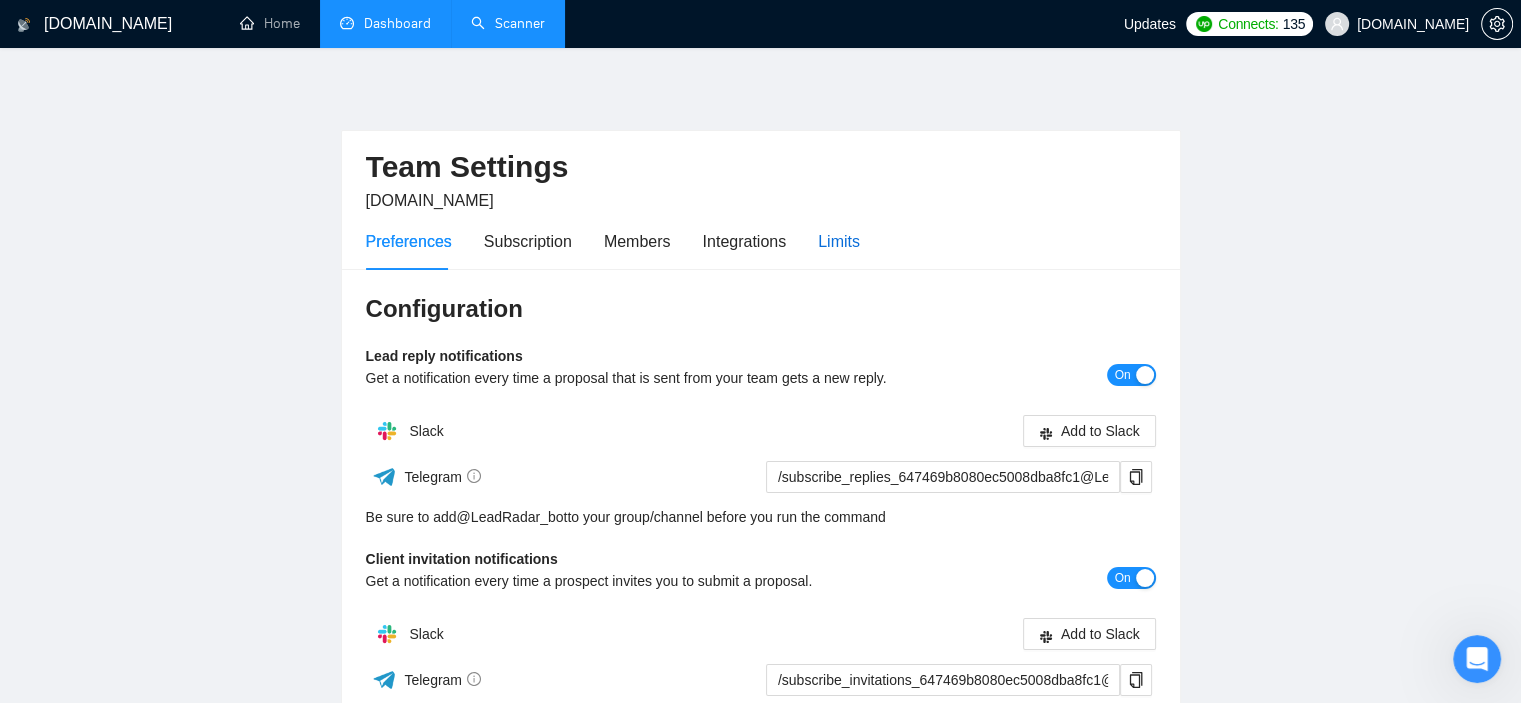 click on "Limits" at bounding box center [839, 241] 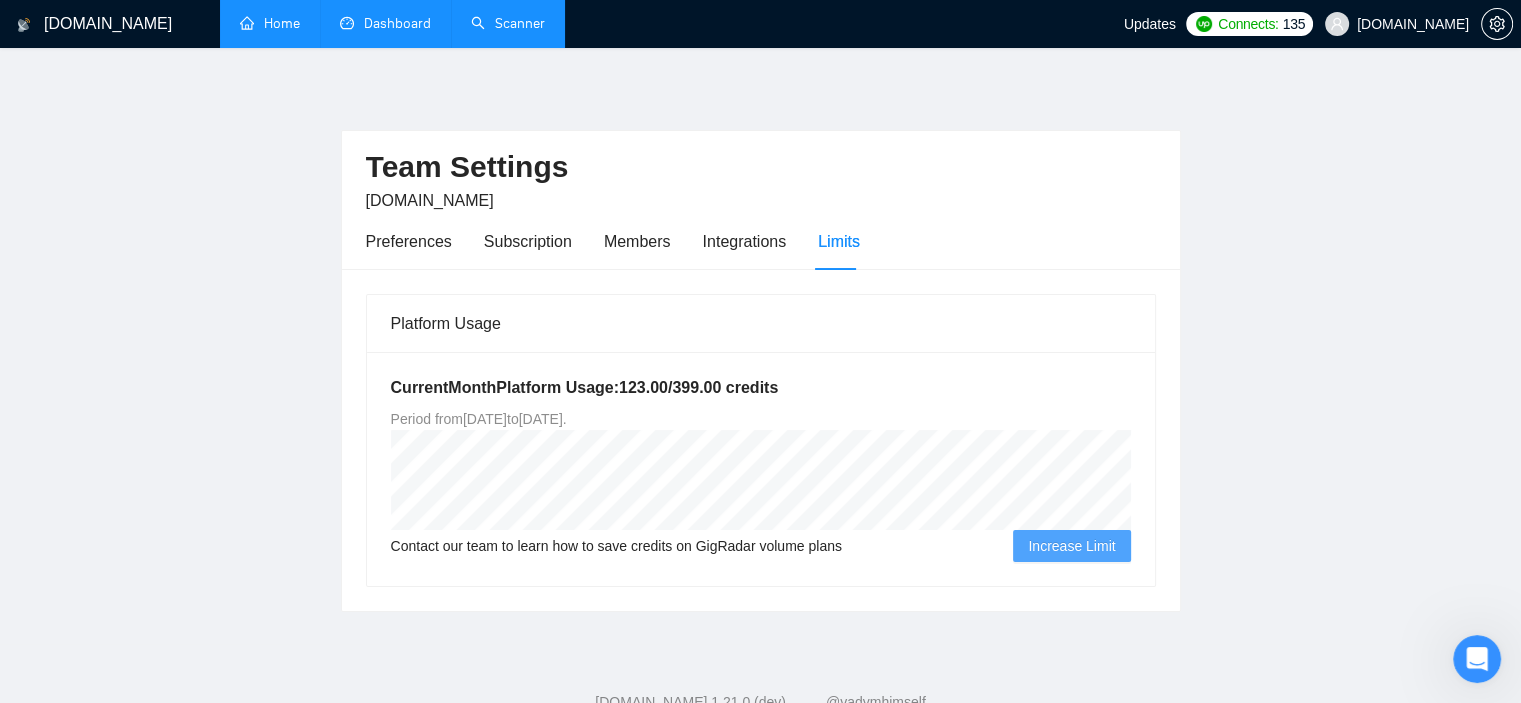 click on "Home" at bounding box center (270, 23) 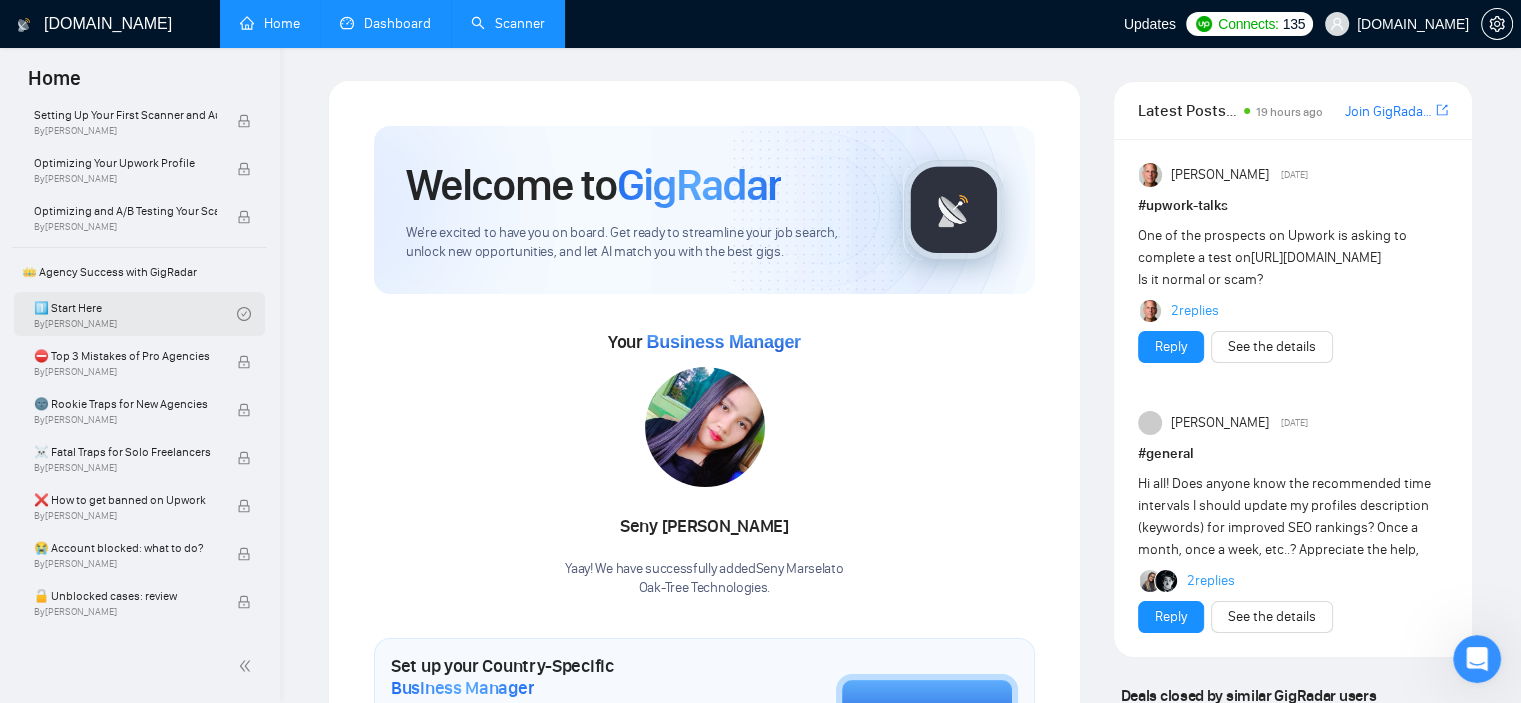 scroll, scrollTop: 200, scrollLeft: 0, axis: vertical 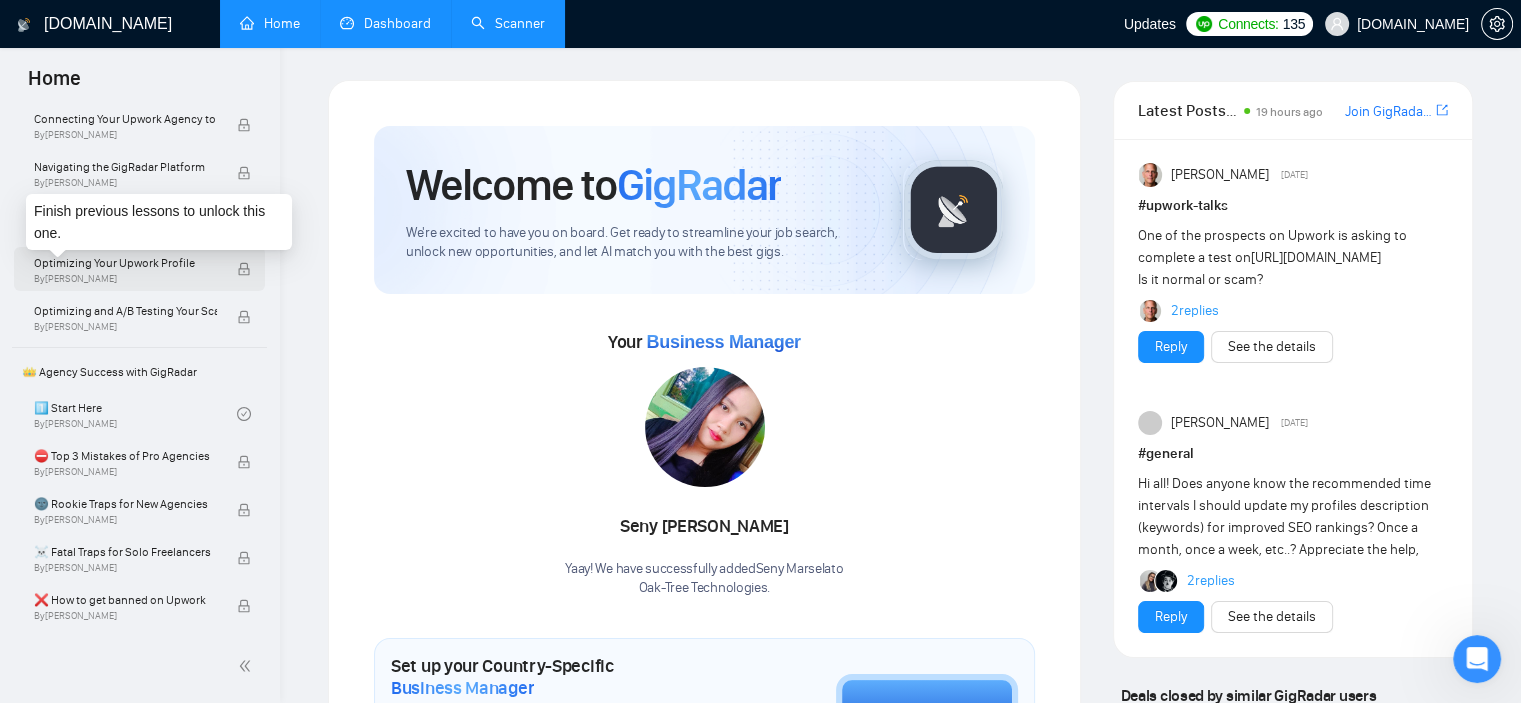 click on "Optimizing Your Upwork Profile" at bounding box center (125, 263) 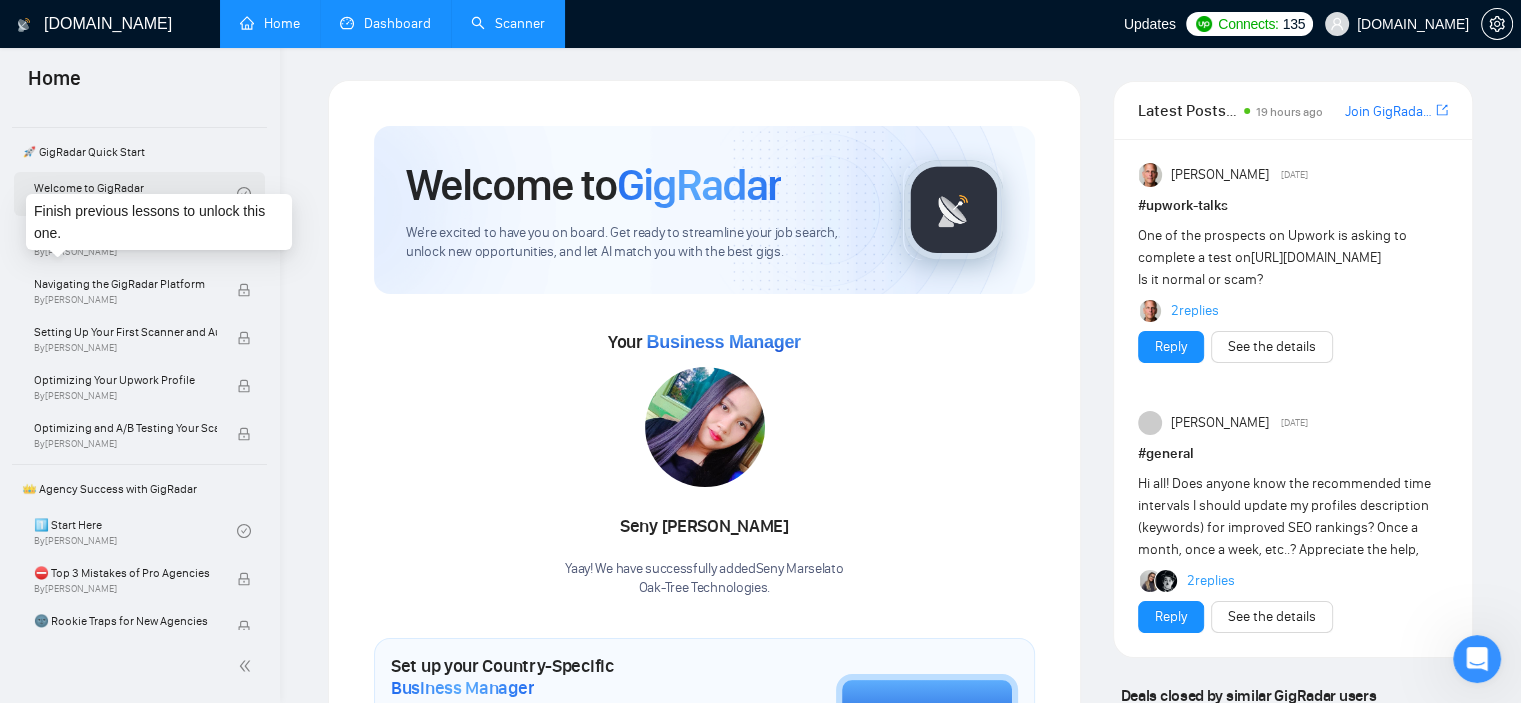 scroll, scrollTop: 0, scrollLeft: 0, axis: both 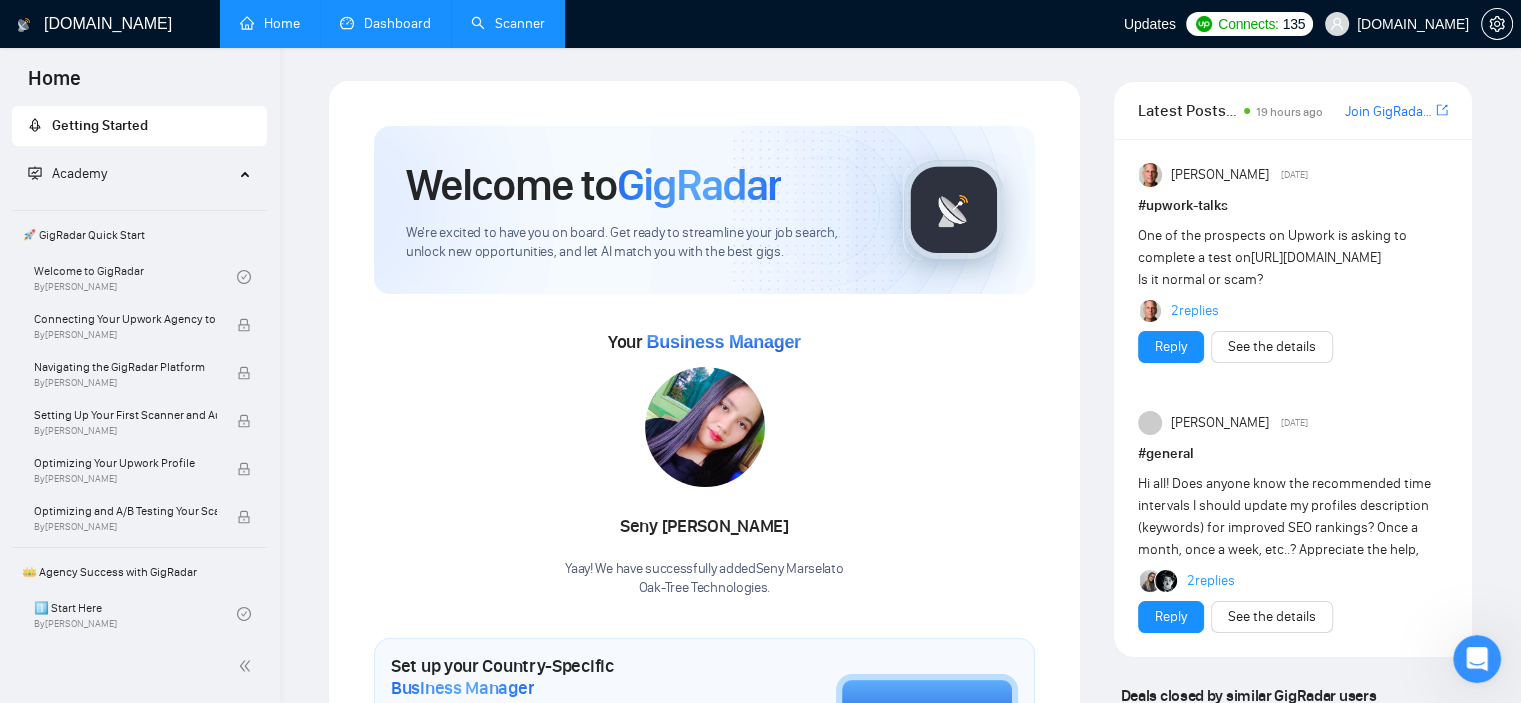 click on "🚀 GigRadar Quick Start" at bounding box center (139, 235) 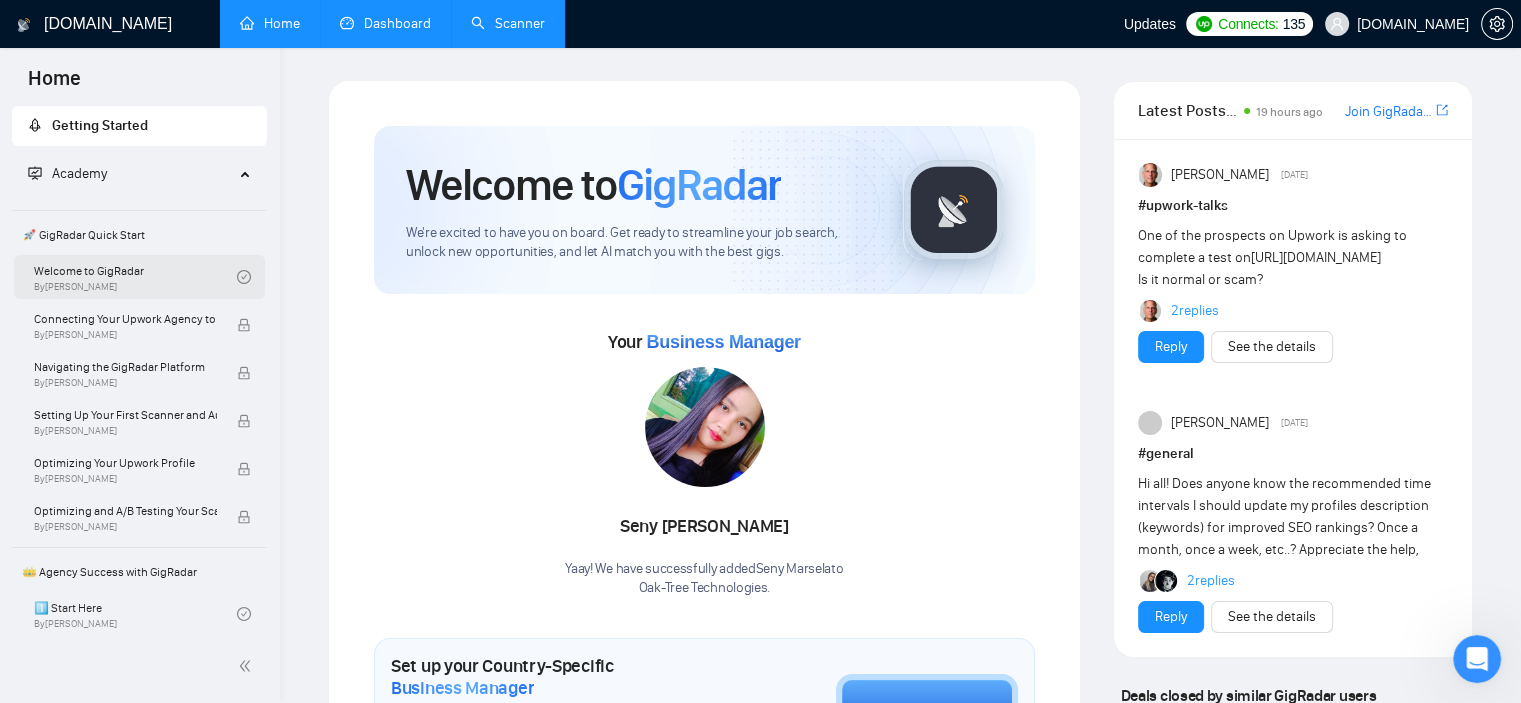click on "Welcome to GigRadar By  [PERSON_NAME]" at bounding box center (135, 277) 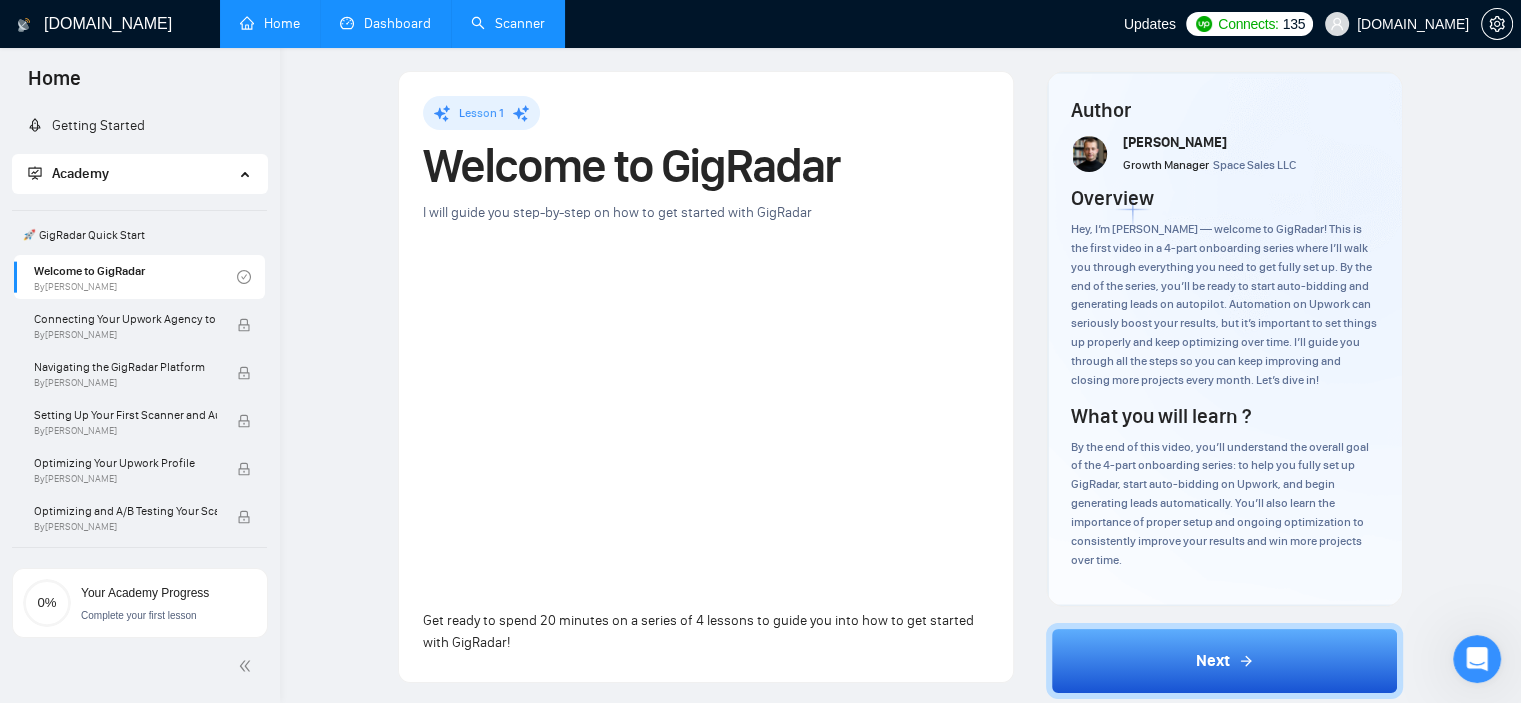scroll, scrollTop: 0, scrollLeft: 0, axis: both 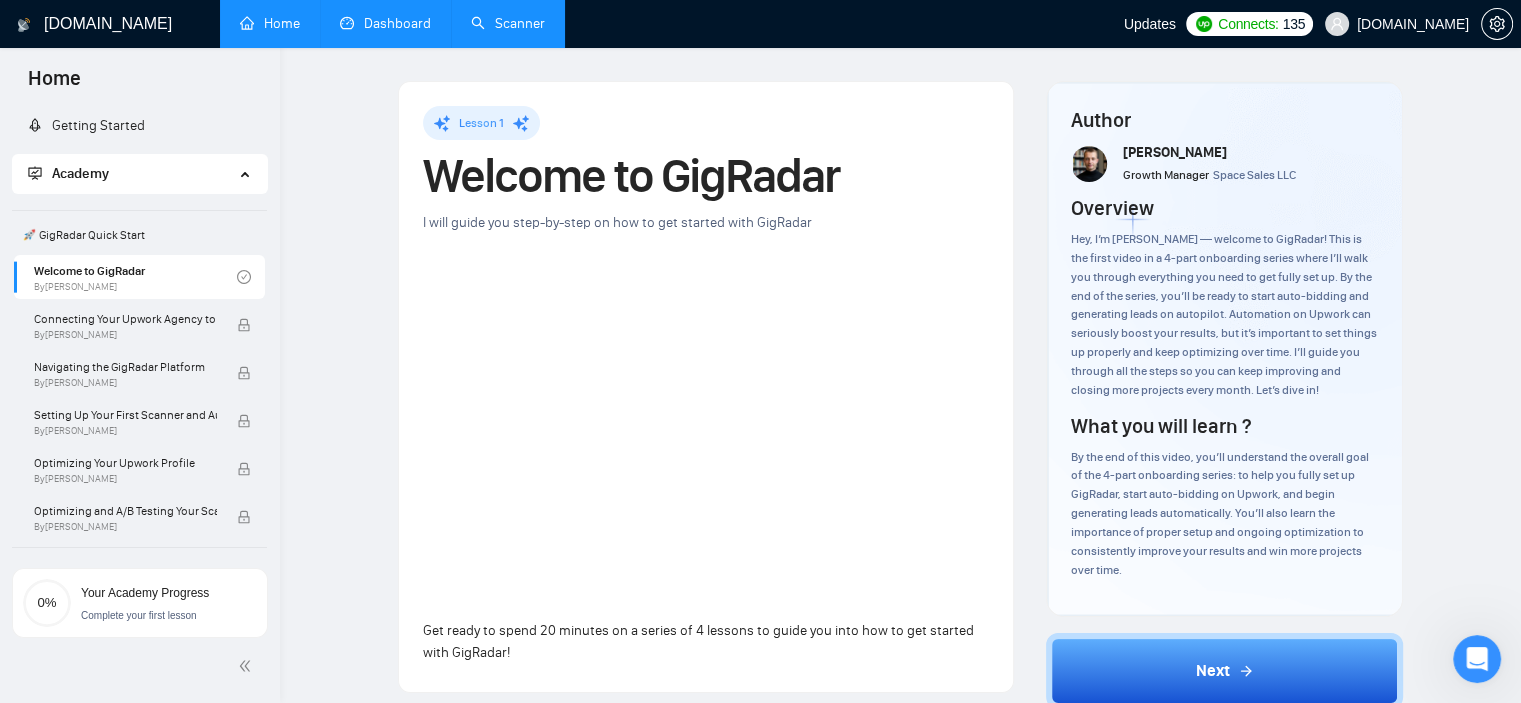 click on "Home" at bounding box center (270, 23) 